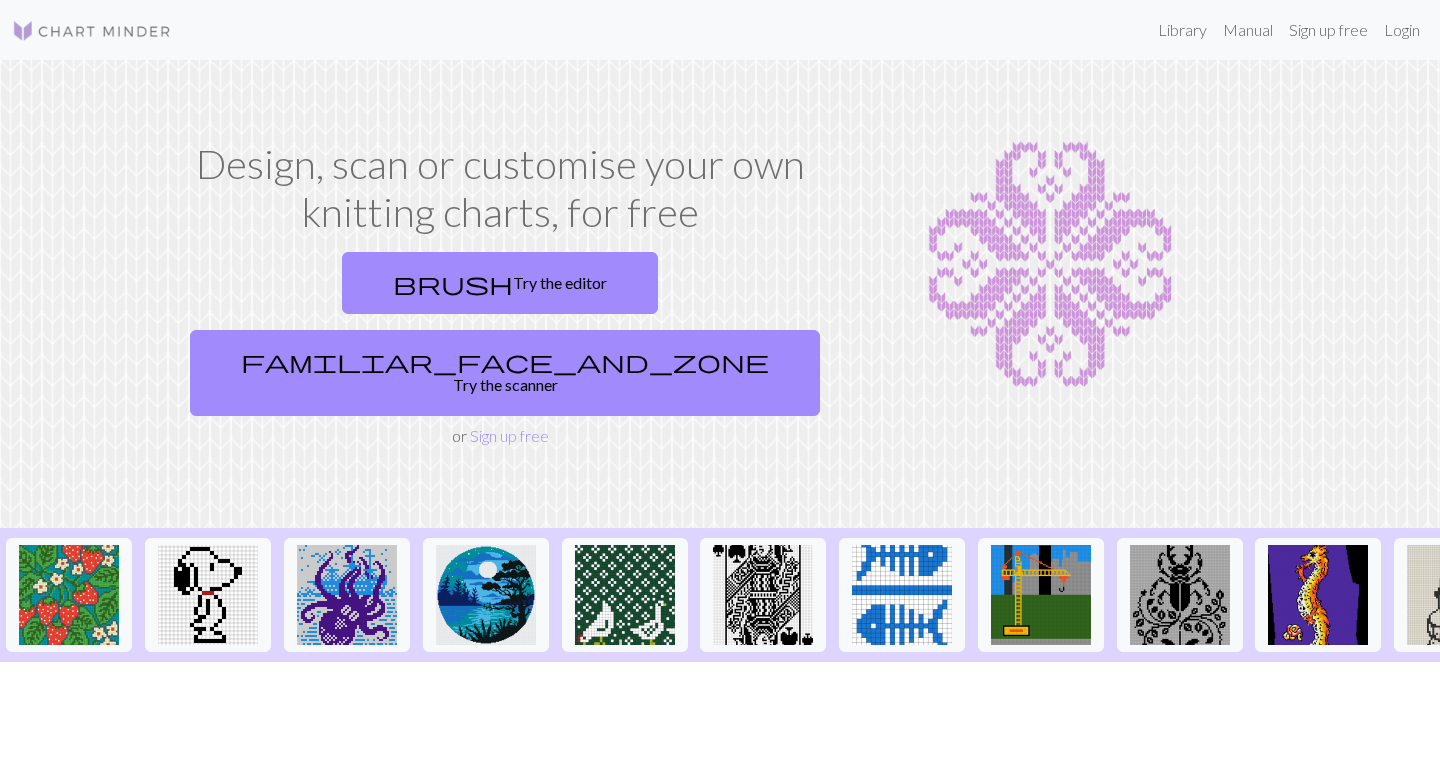 scroll, scrollTop: 0, scrollLeft: 0, axis: both 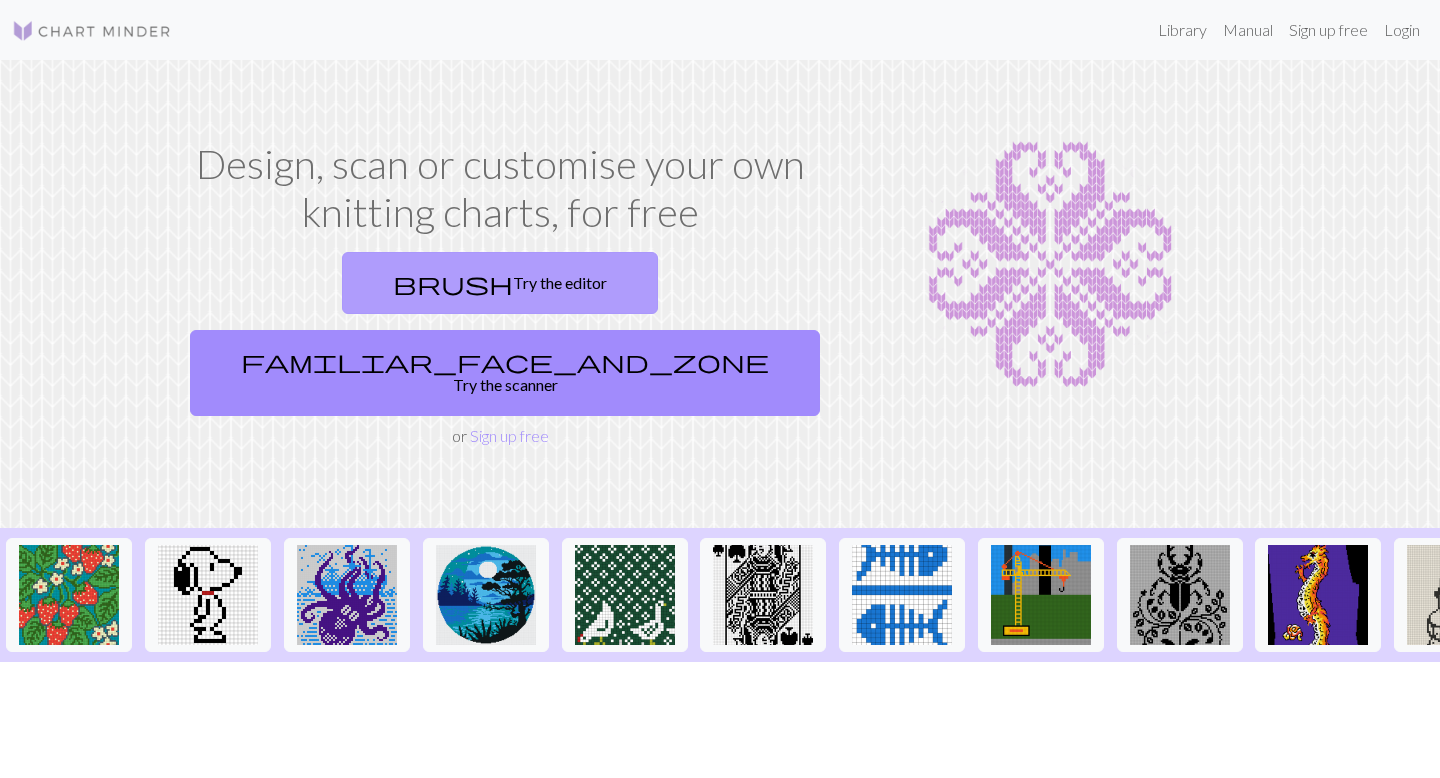 click on "brush  Try the editor" at bounding box center [500, 283] 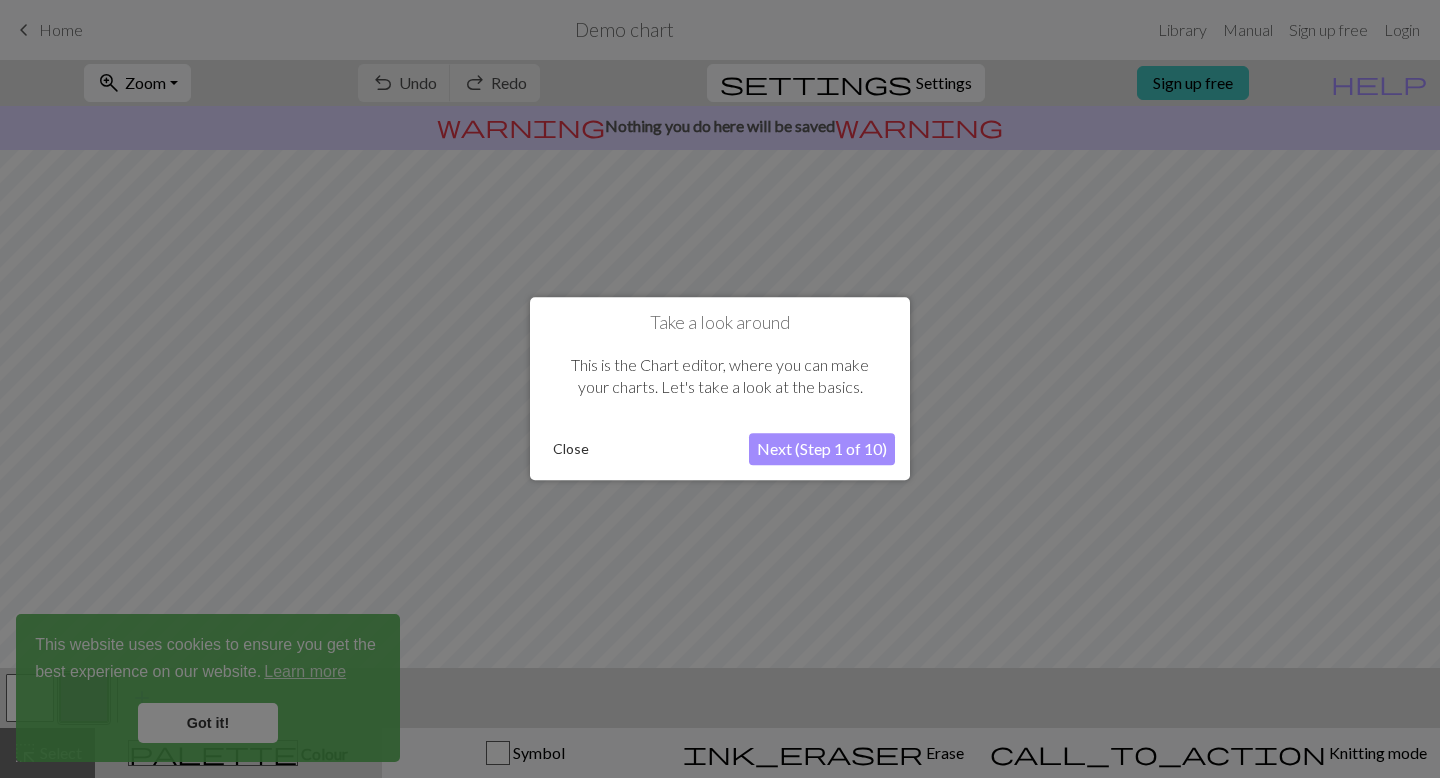 scroll, scrollTop: 0, scrollLeft: 0, axis: both 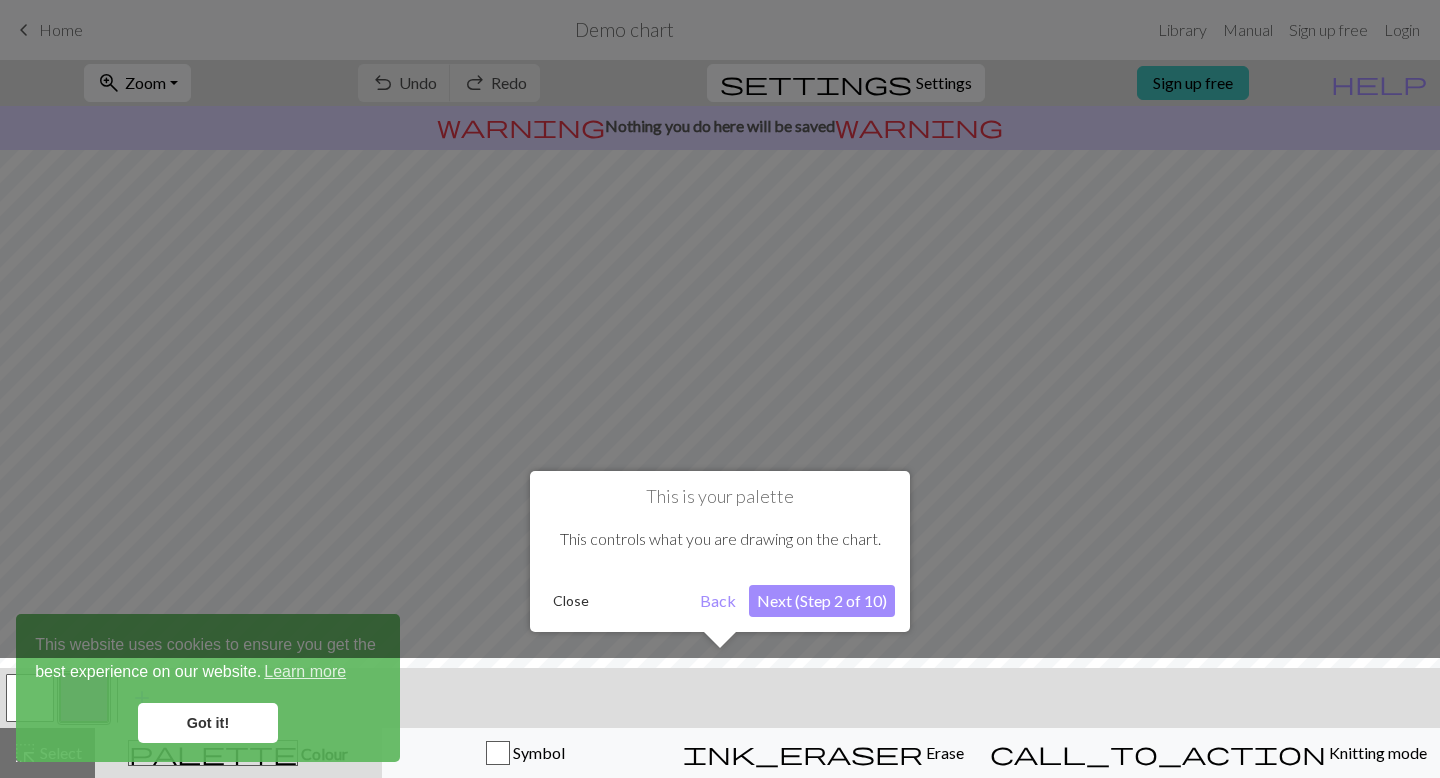 click on "Next (Step 2 of 10)" at bounding box center (822, 601) 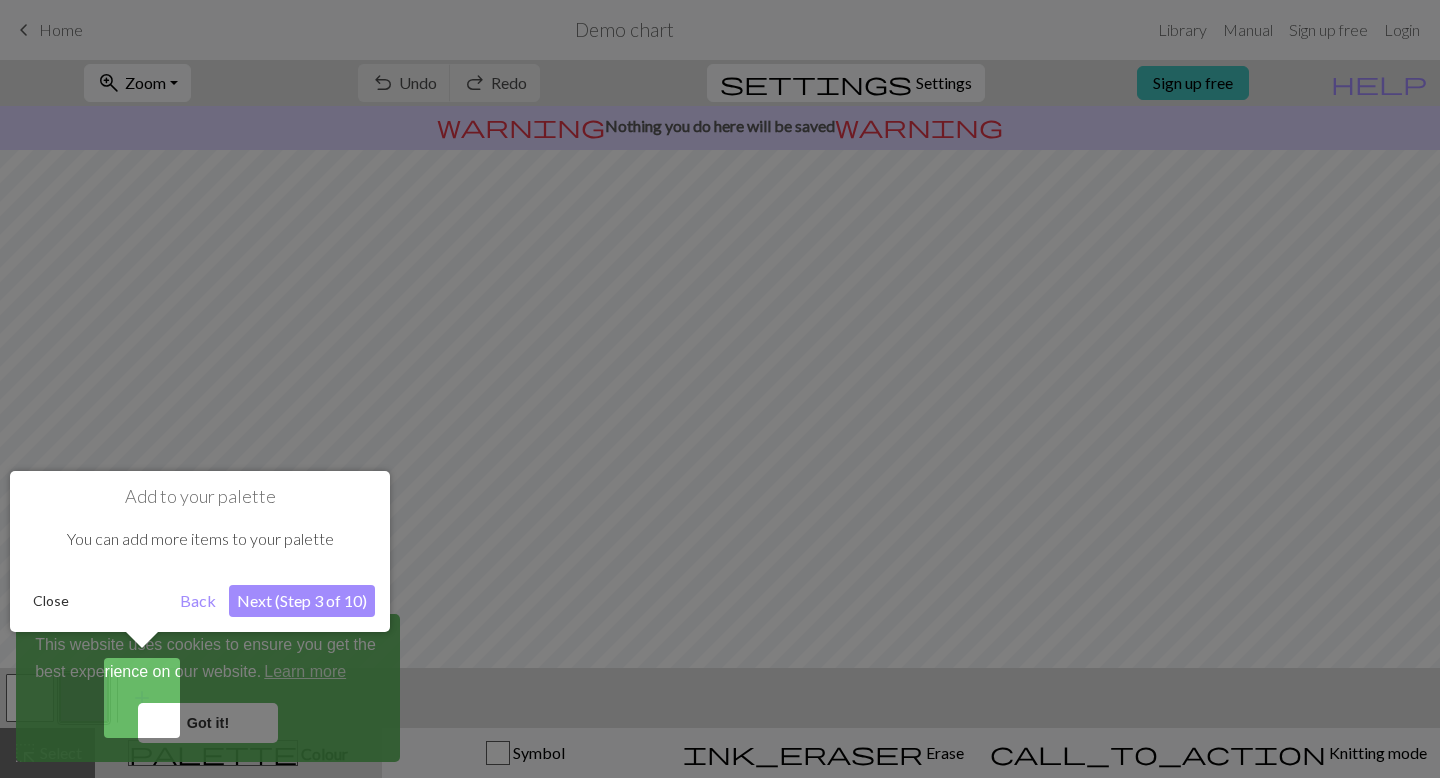 click on "Next (Step 3 of 10)" at bounding box center [302, 601] 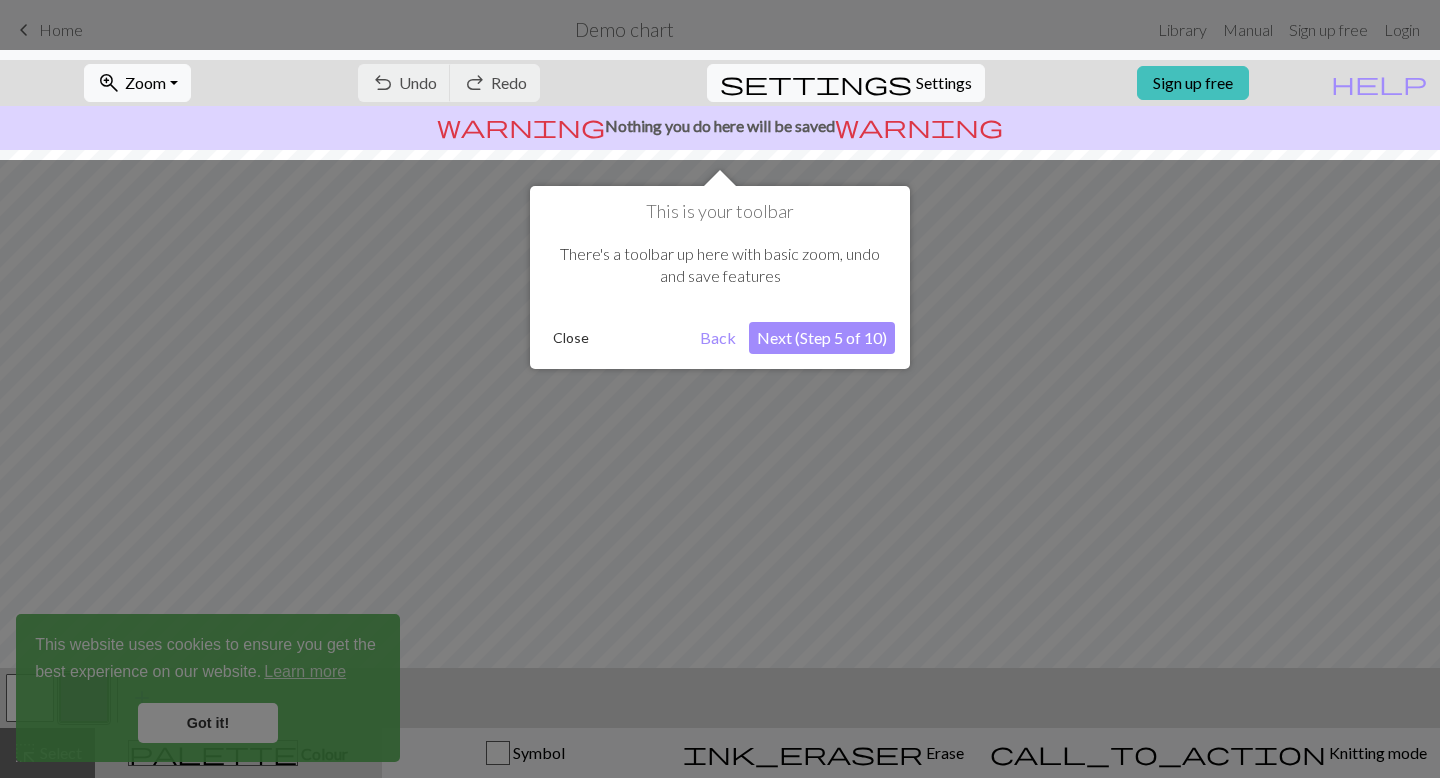 click on "Next (Step 5 of 10)" at bounding box center (822, 338) 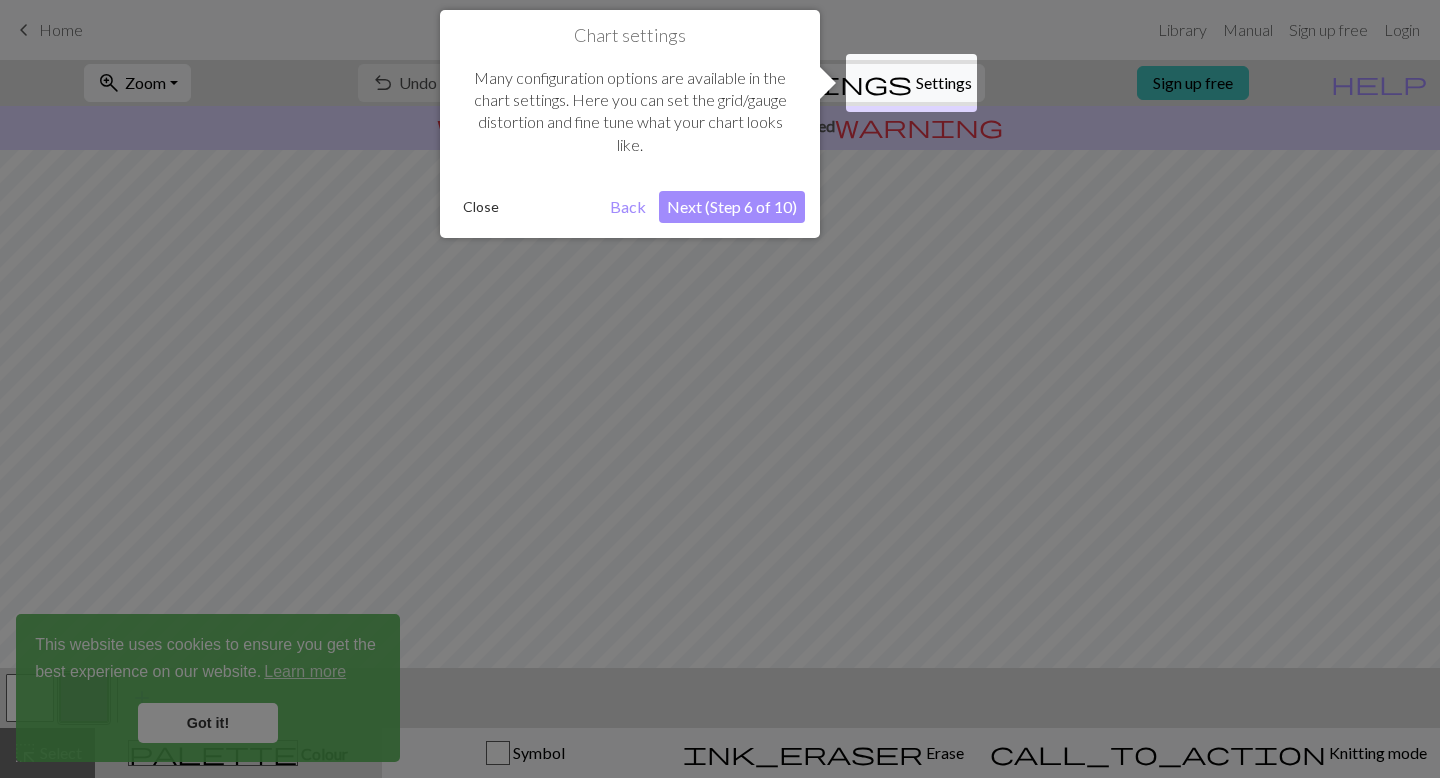 click on "Next (Step 6 of 10)" at bounding box center [732, 207] 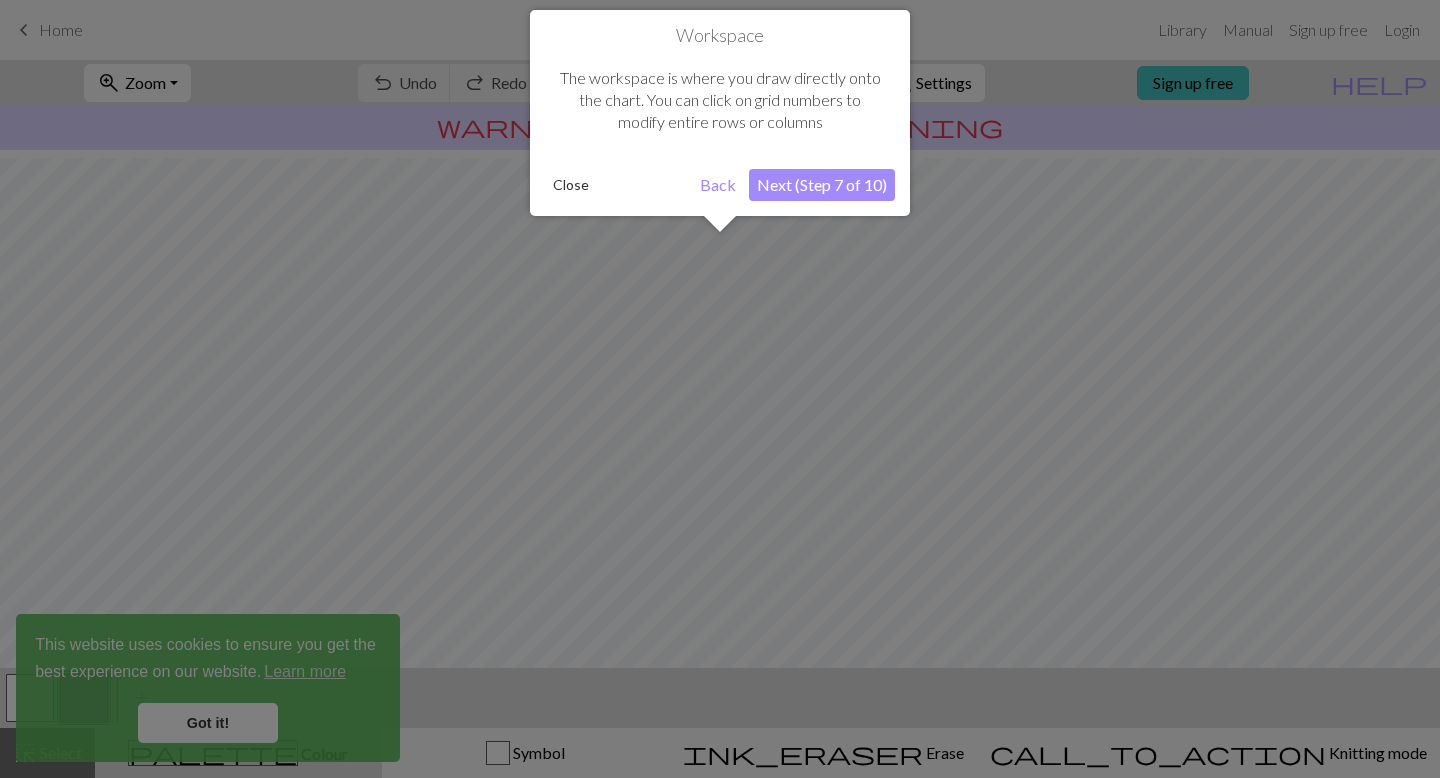 scroll, scrollTop: 120, scrollLeft: 0, axis: vertical 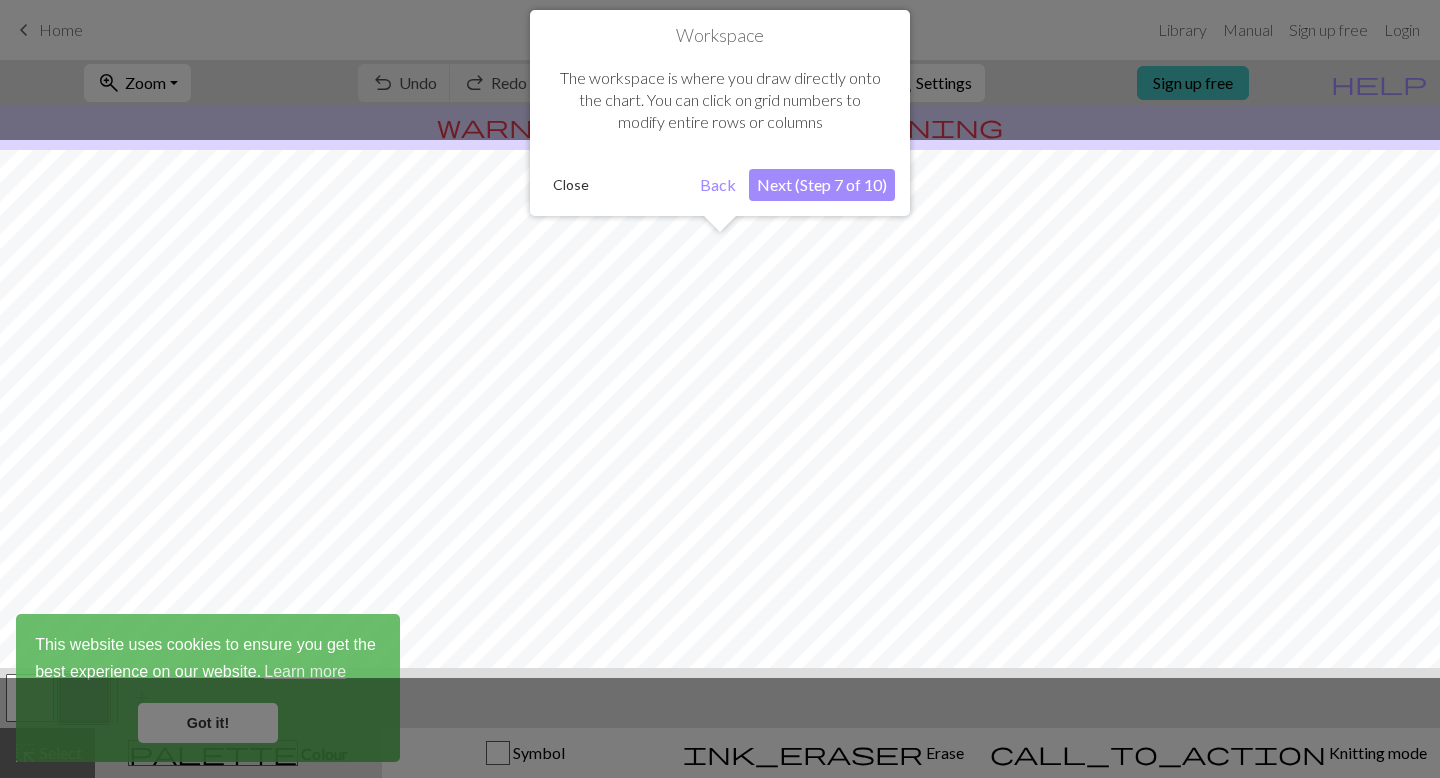click on "Next (Step 7 of 10)" at bounding box center [822, 185] 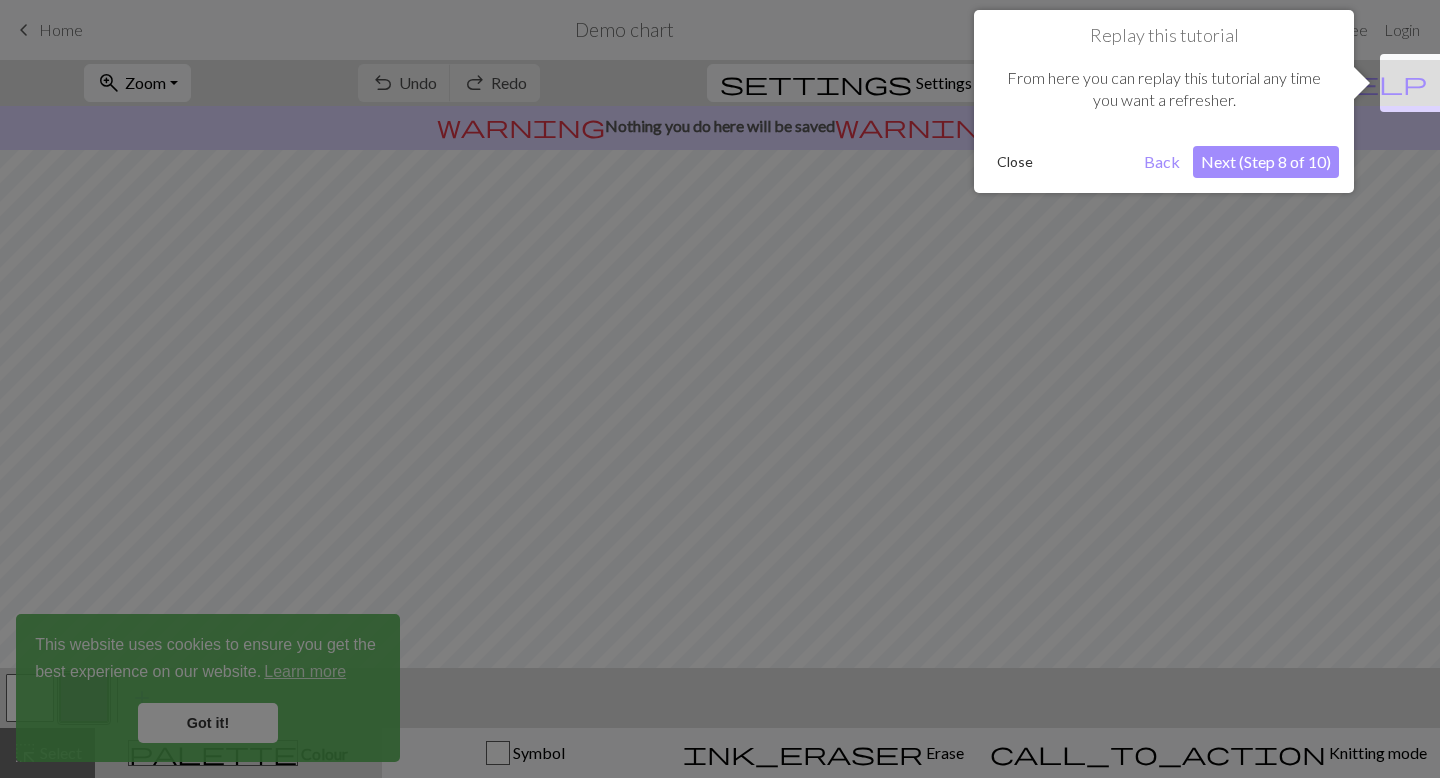 click on "Next (Step 8 of 10)" at bounding box center [1266, 162] 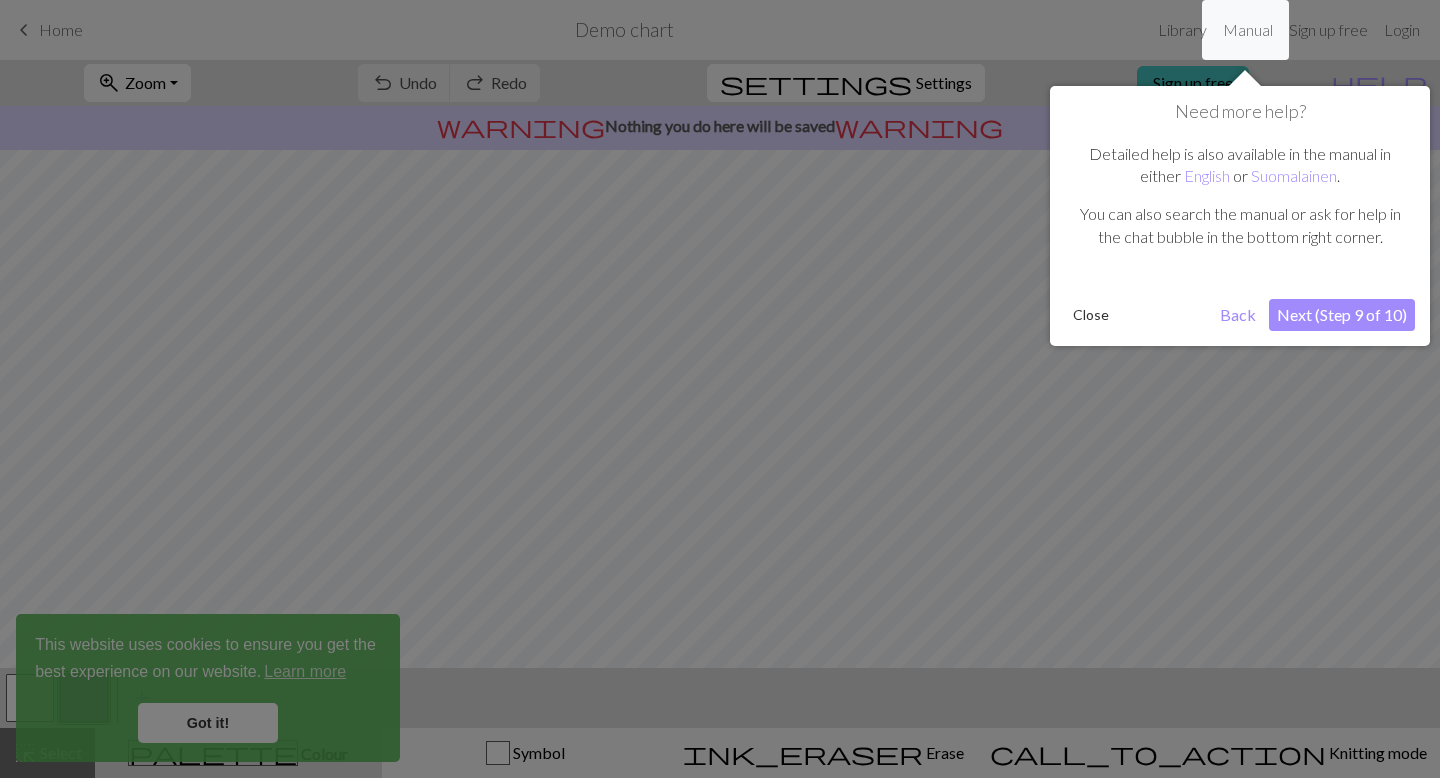 click on "Next (Step 9 of 10)" at bounding box center (1342, 315) 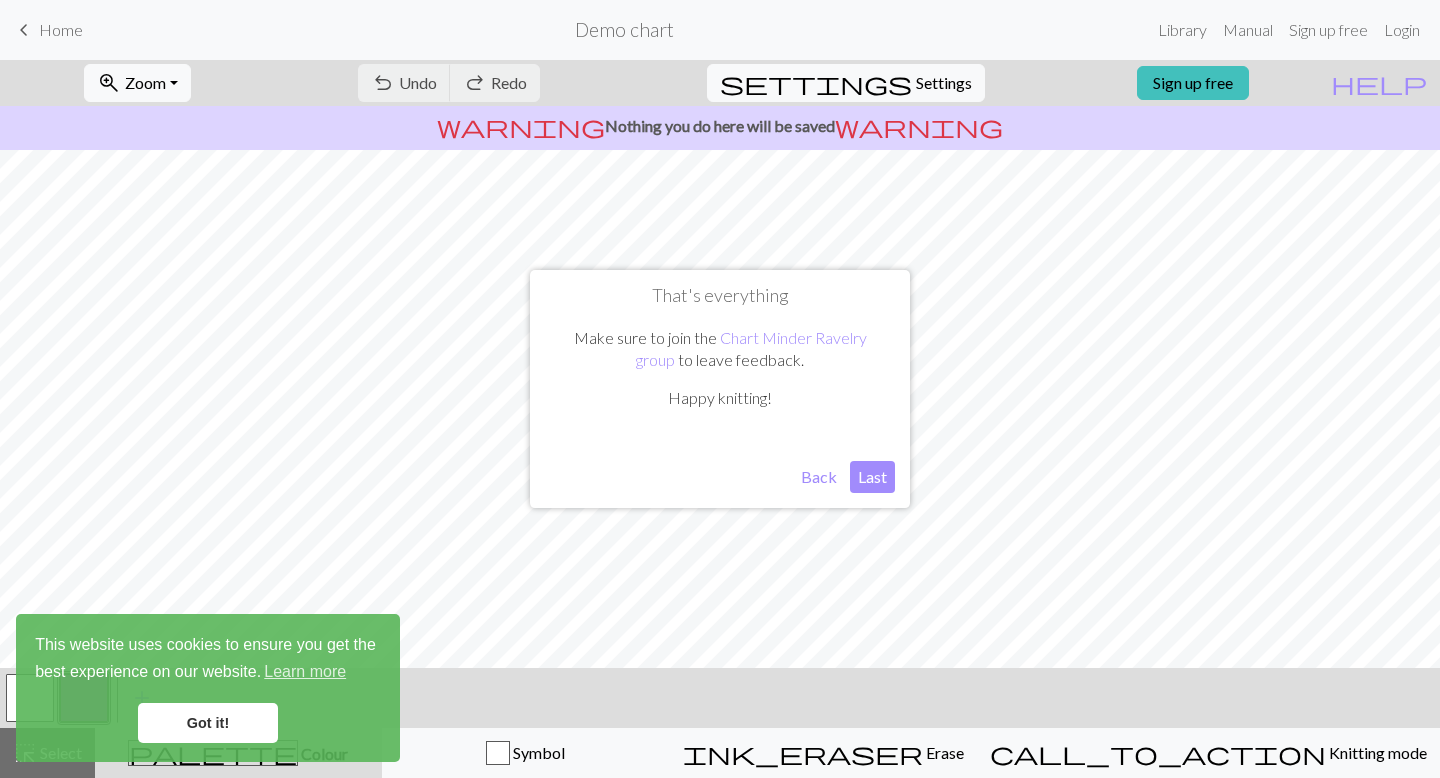 click on "Last" at bounding box center (872, 477) 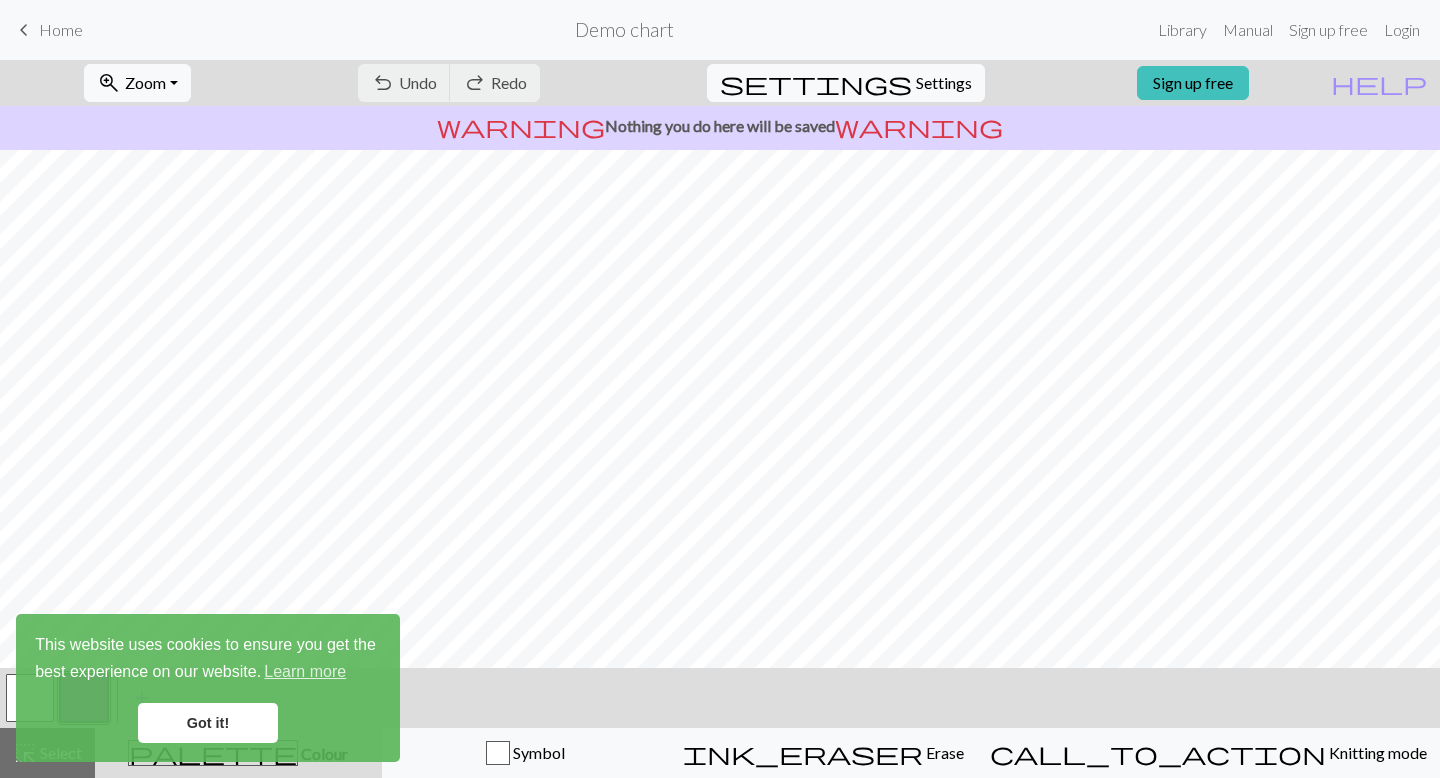click on "Got it!" at bounding box center [208, 723] 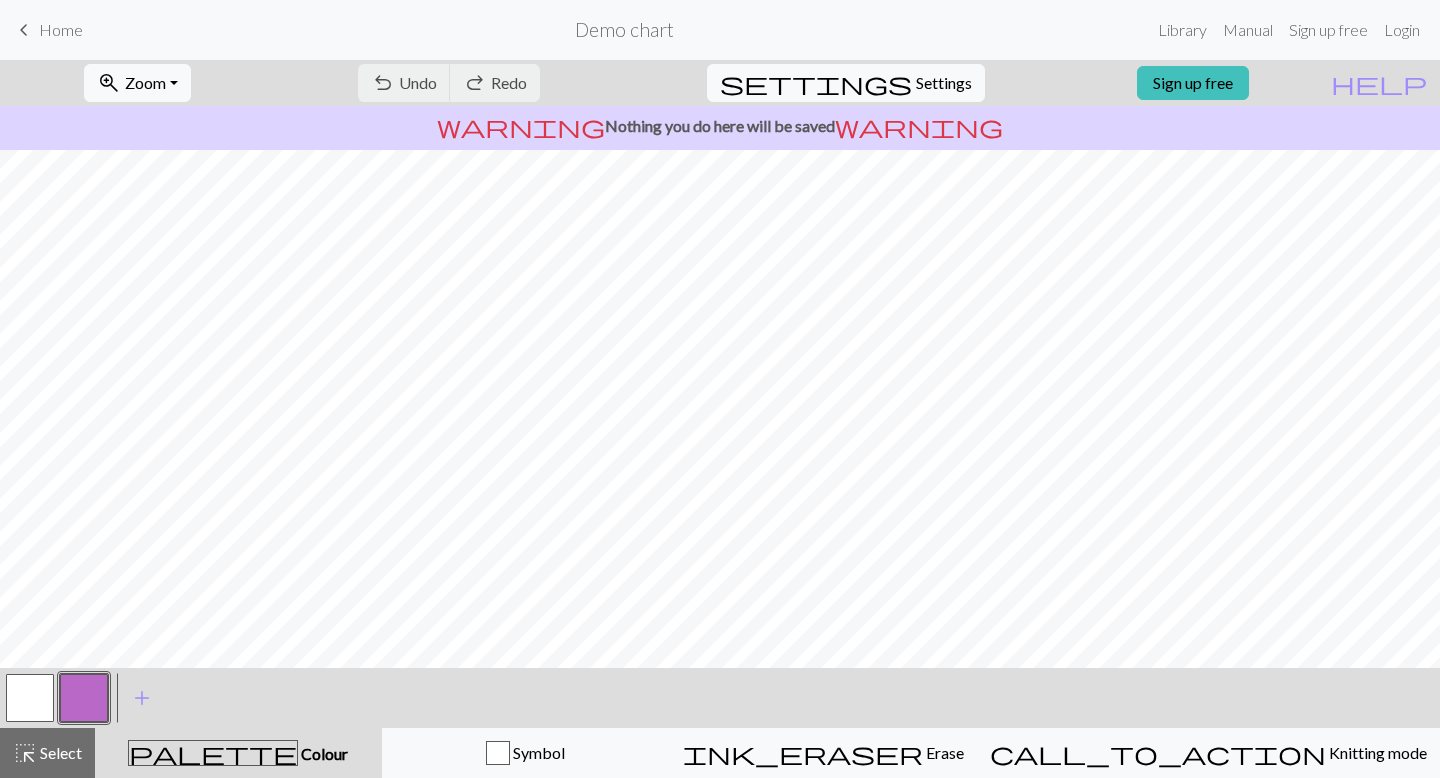 scroll, scrollTop: 0, scrollLeft: 0, axis: both 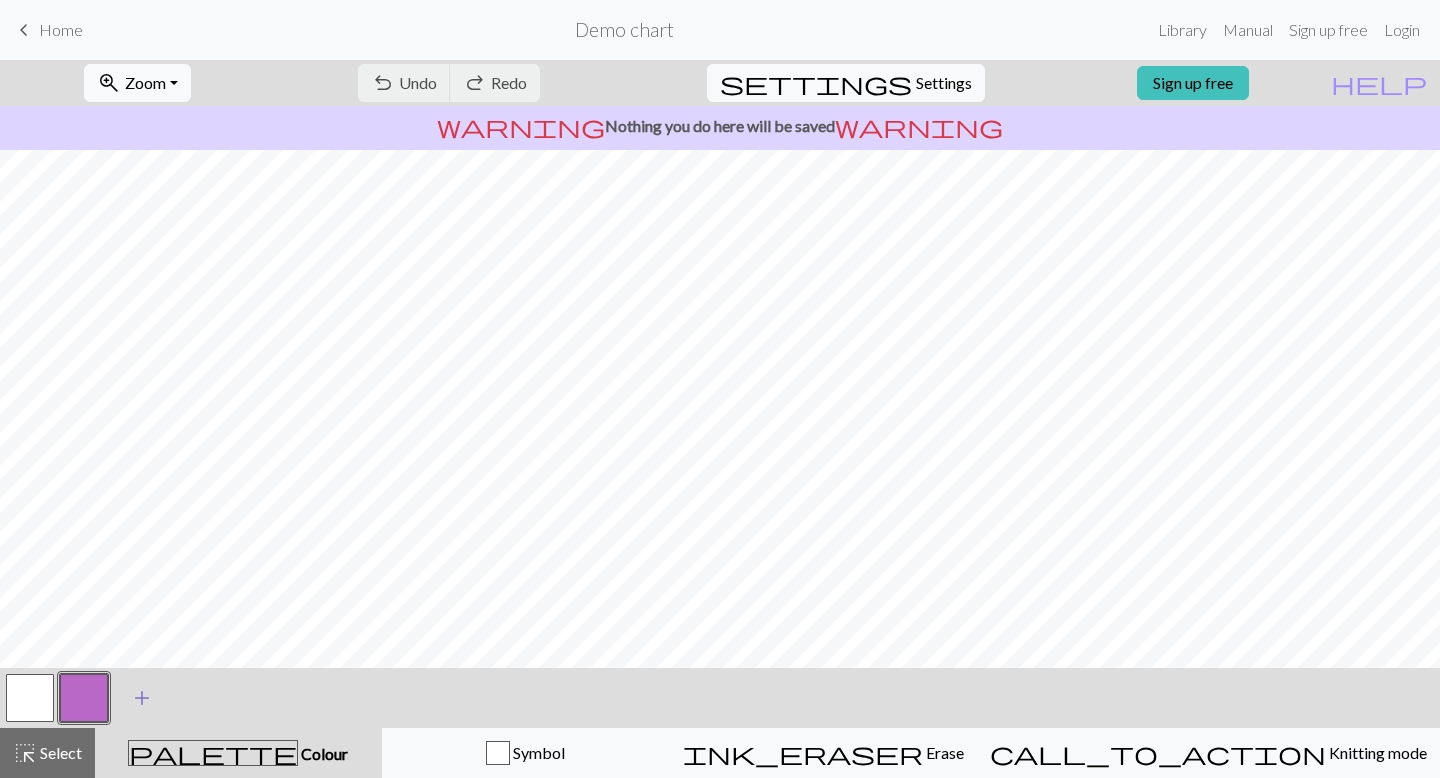 click on "add" at bounding box center [142, 698] 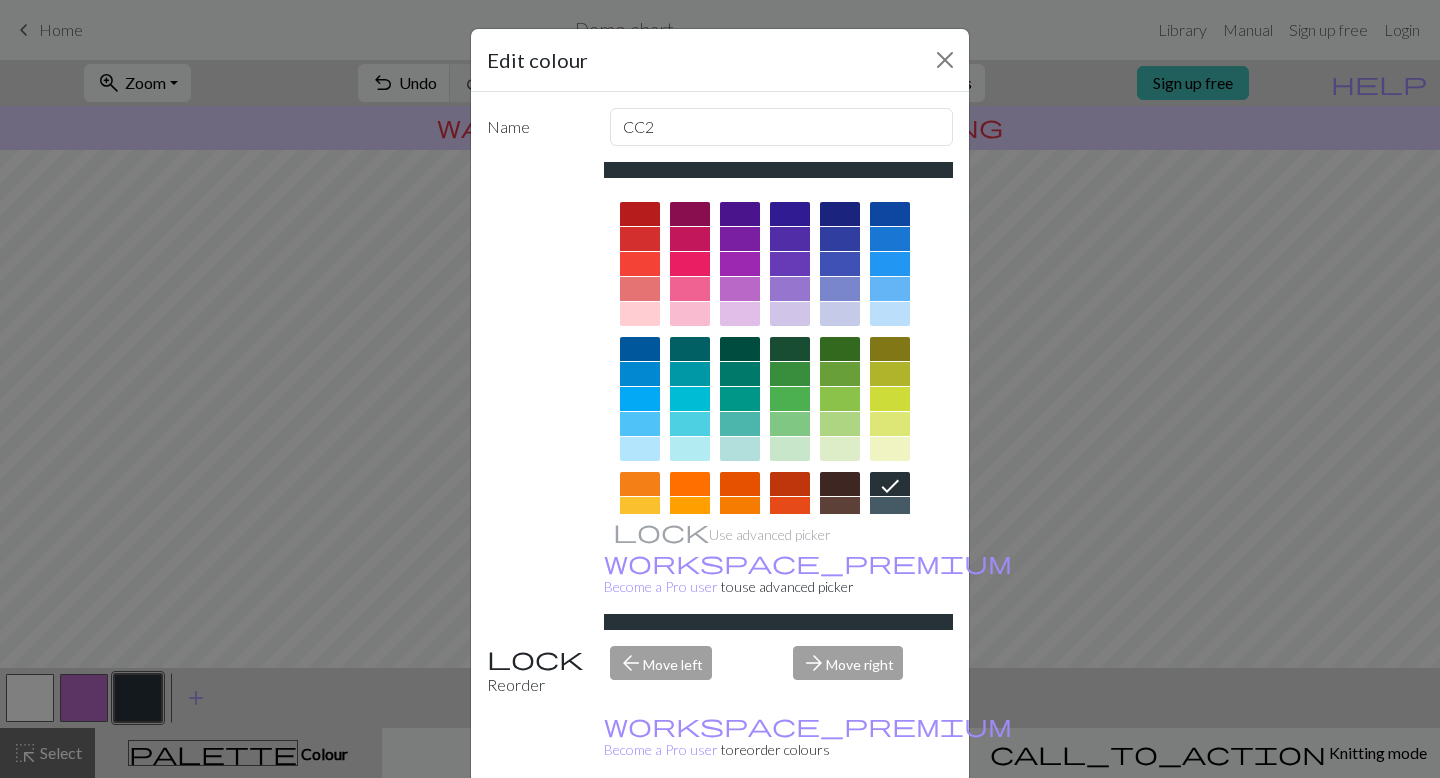 click at bounding box center (790, 399) 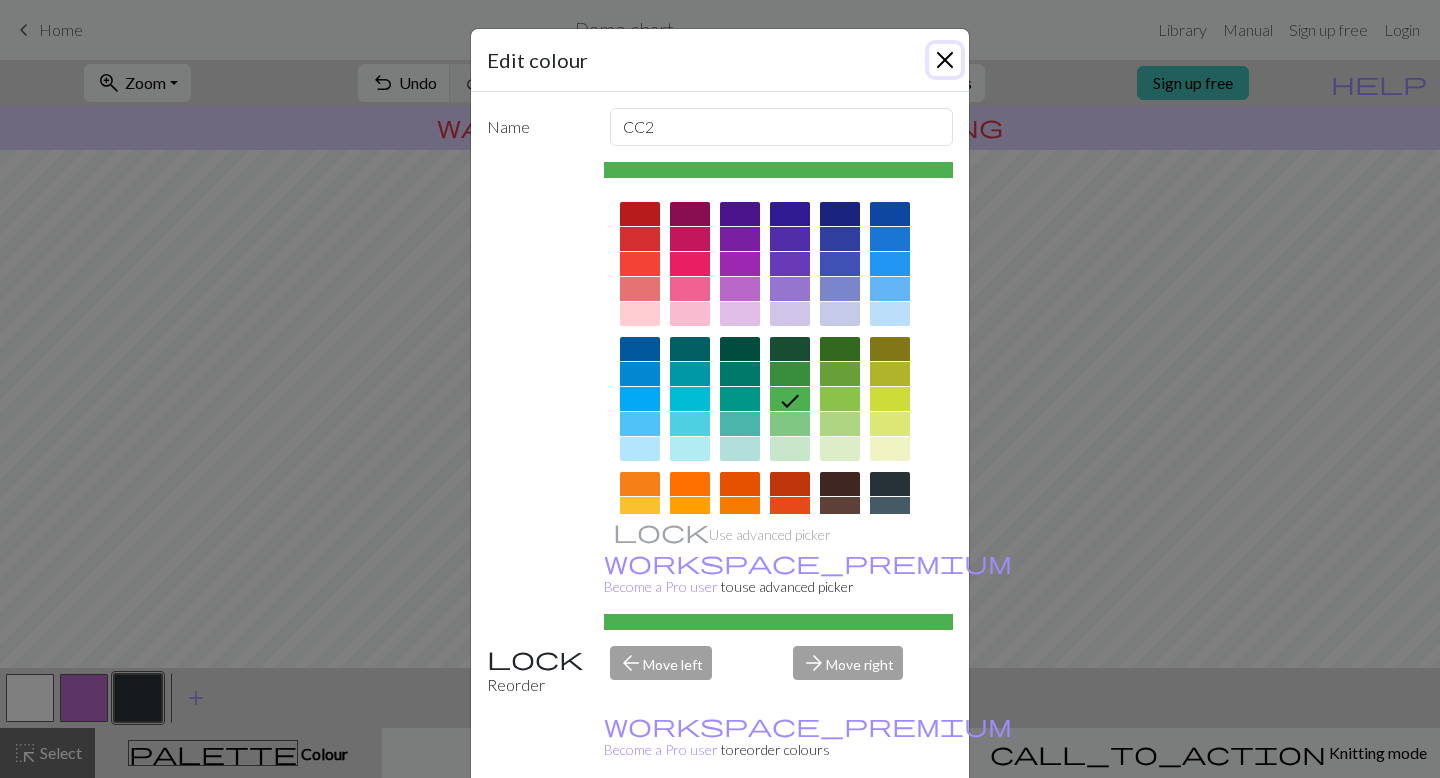 click at bounding box center [945, 60] 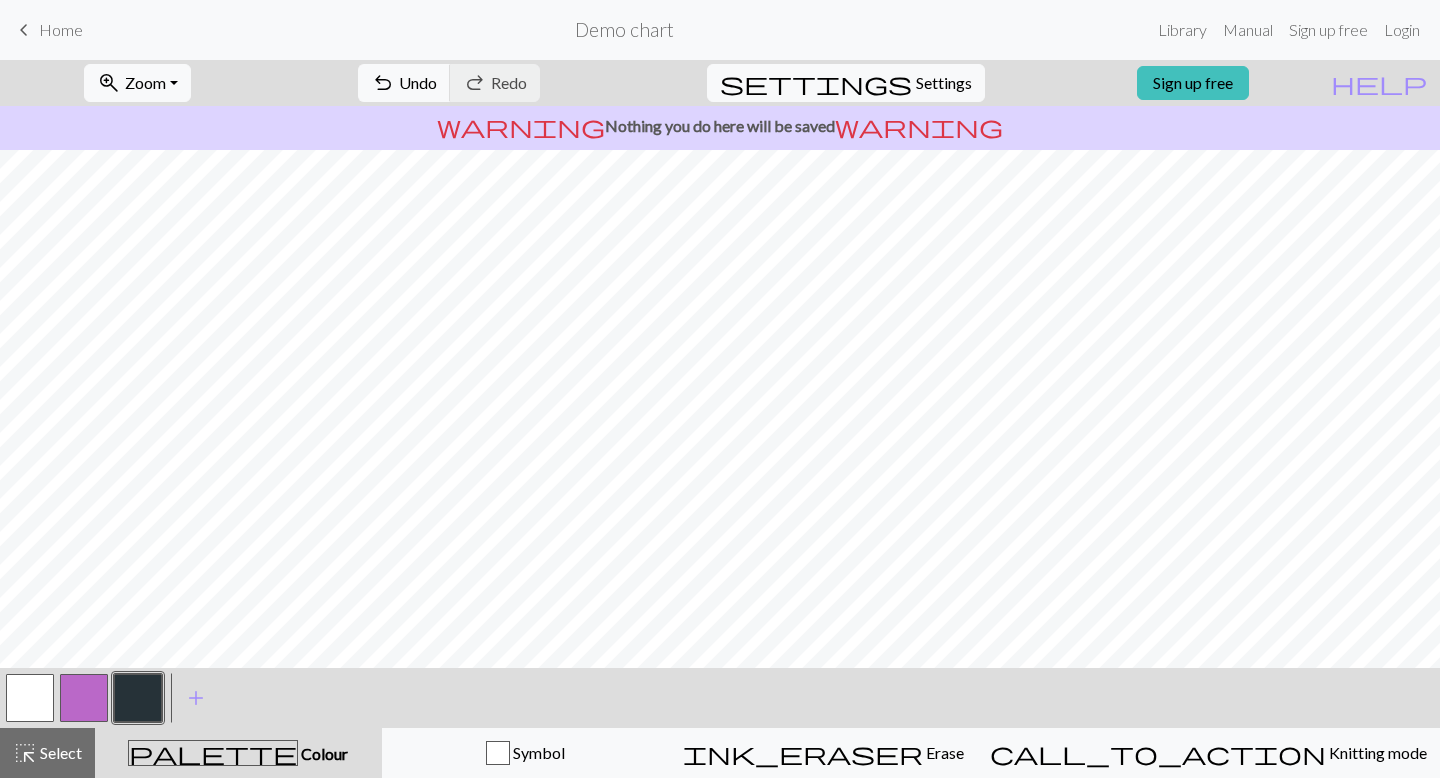 click at bounding box center [138, 698] 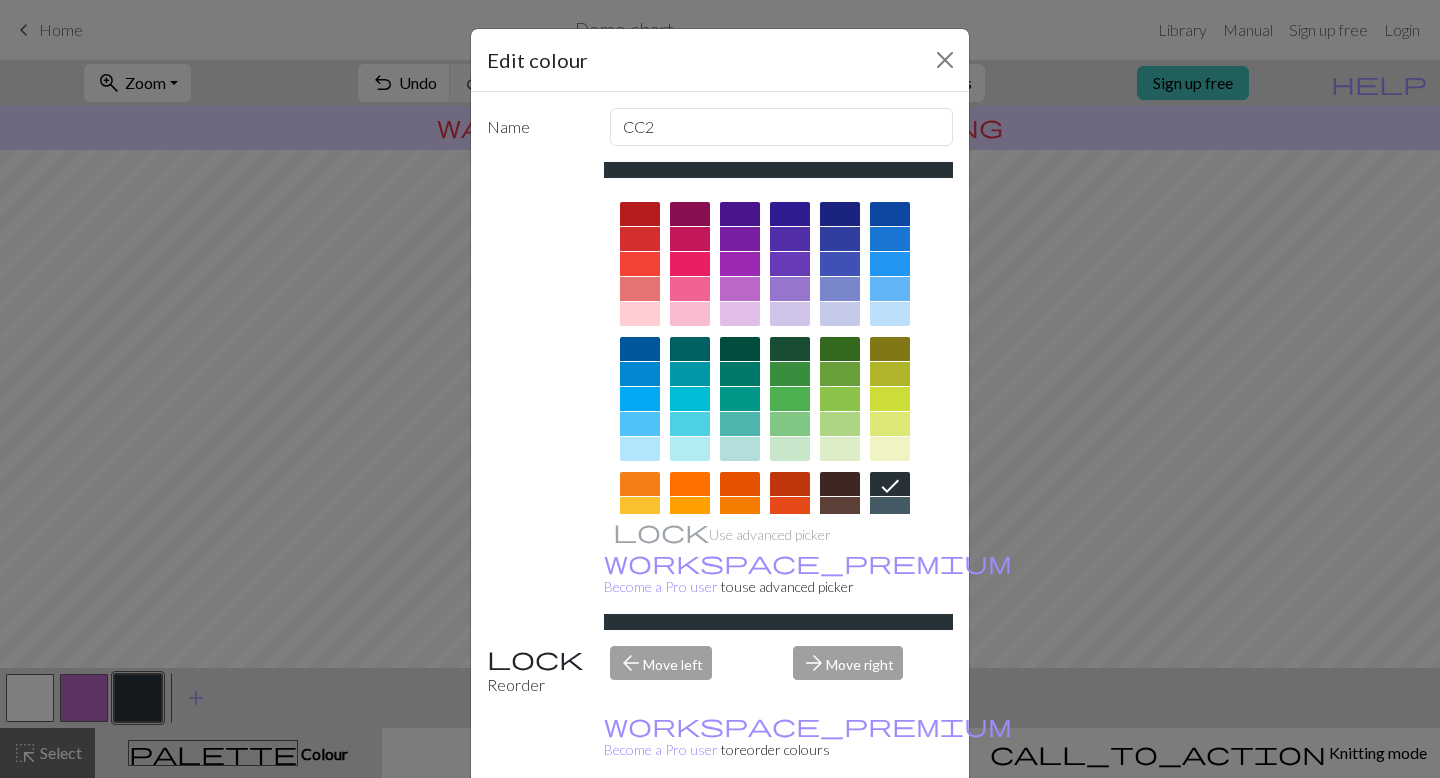 click at bounding box center [790, 399] 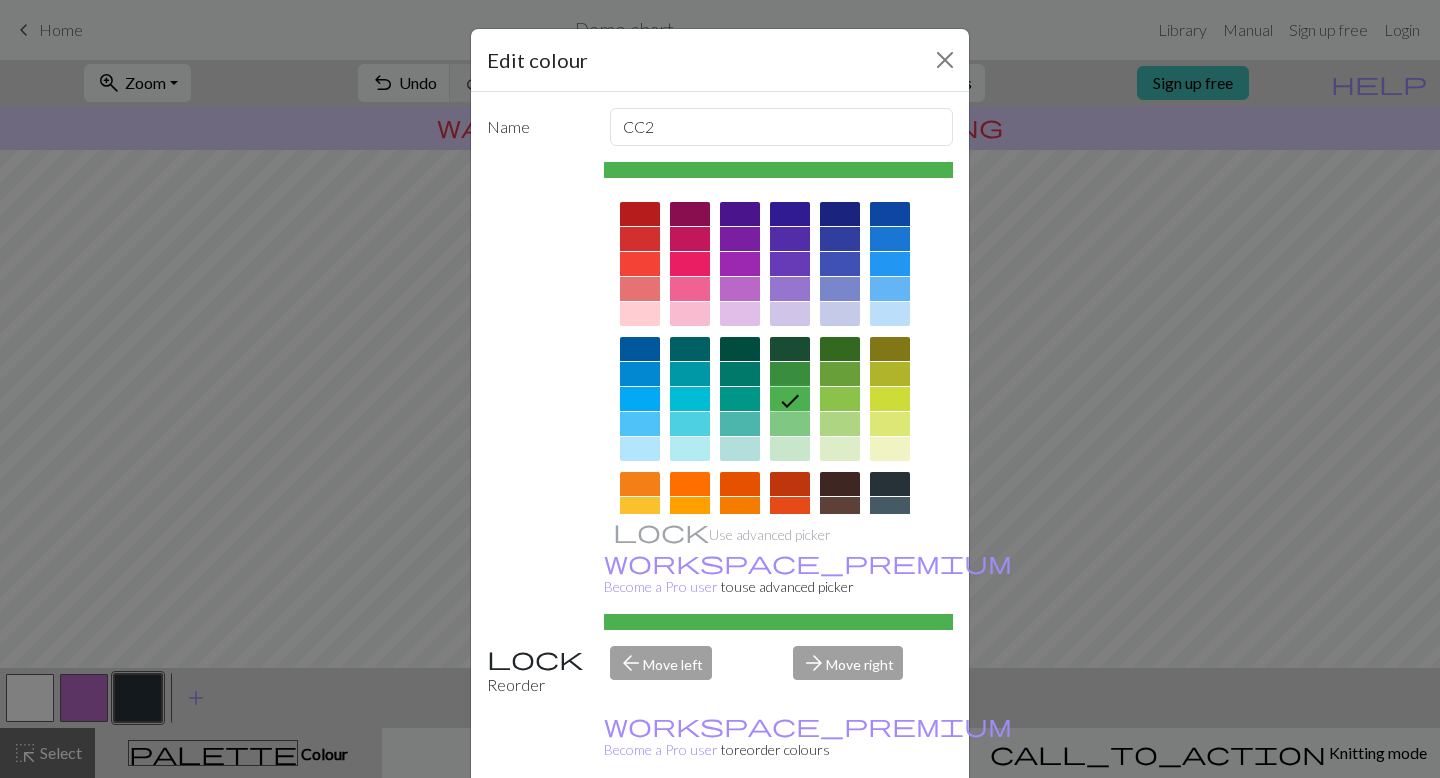 click on "Done" at bounding box center [840, 829] 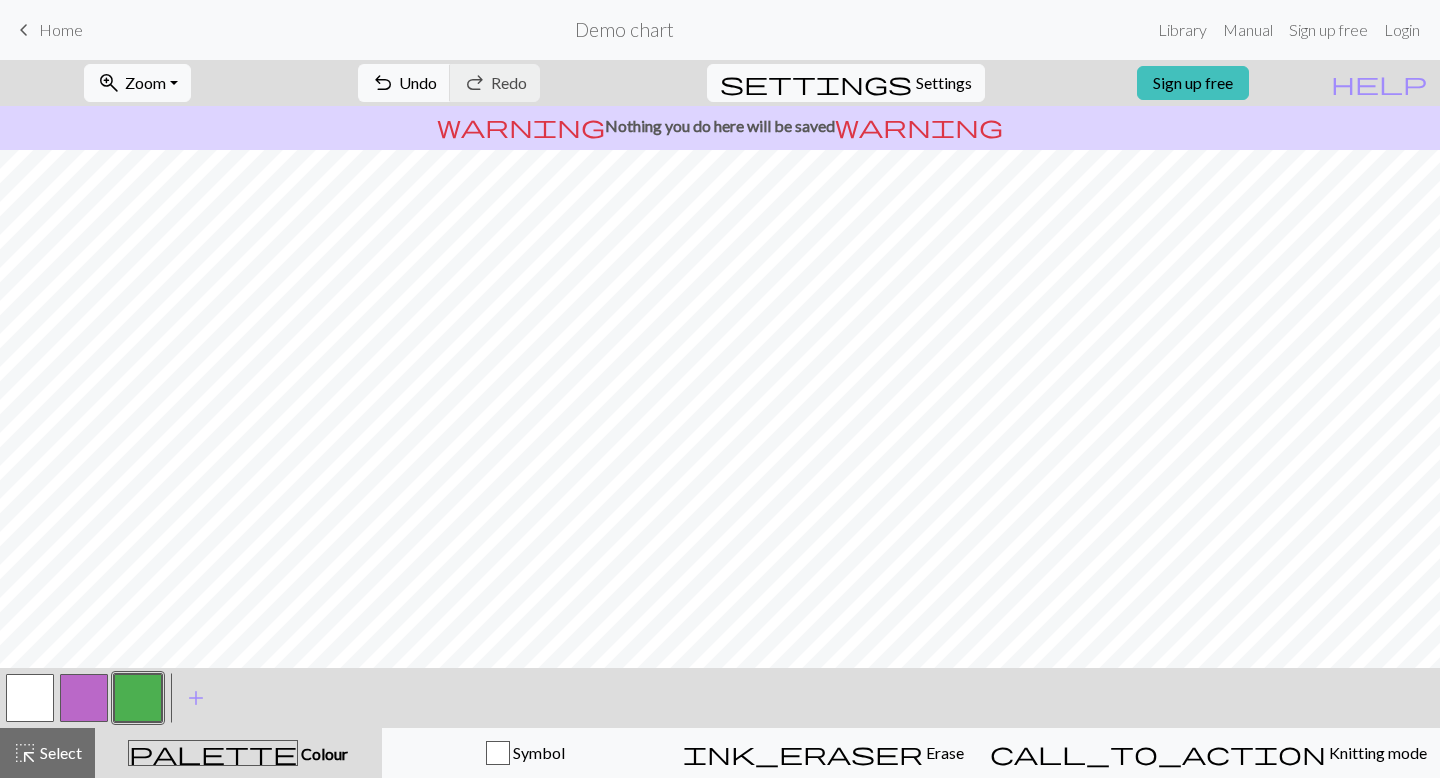 click at bounding box center [84, 698] 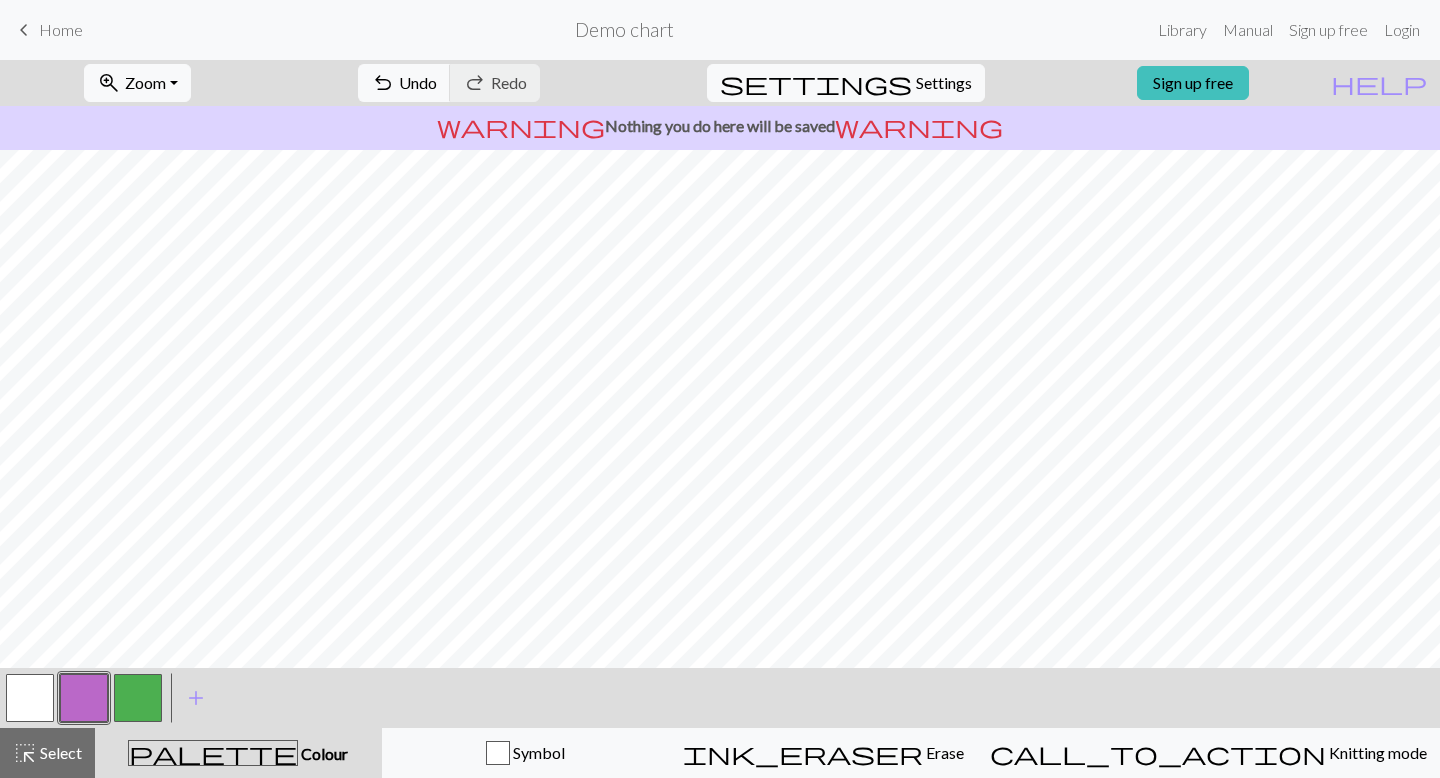 click at bounding box center (84, 698) 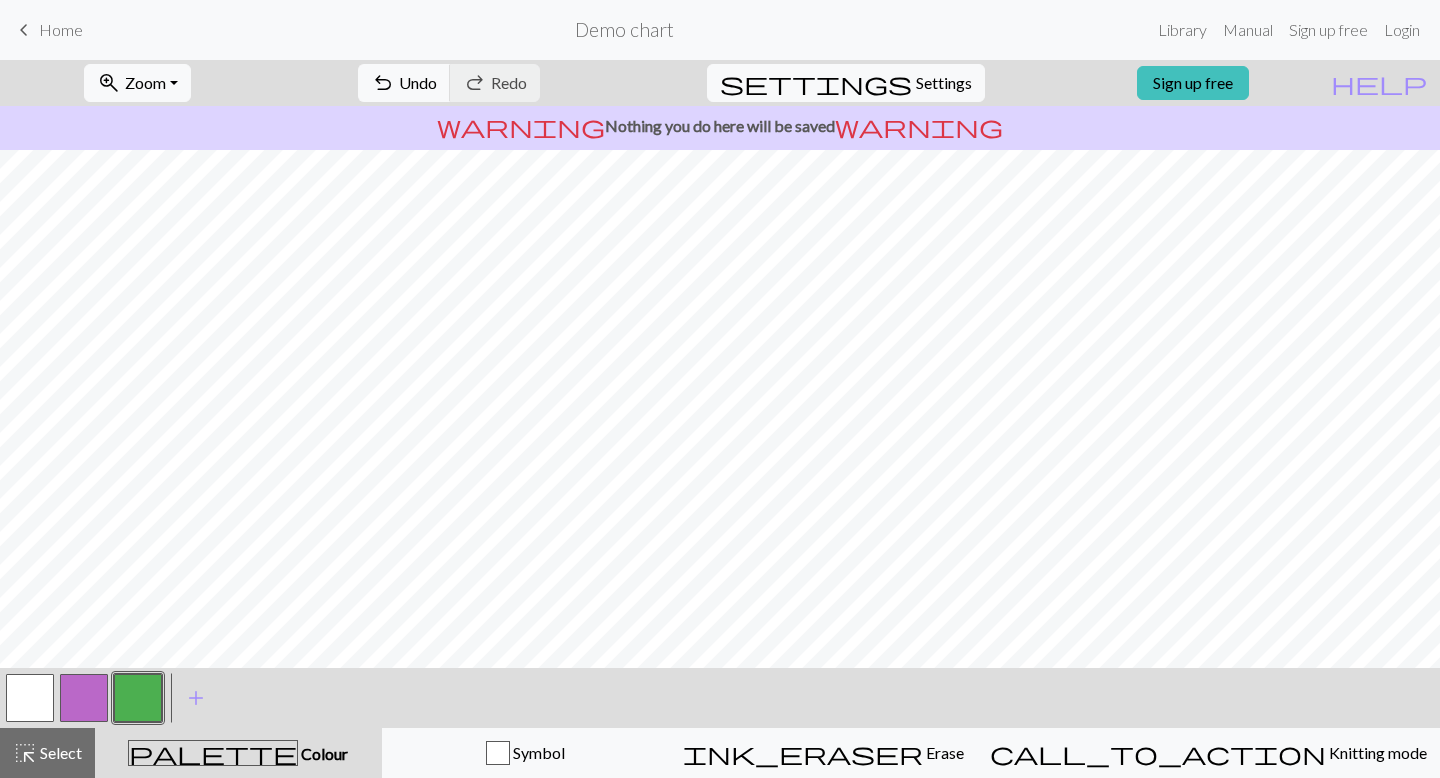 click at bounding box center (84, 698) 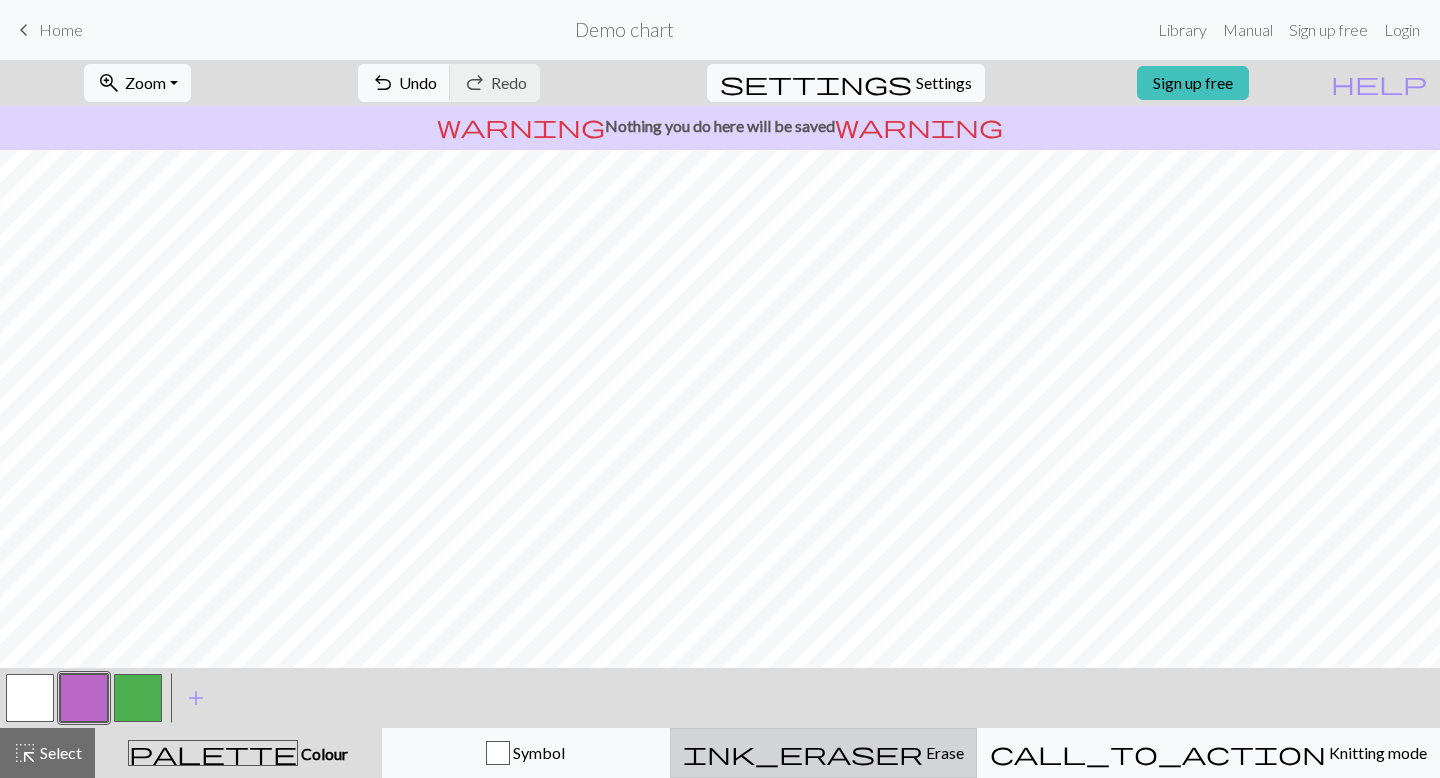 click on "ink_eraser" at bounding box center [803, 753] 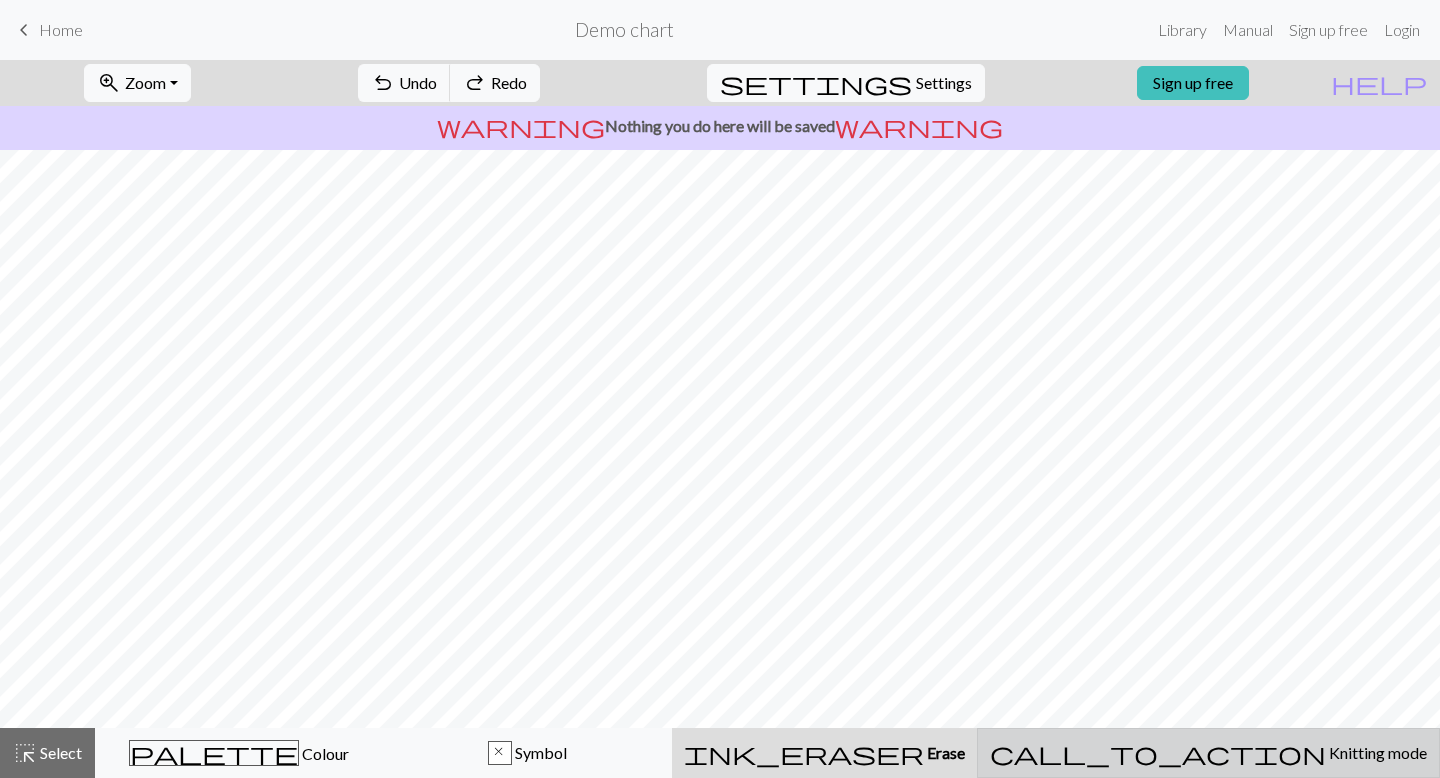 click on "call_to_action   Knitting mode   Knitting mode" at bounding box center (1208, 753) 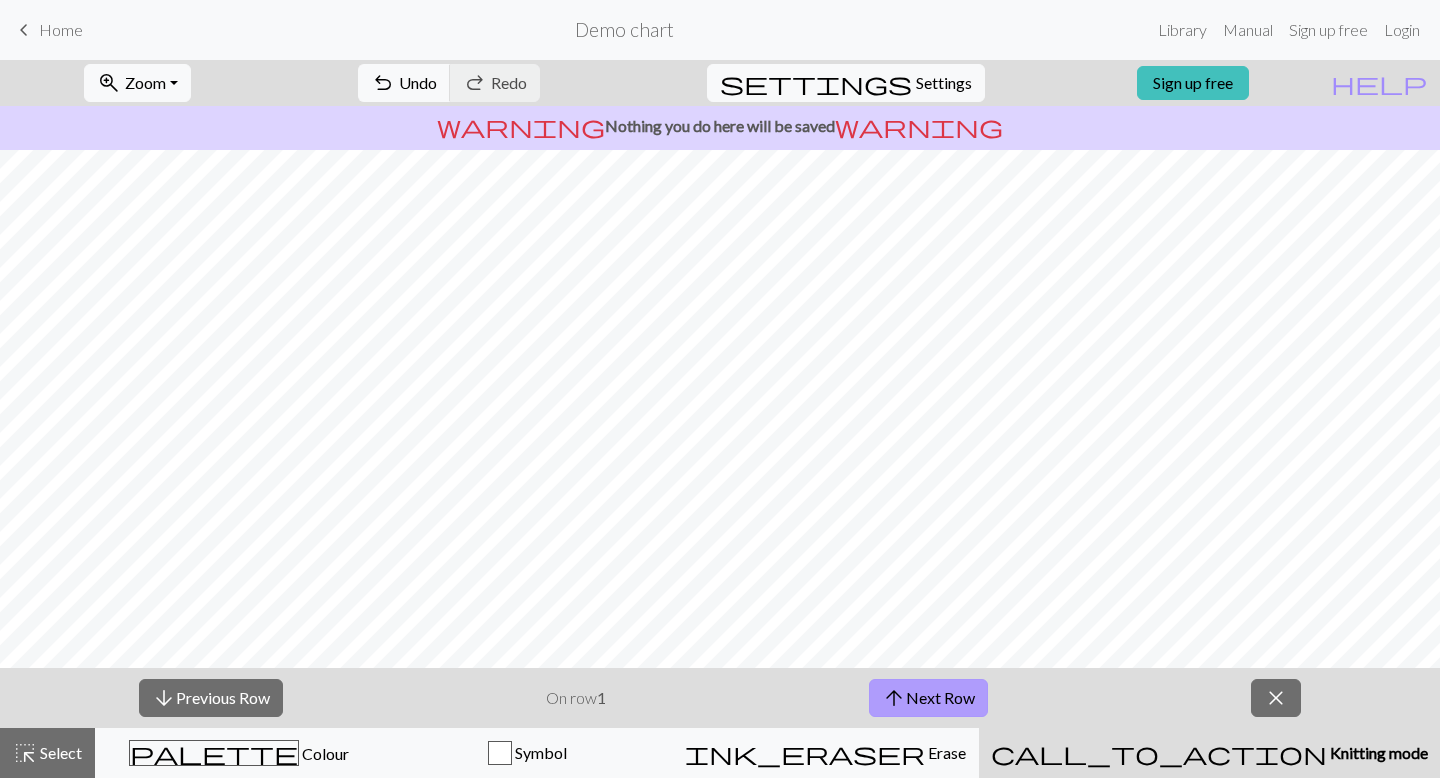 click on "arrow_upward  Next Row" at bounding box center [928, 698] 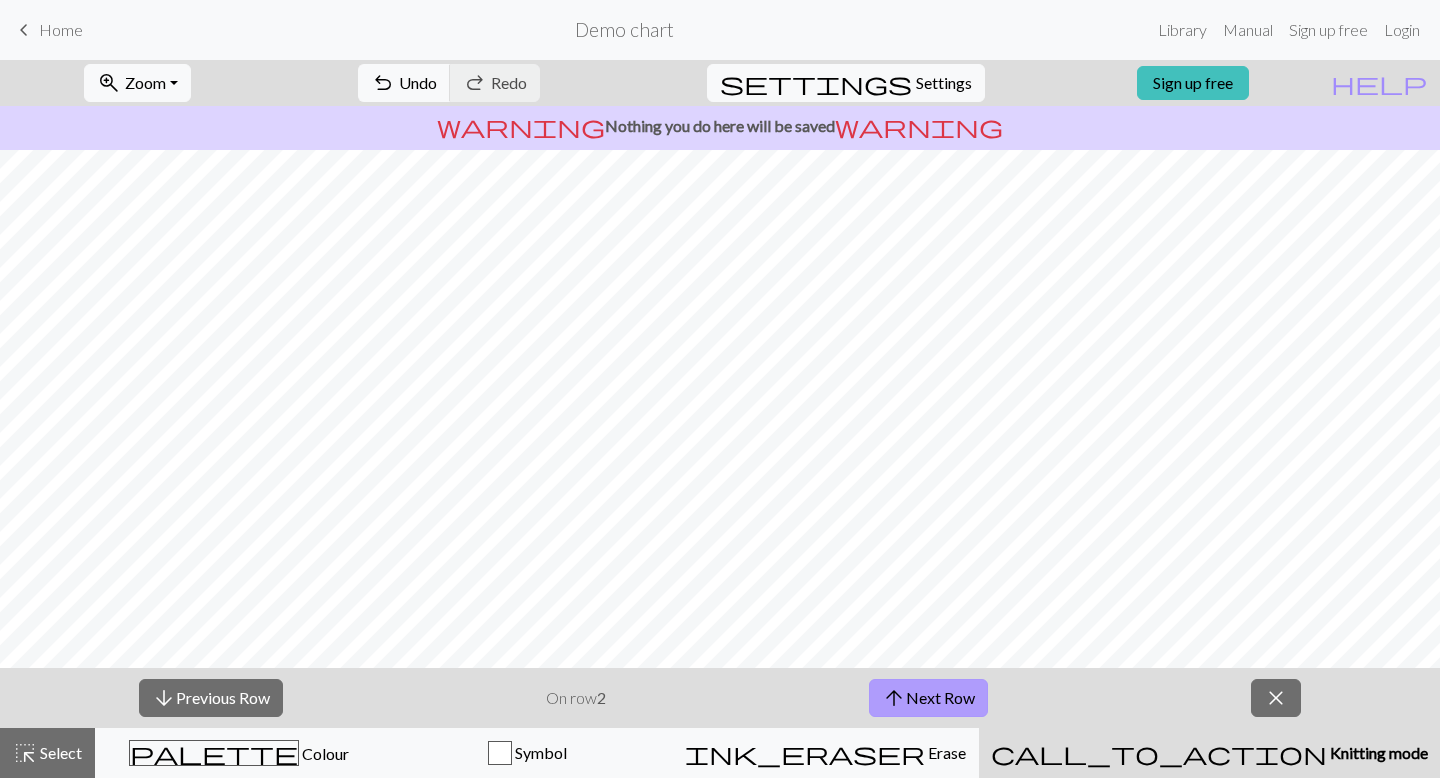 click on "arrow_upward  Next Row" at bounding box center [928, 698] 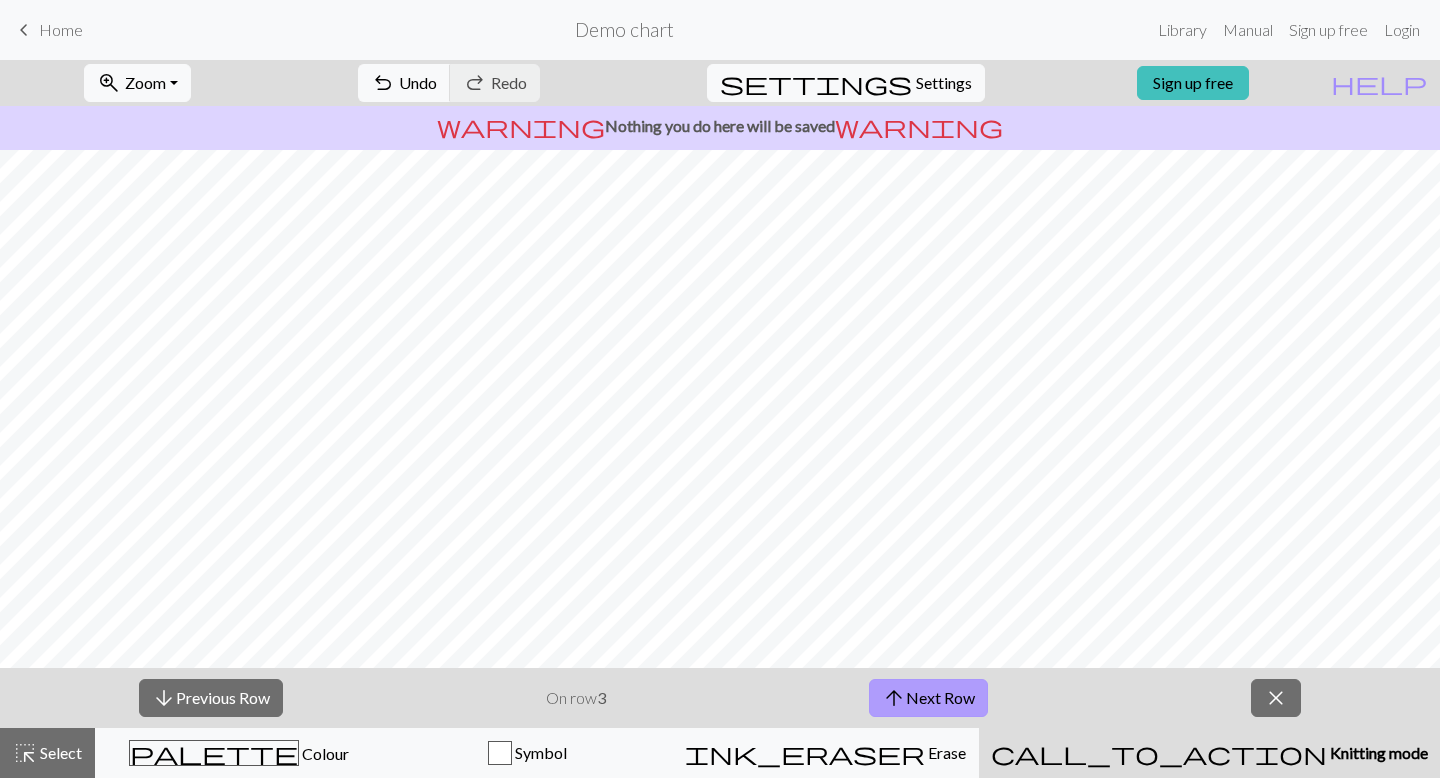 click on "arrow_upward  Next Row" at bounding box center [928, 698] 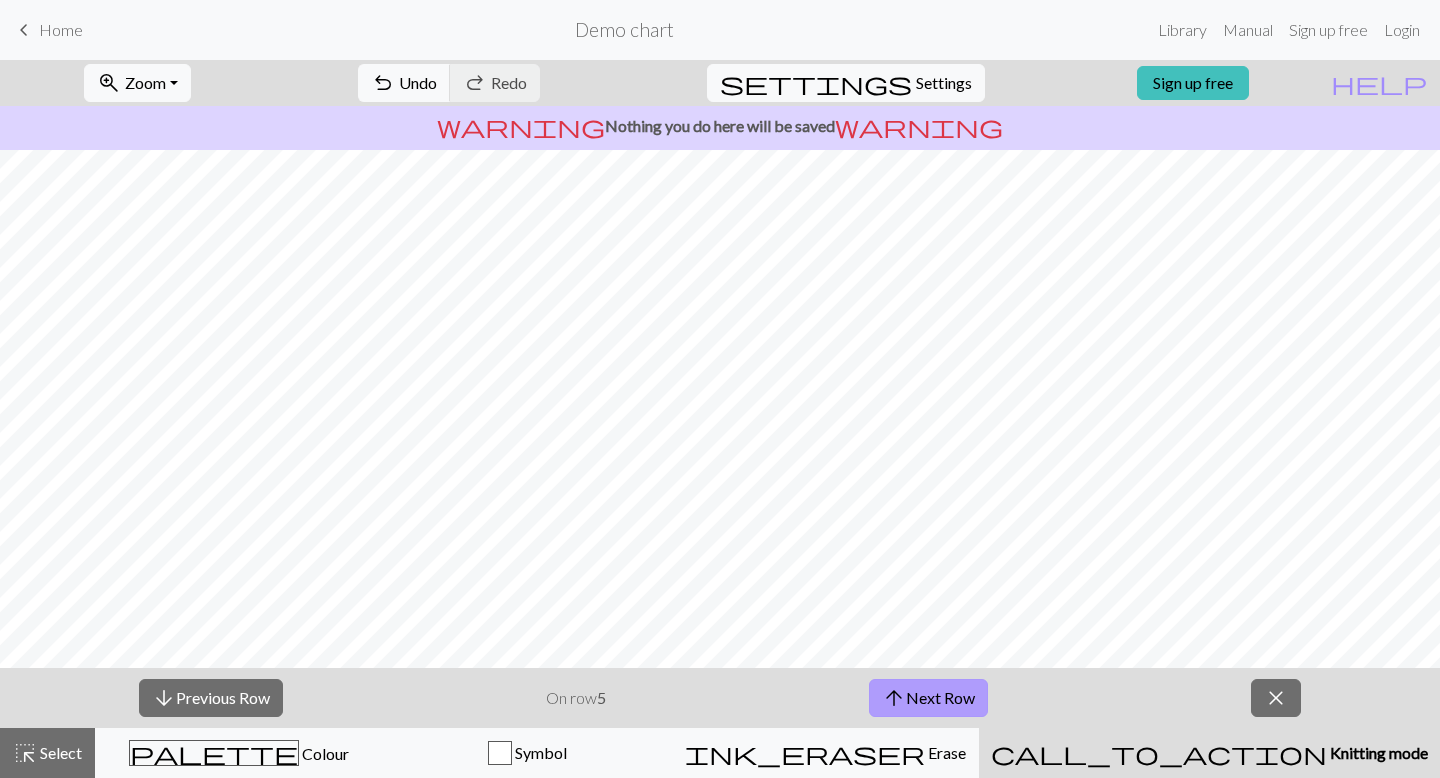 click on "arrow_upward  Next Row" at bounding box center (928, 698) 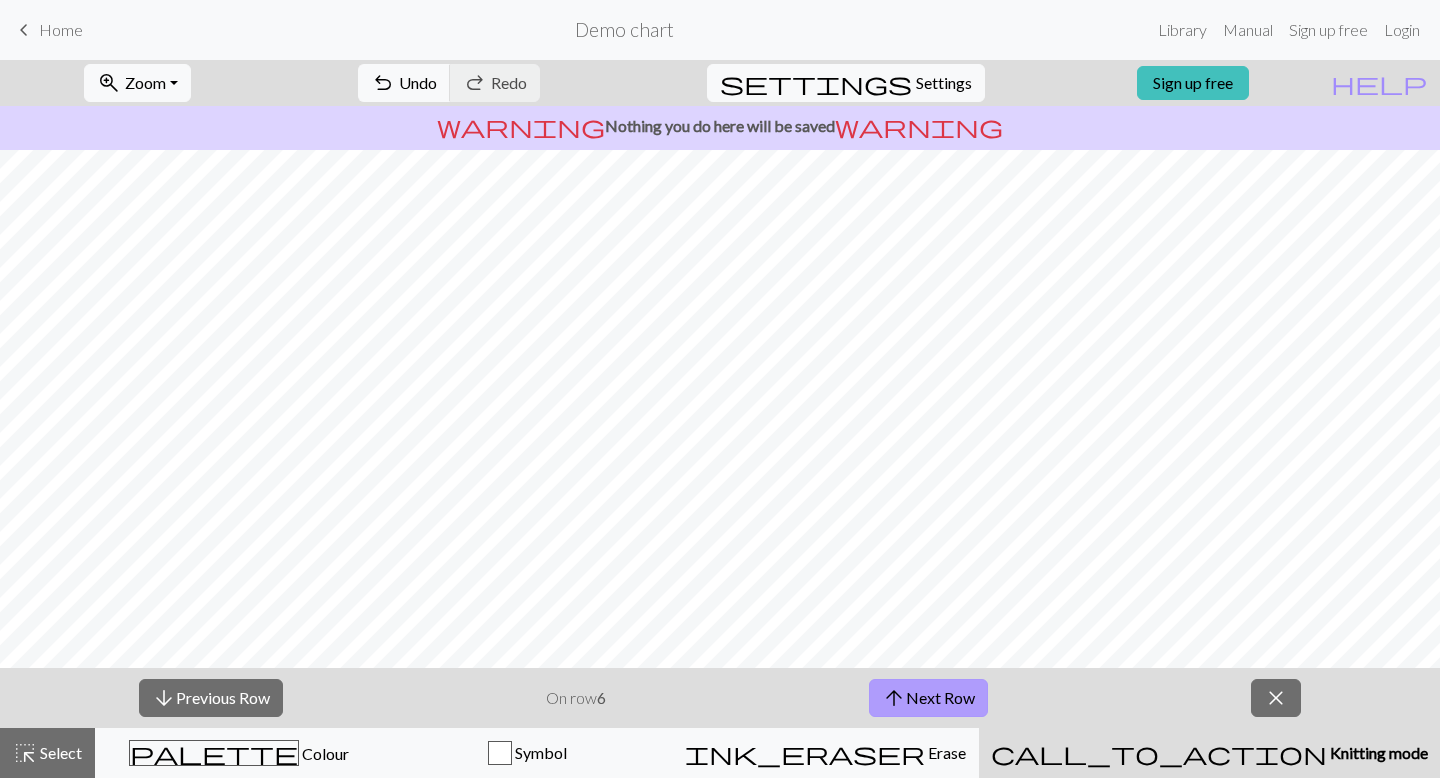 click on "arrow_upward  Next Row" at bounding box center [928, 698] 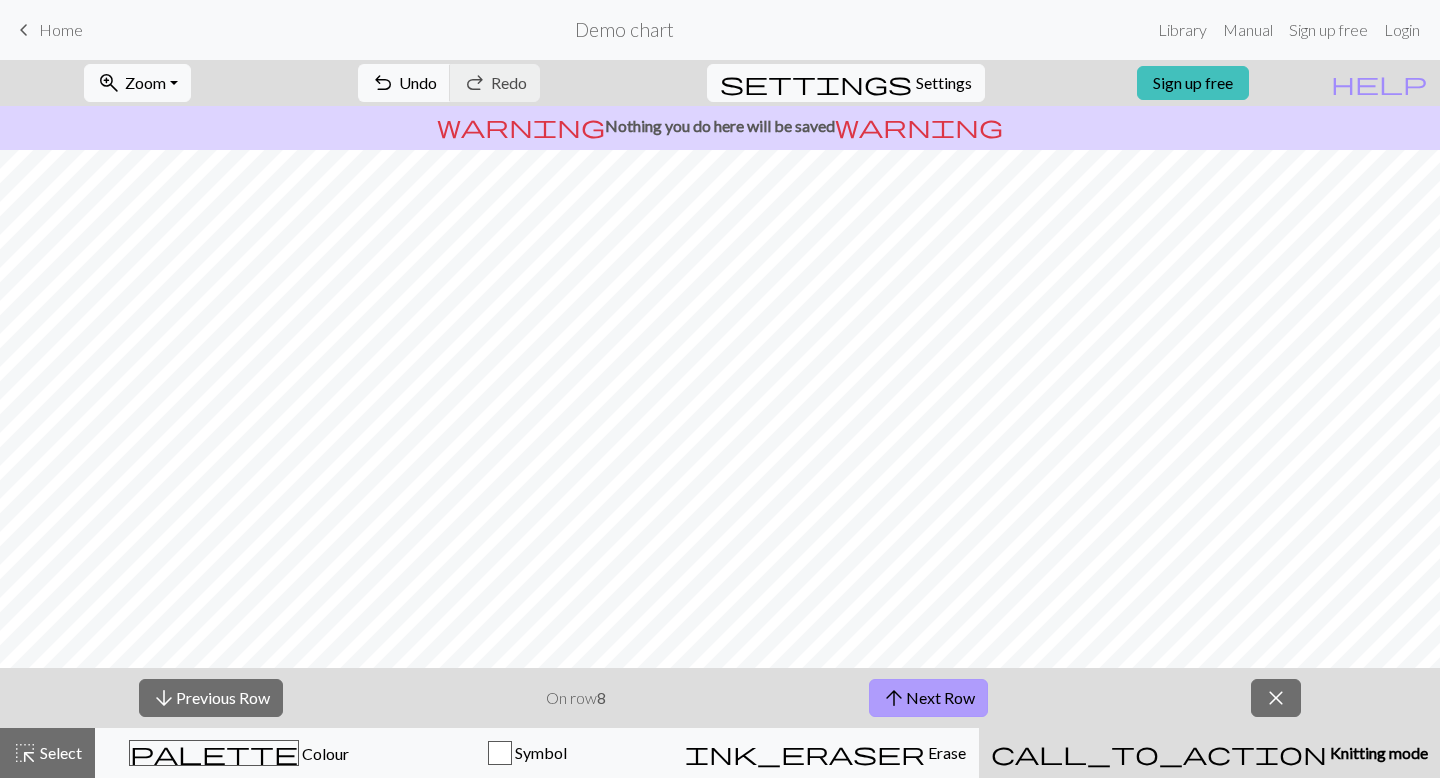 click on "arrow_upward  Next Row" at bounding box center [928, 698] 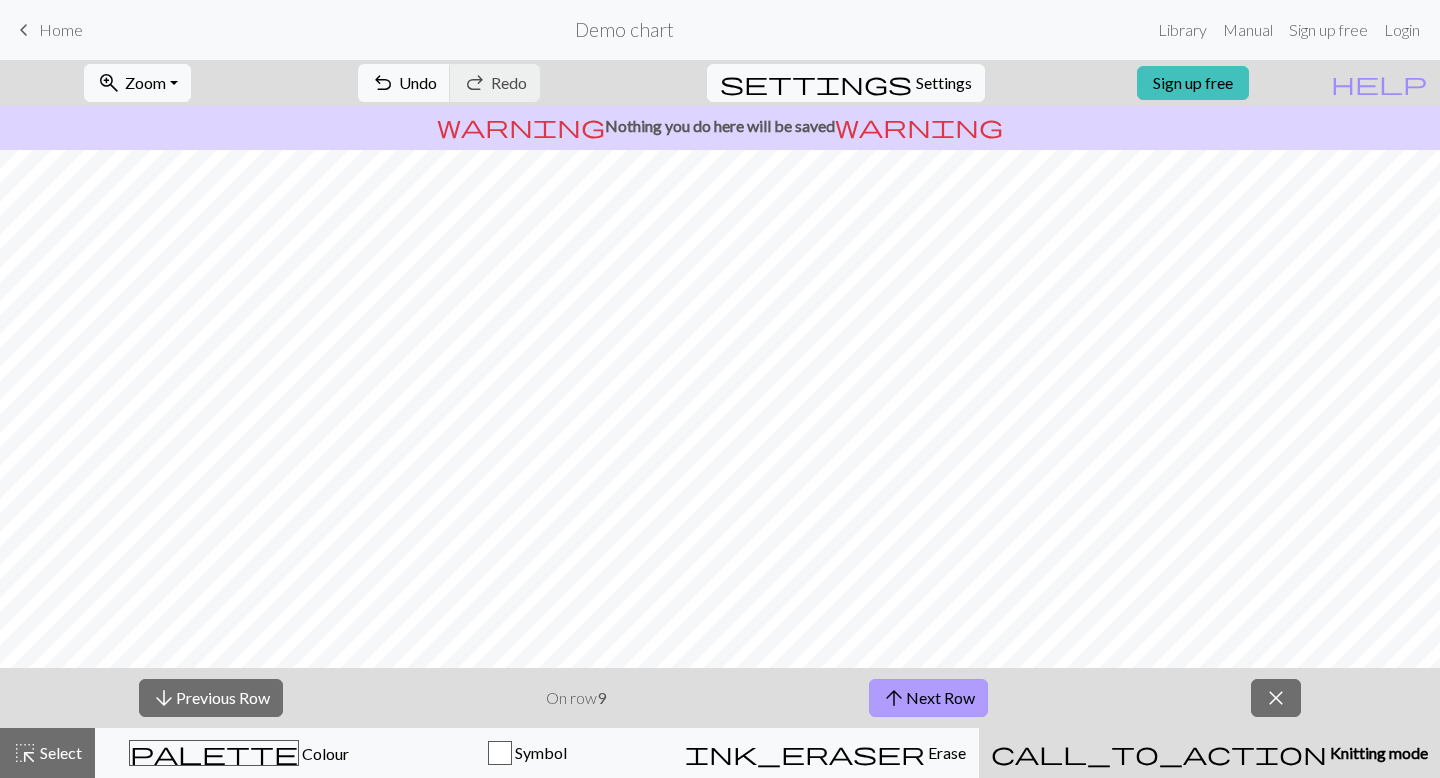 click on "arrow_upward  Next Row" at bounding box center [928, 698] 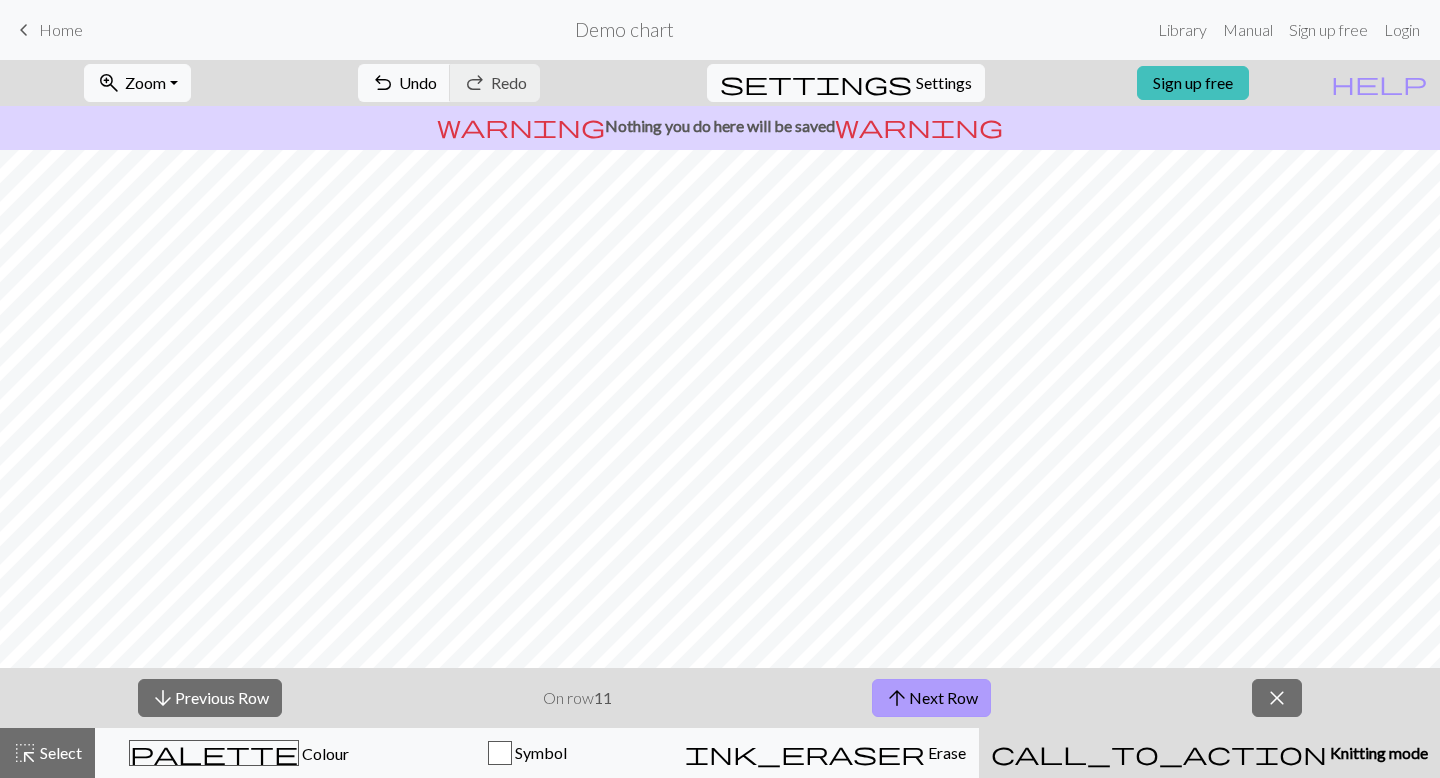 click on "arrow_upward  Next Row" at bounding box center [931, 698] 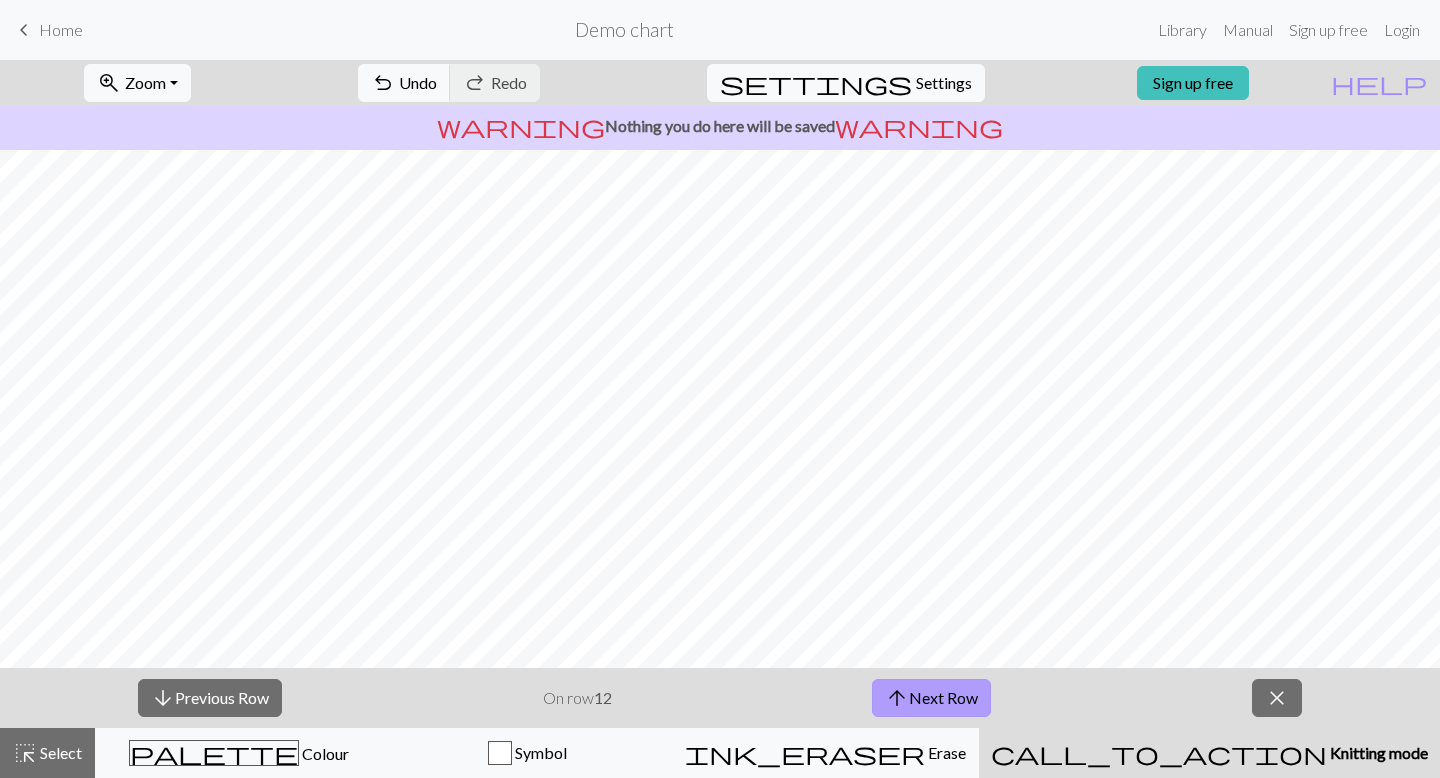 click on "arrow_upward  Next Row" at bounding box center [931, 698] 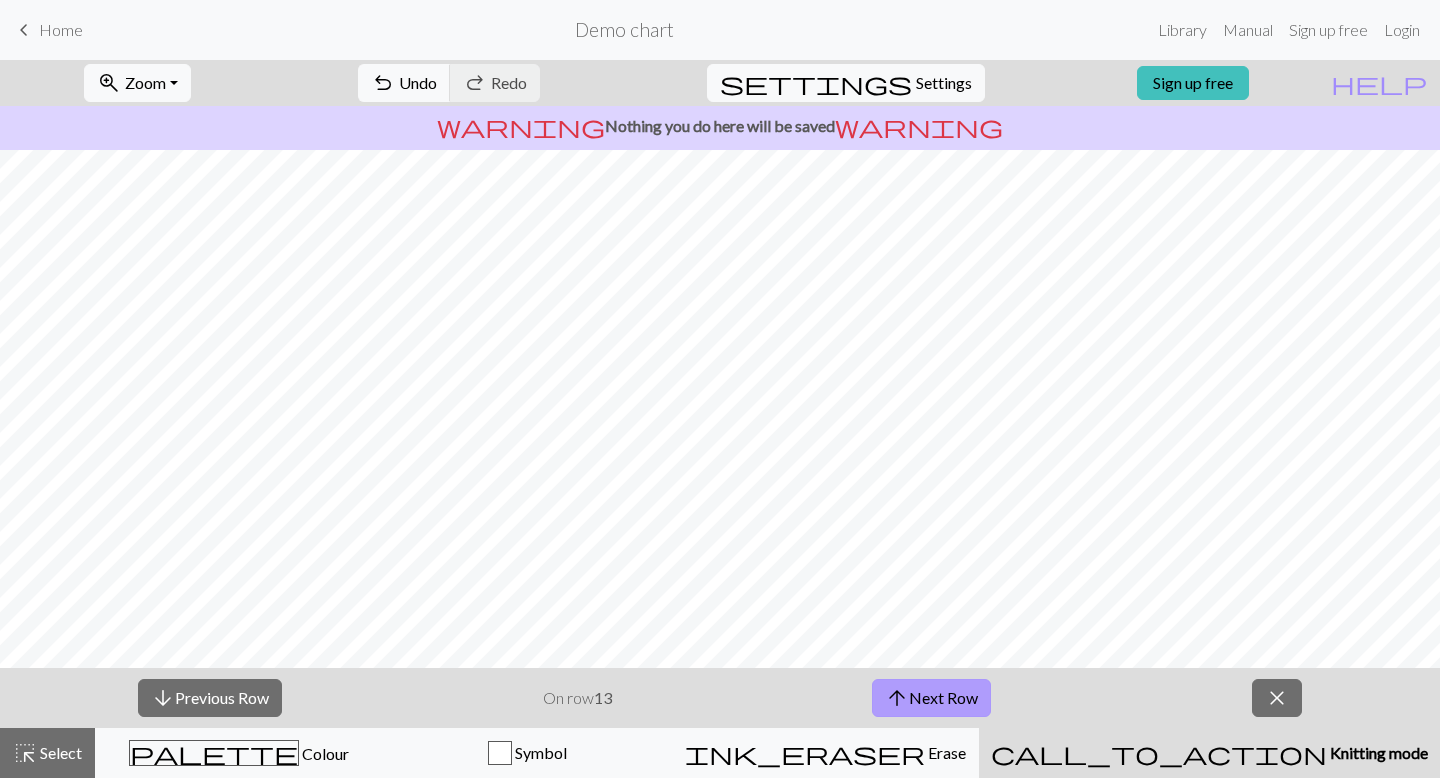 click on "arrow_upward  Next Row" at bounding box center [931, 698] 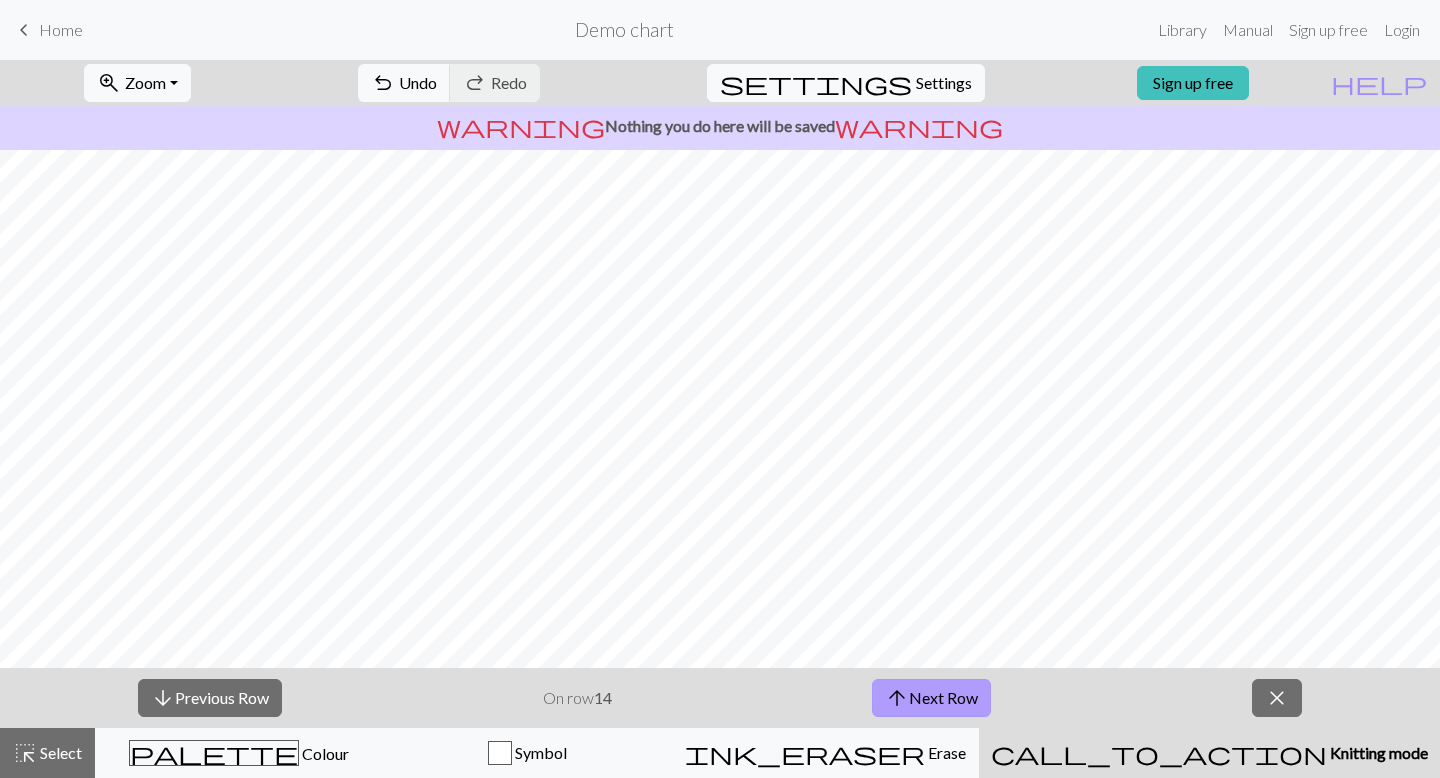 click on "arrow_upward  Next Row" at bounding box center [931, 698] 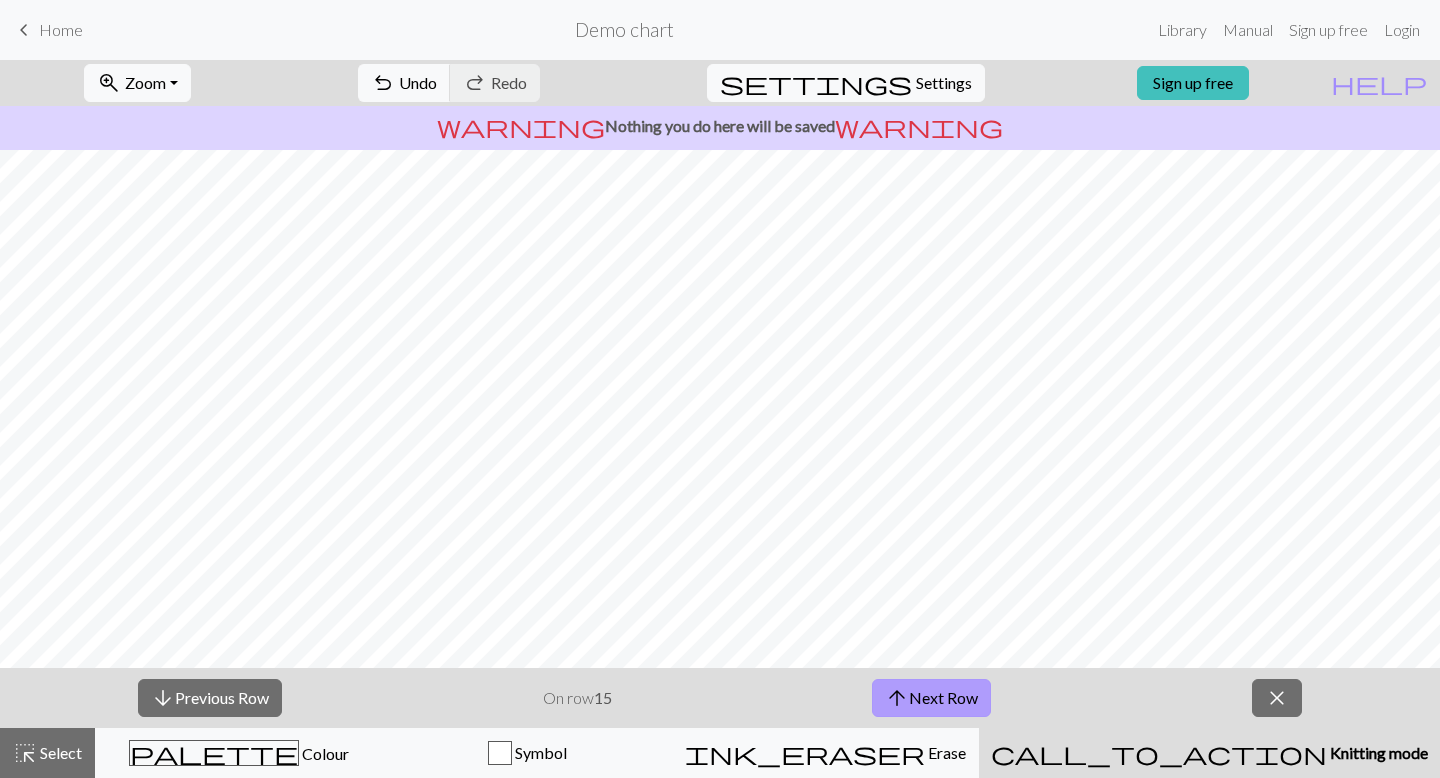 click on "arrow_upward  Next Row" at bounding box center (931, 698) 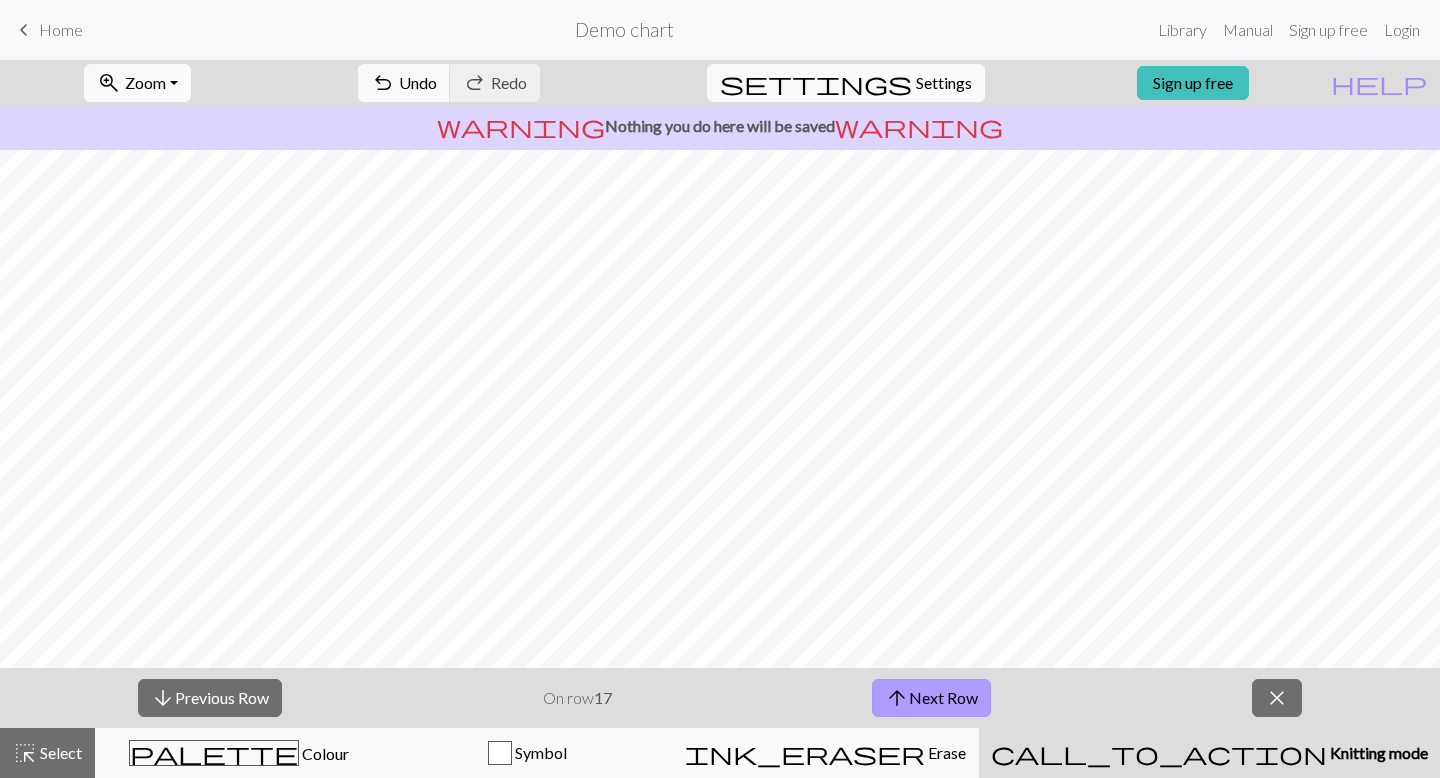click on "arrow_upward  Next Row" at bounding box center [931, 698] 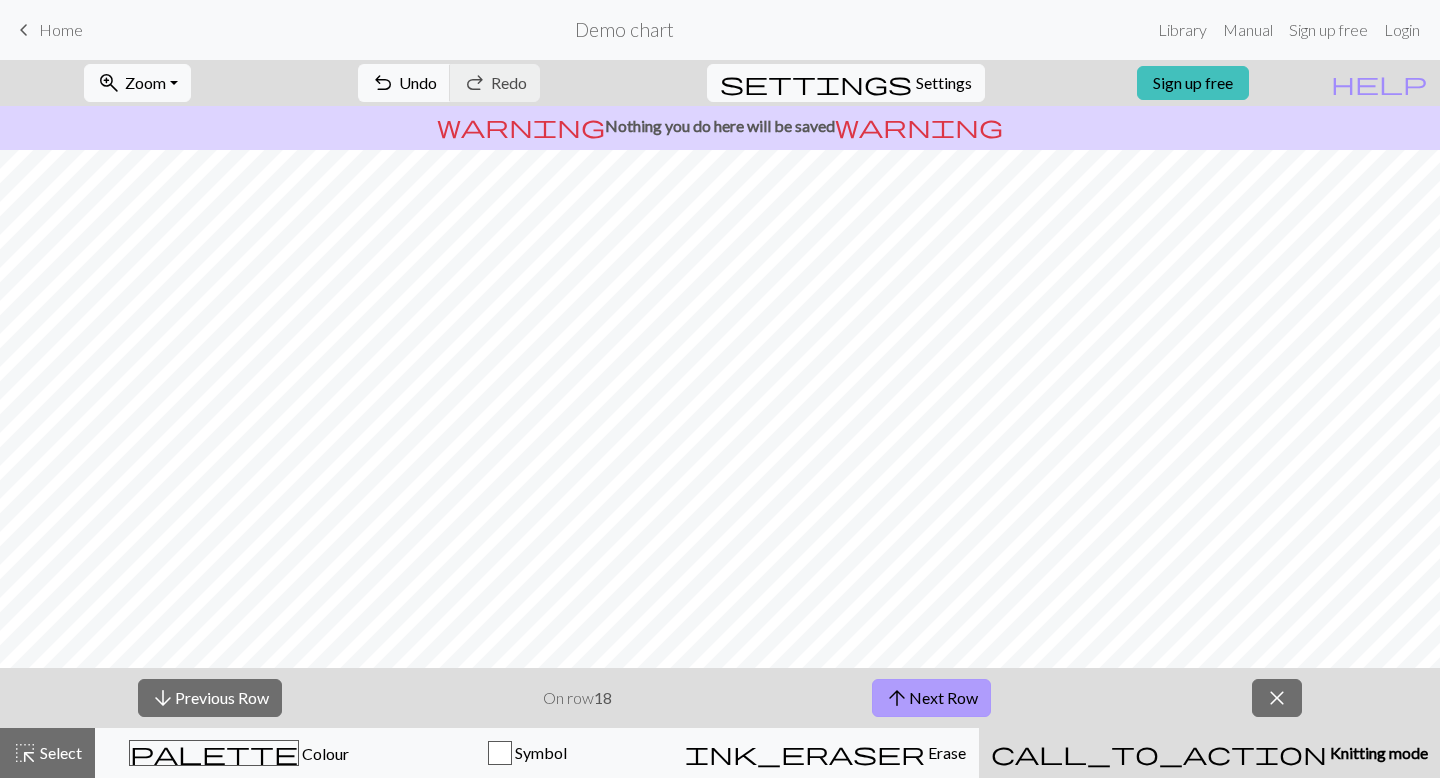 click on "arrow_upward  Next Row" at bounding box center [931, 698] 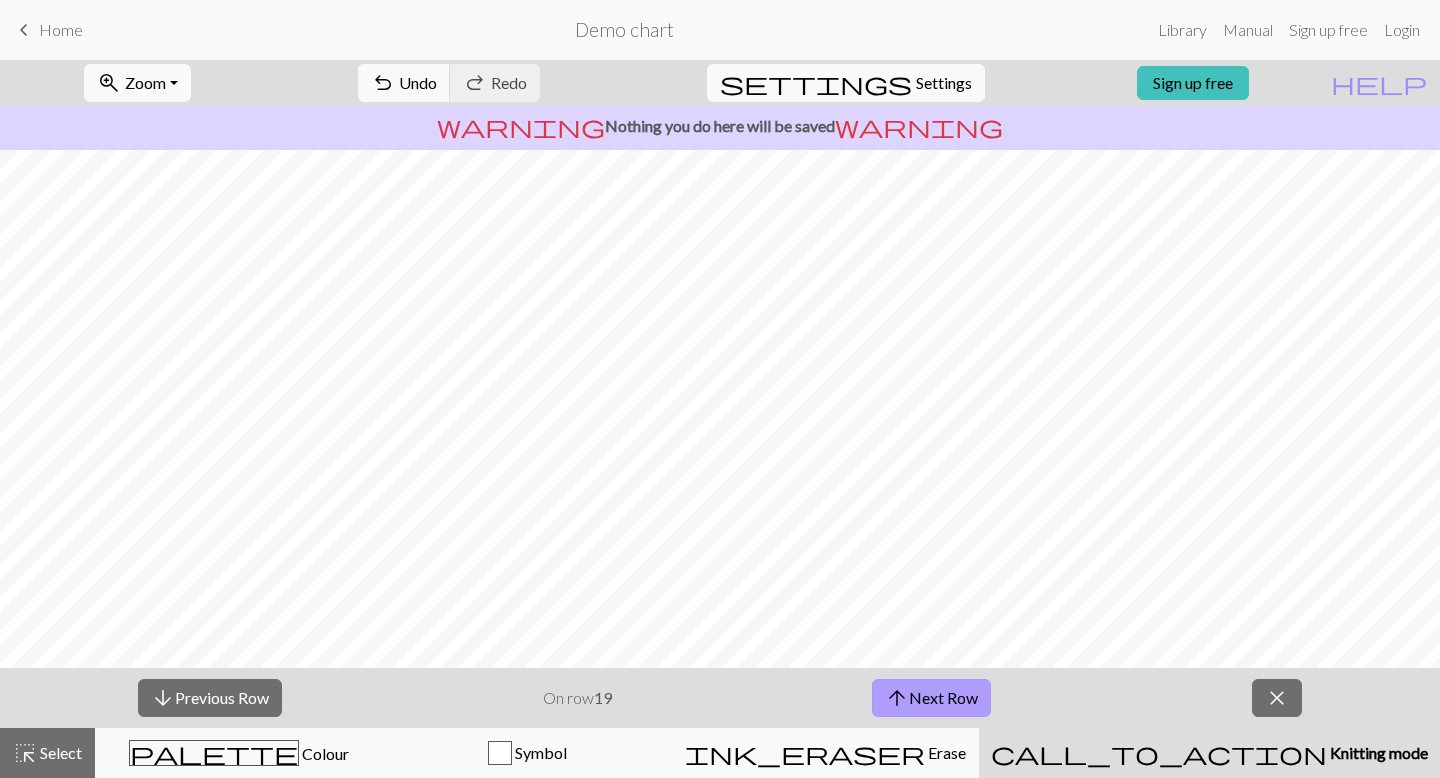 click on "arrow_upward  Next Row" at bounding box center [931, 698] 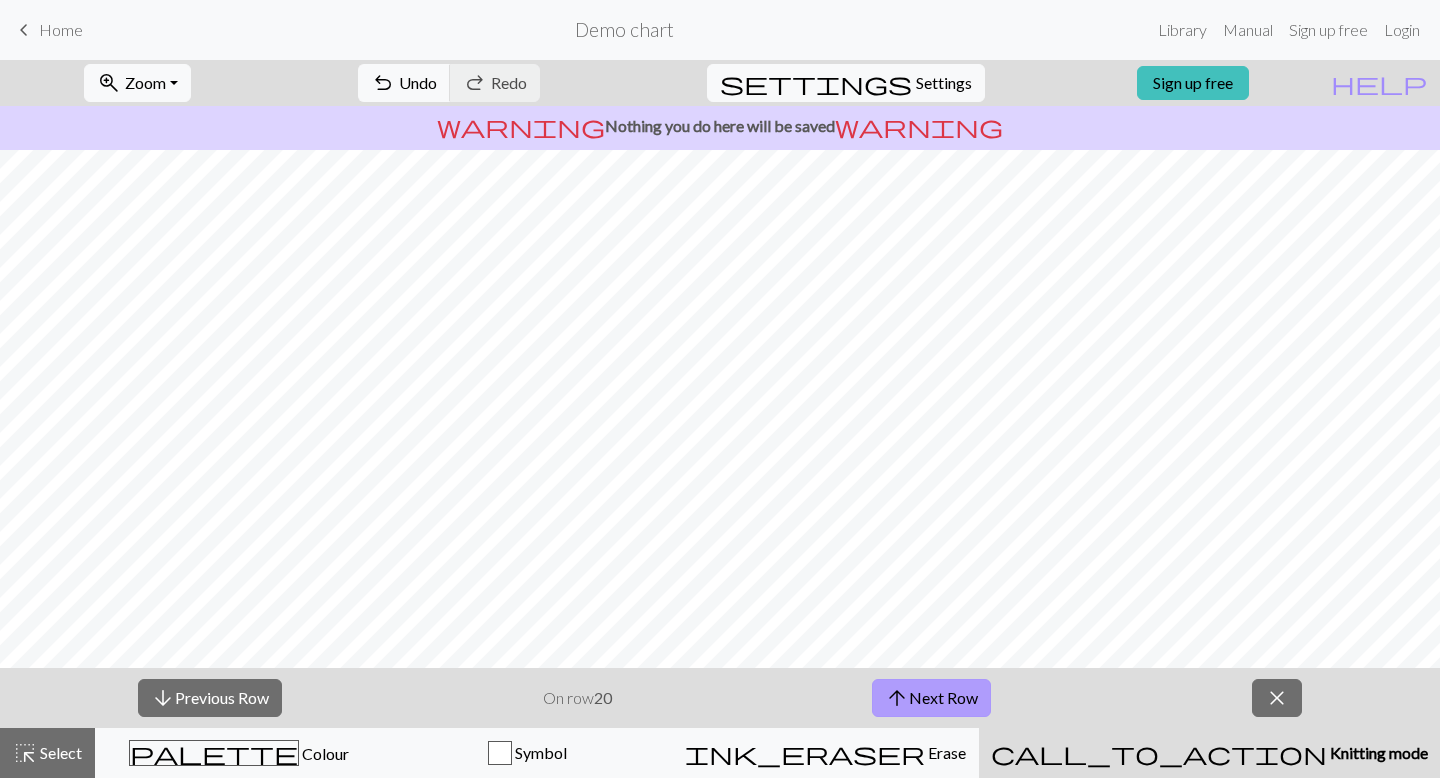 click on "arrow_upward  Next Row" at bounding box center [931, 698] 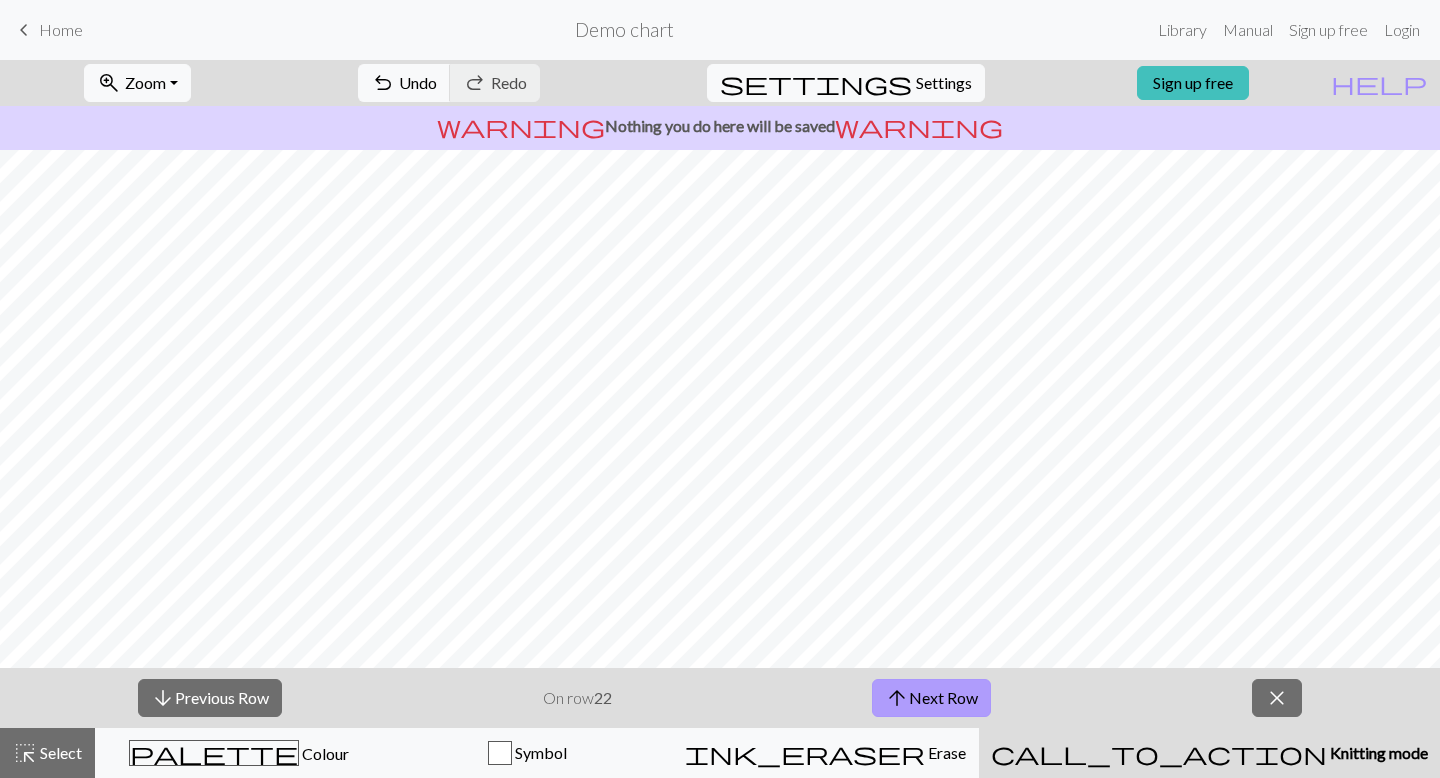 click on "arrow_upward  Next Row" at bounding box center (931, 698) 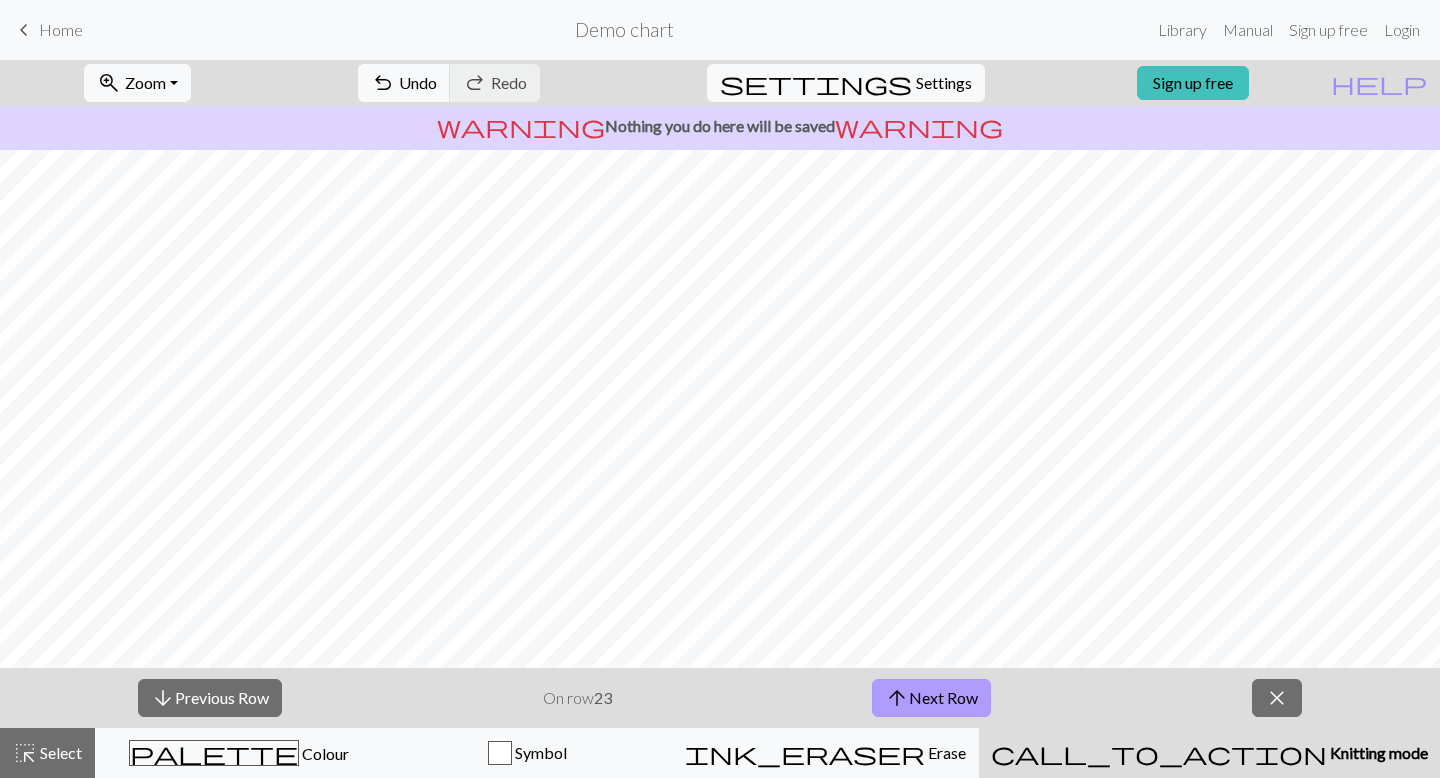 click on "arrow_upward  Next Row" at bounding box center [931, 698] 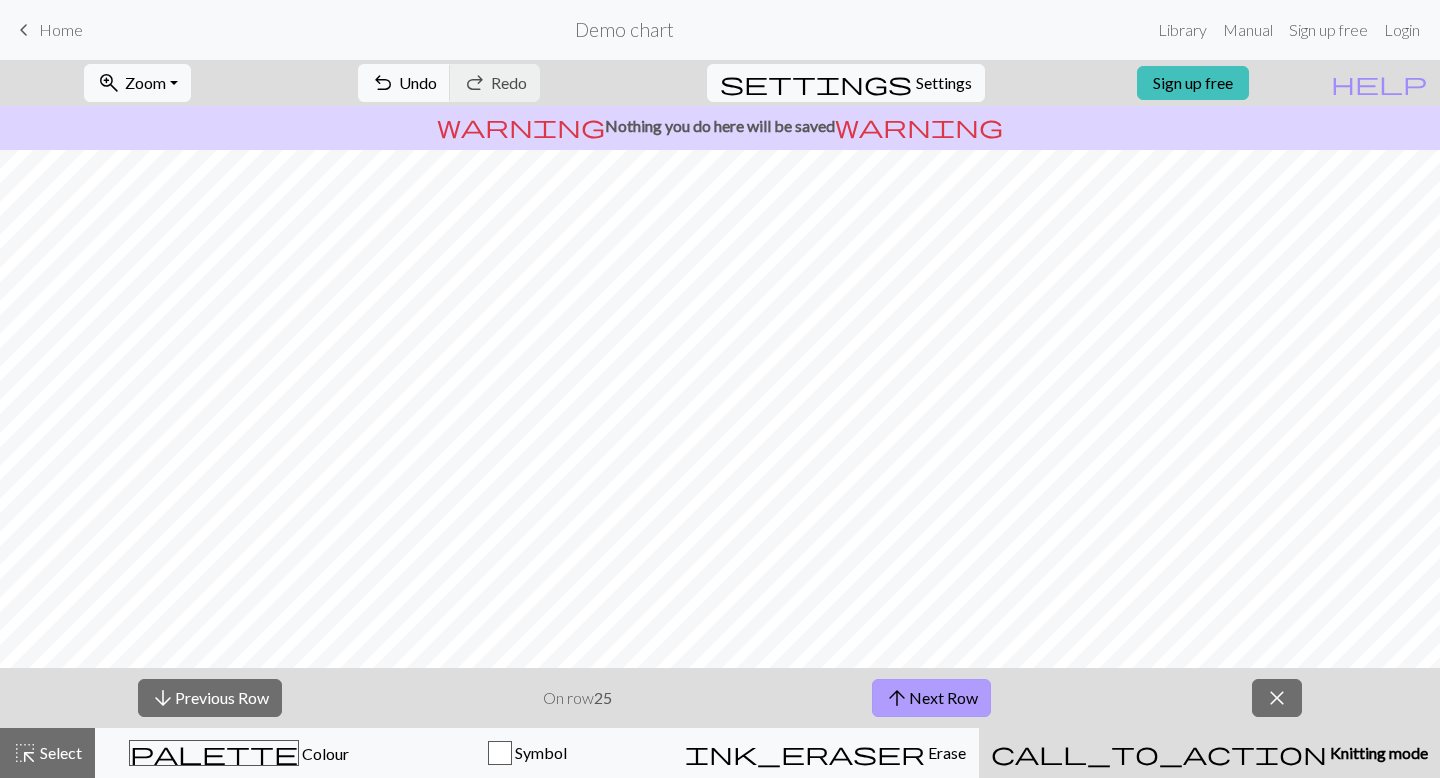 click on "arrow_upward  Next Row" at bounding box center (931, 698) 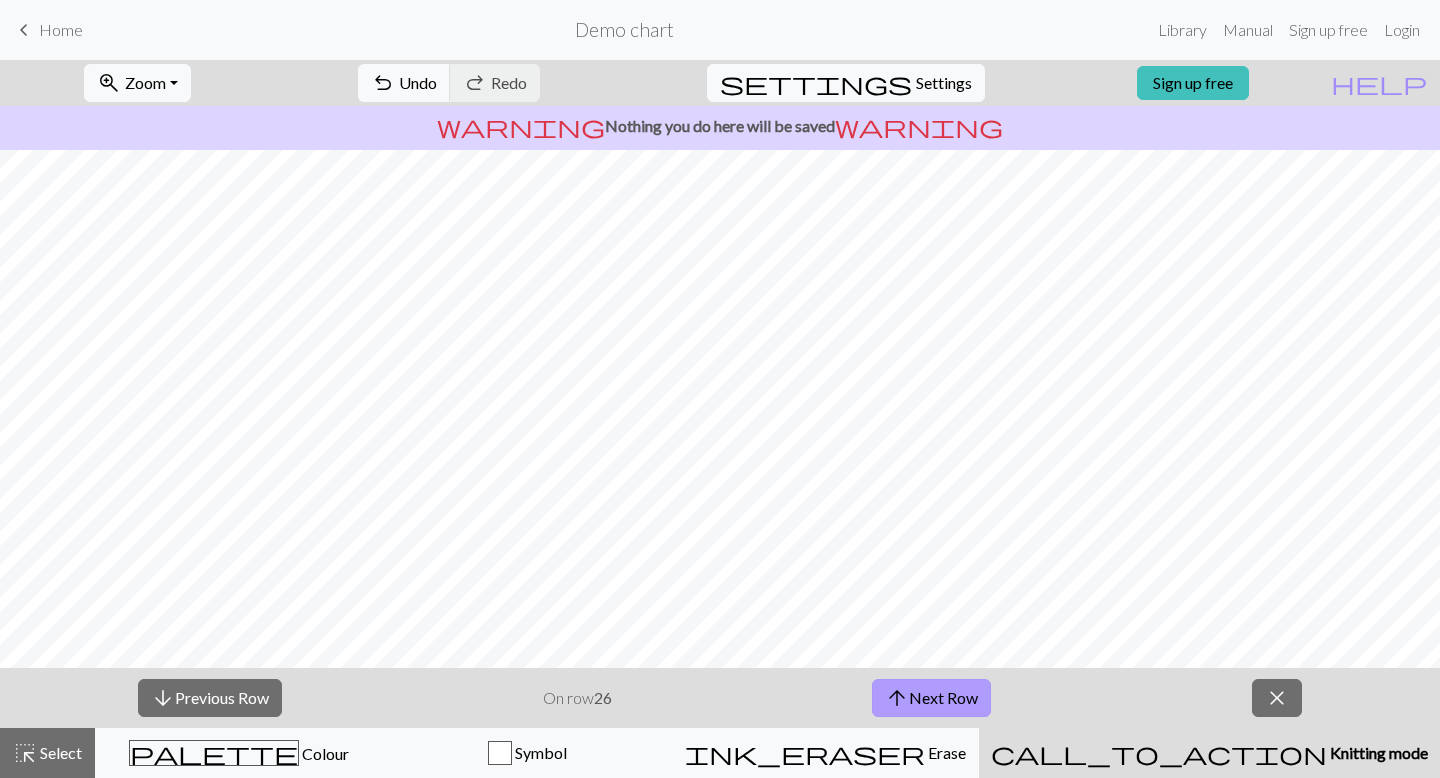 click on "arrow_upward  Next Row" at bounding box center [931, 698] 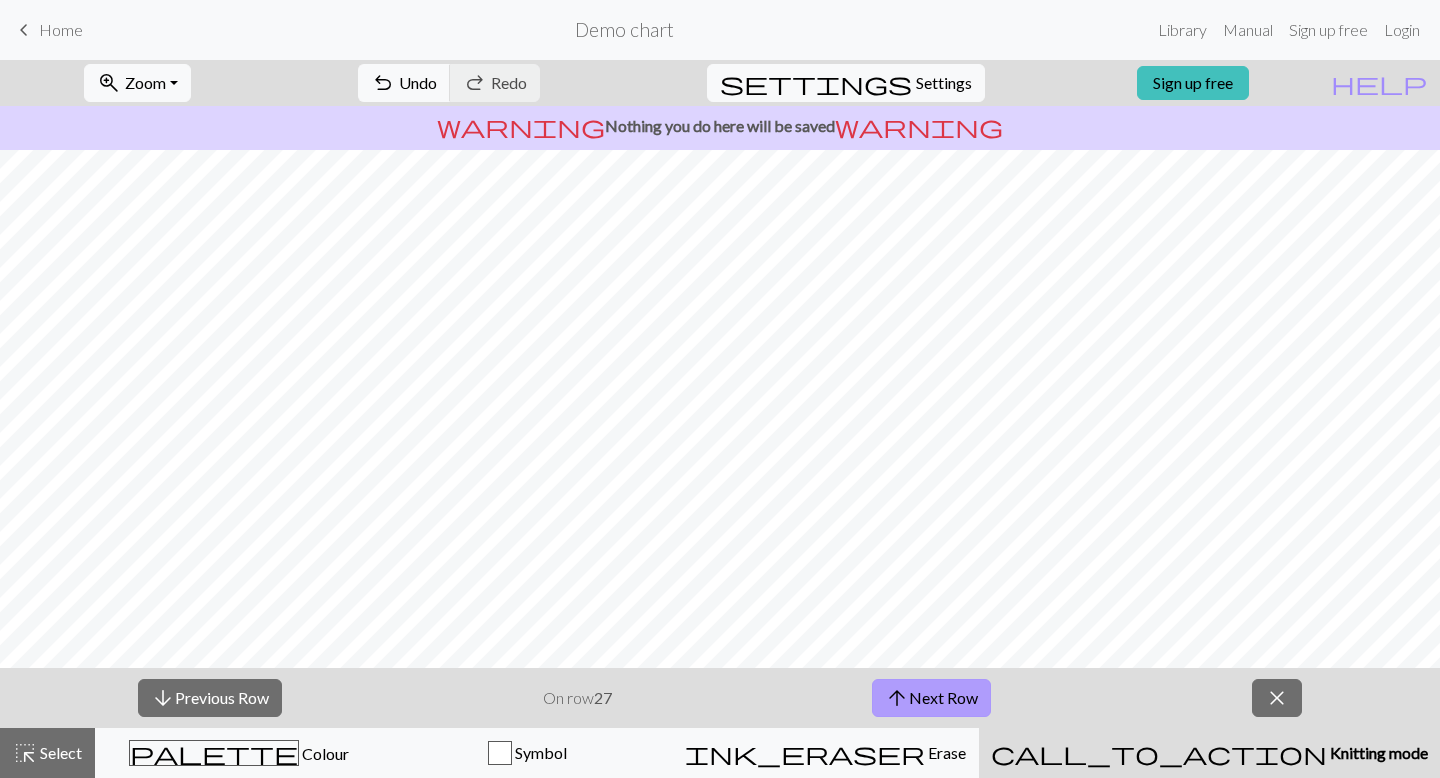 click on "arrow_upward  Next Row" at bounding box center [931, 698] 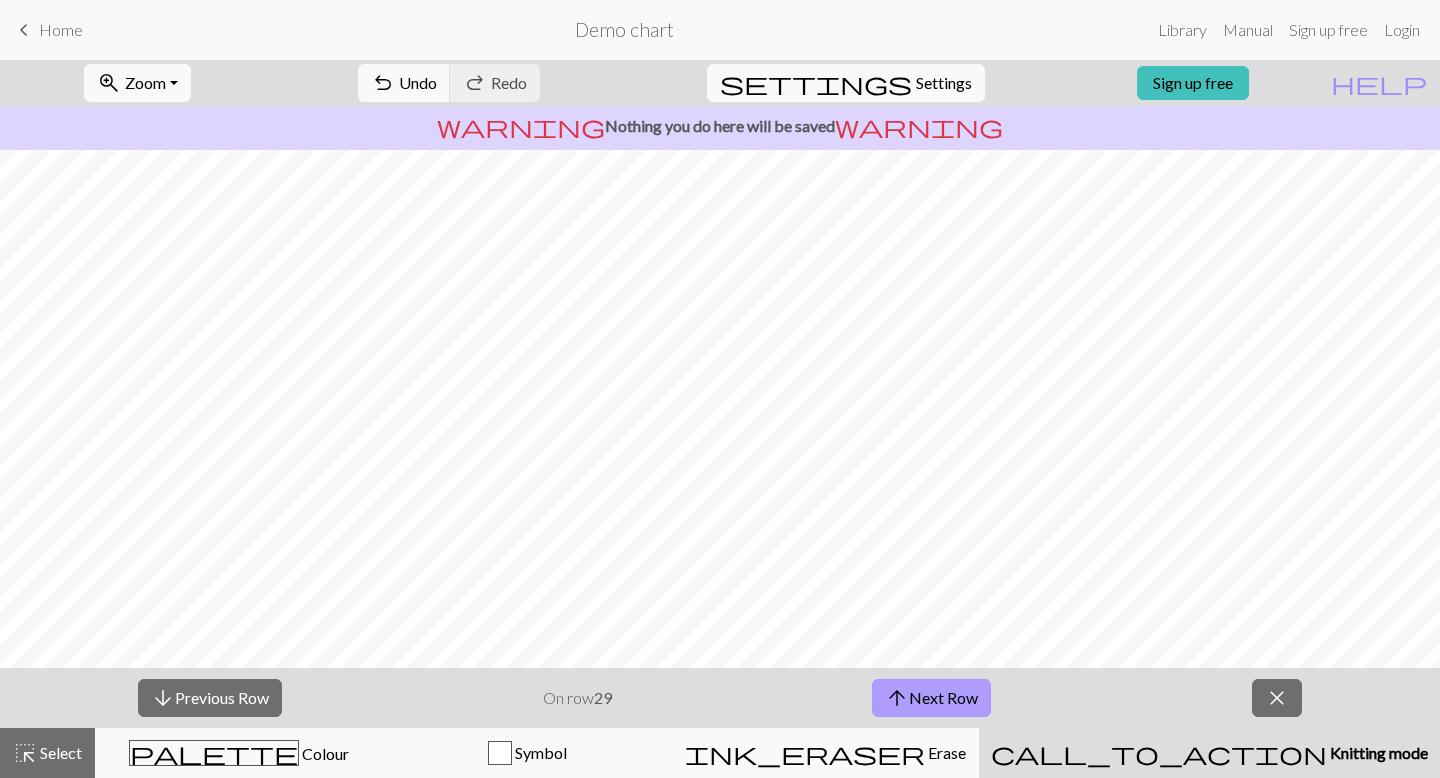 click on "arrow_upward  Next Row" at bounding box center (931, 698) 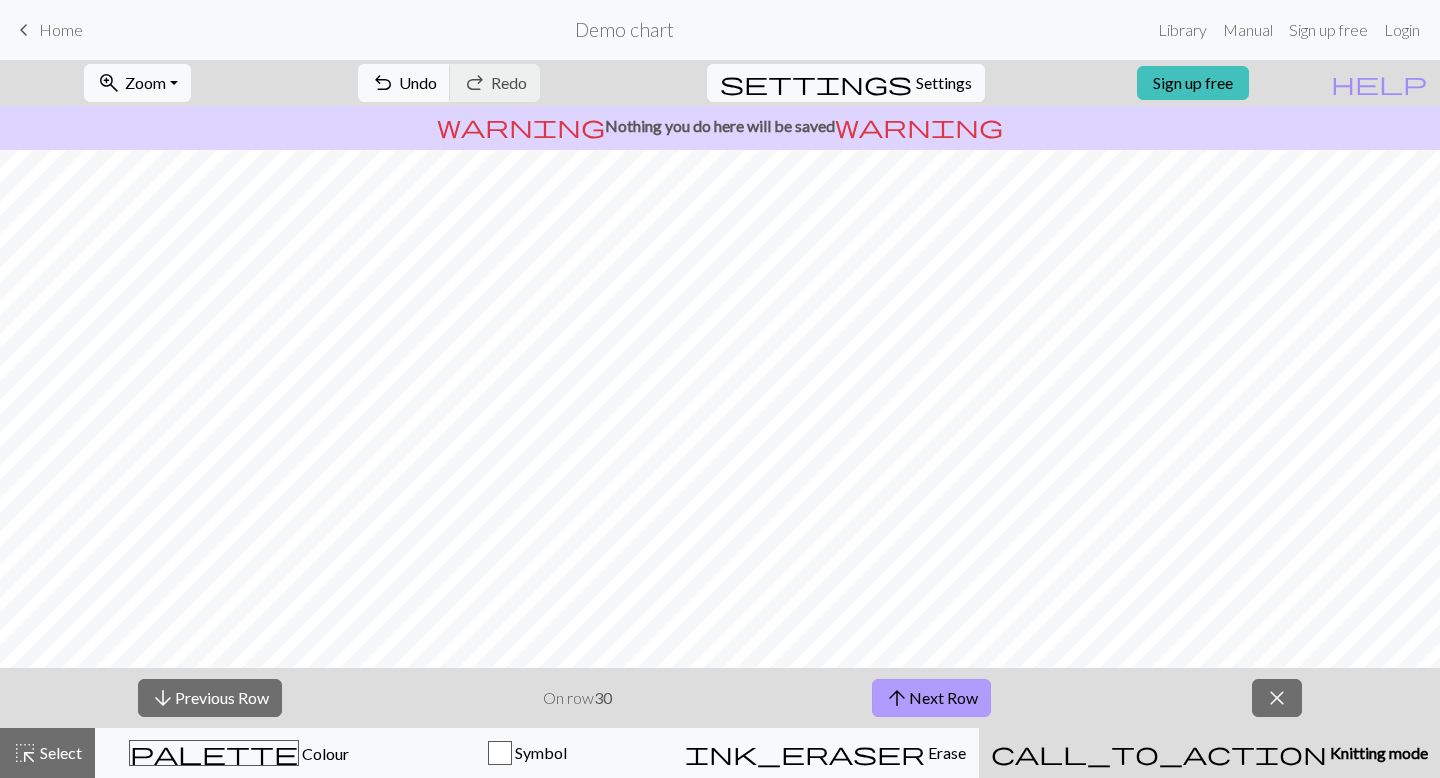 click on "arrow_upward  Next Row" at bounding box center [931, 698] 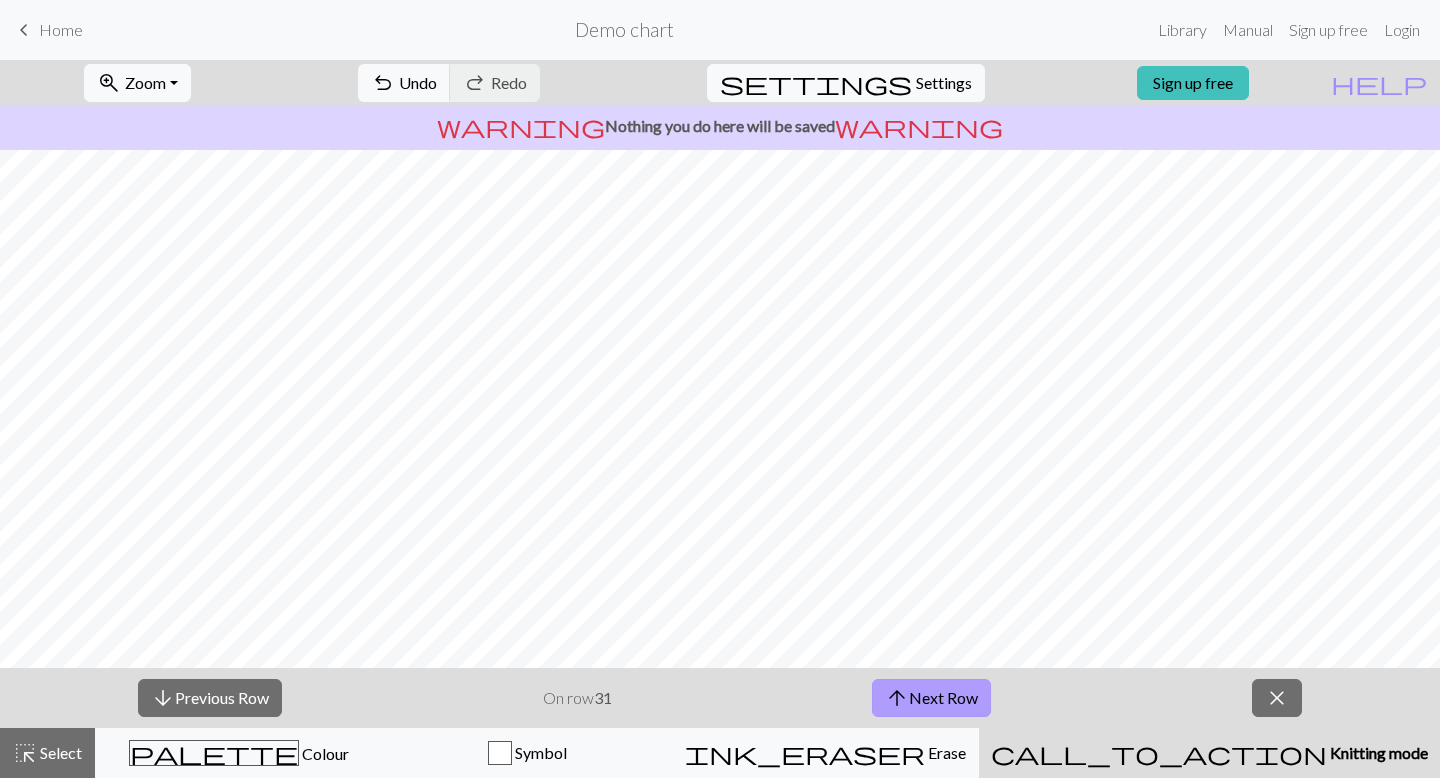 click on "arrow_upward  Next Row" at bounding box center (931, 698) 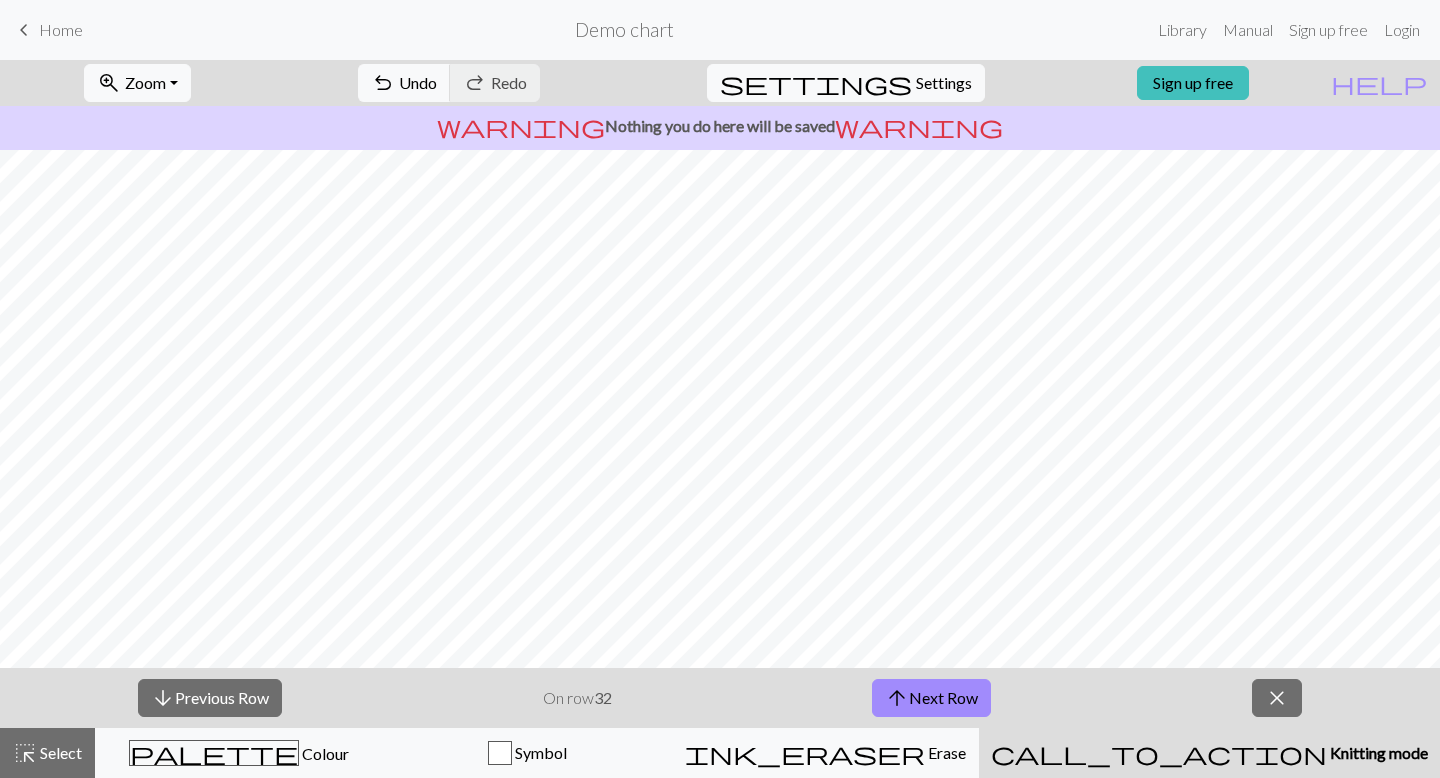 click on "arrow_downward Previous Row On row  32 arrow_upward  Next Row close" at bounding box center [720, 698] 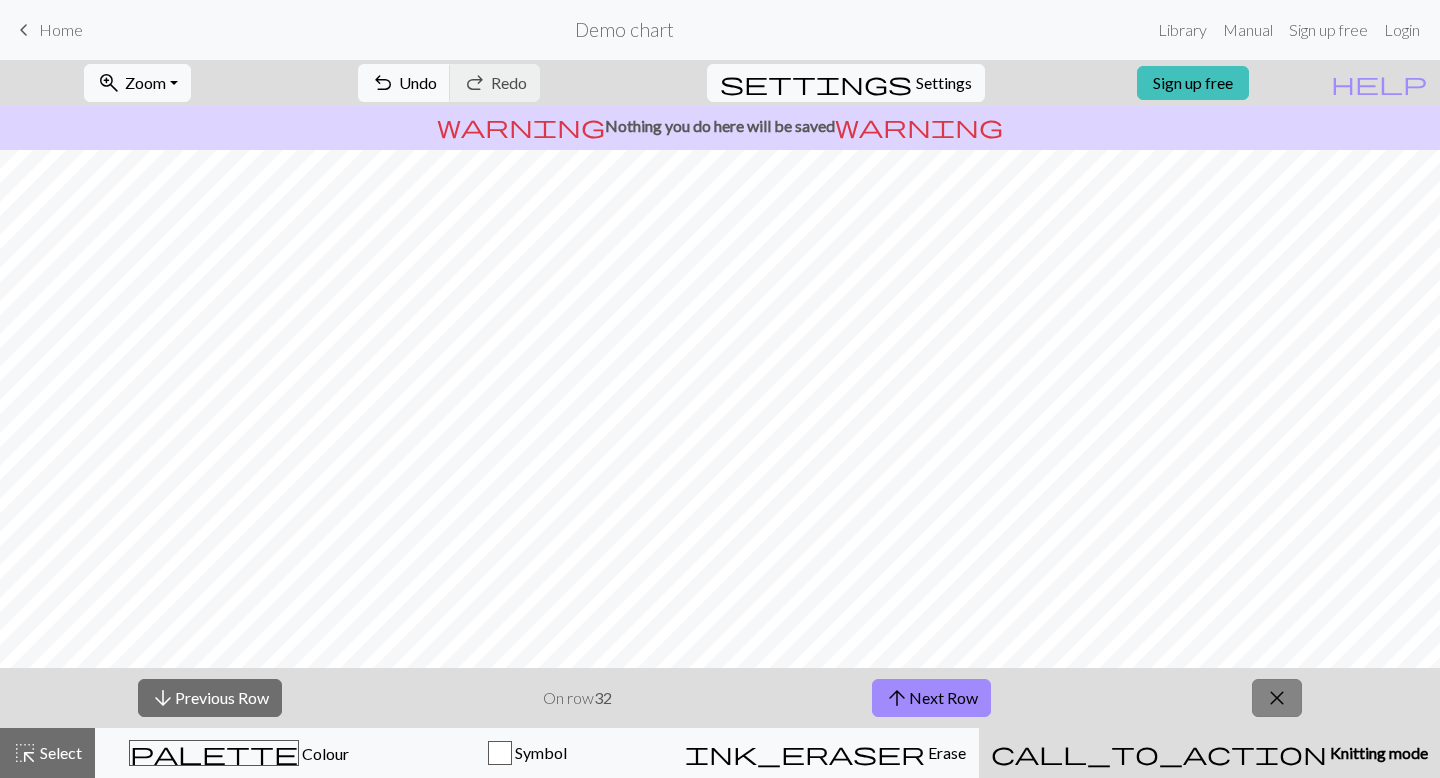 click on "close" at bounding box center (1277, 698) 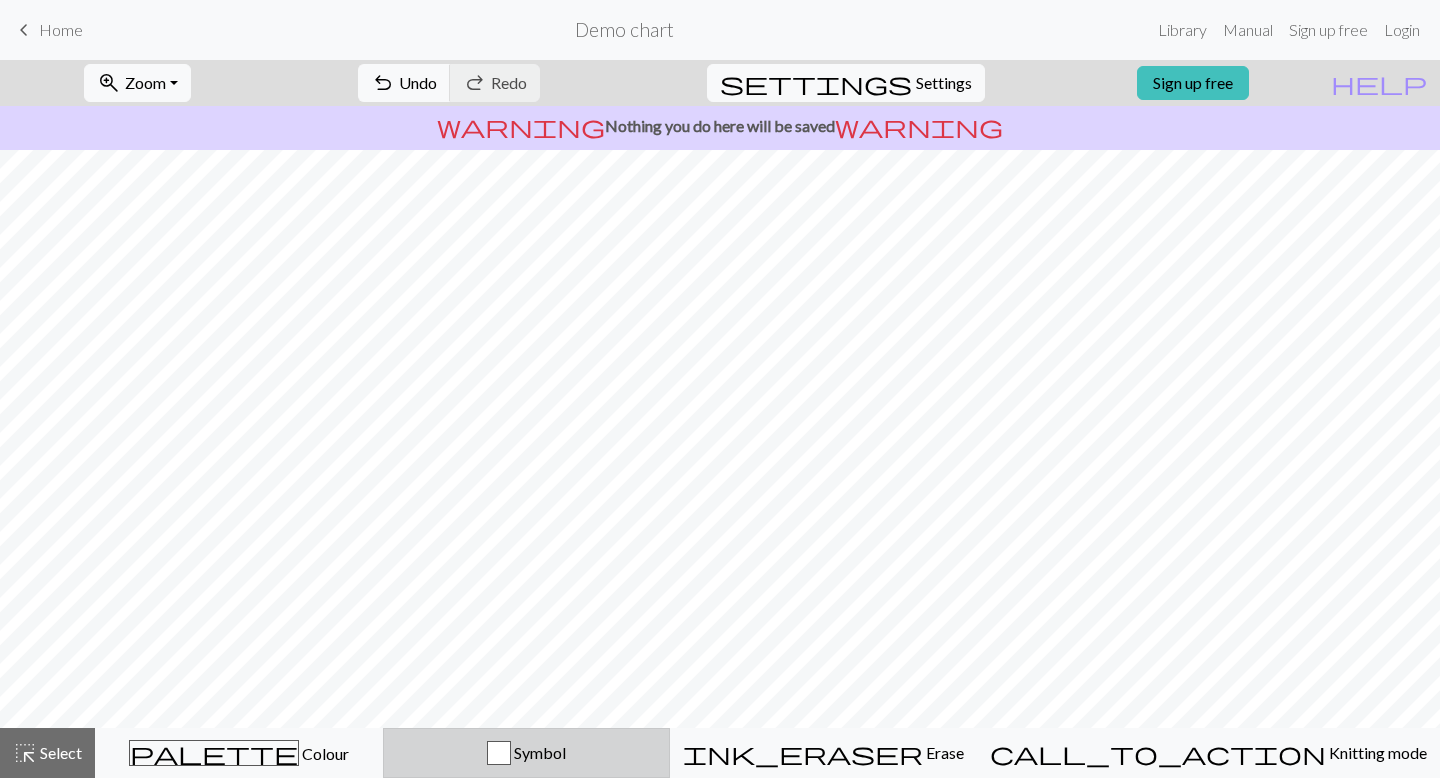 click on "Symbol" at bounding box center (527, 753) 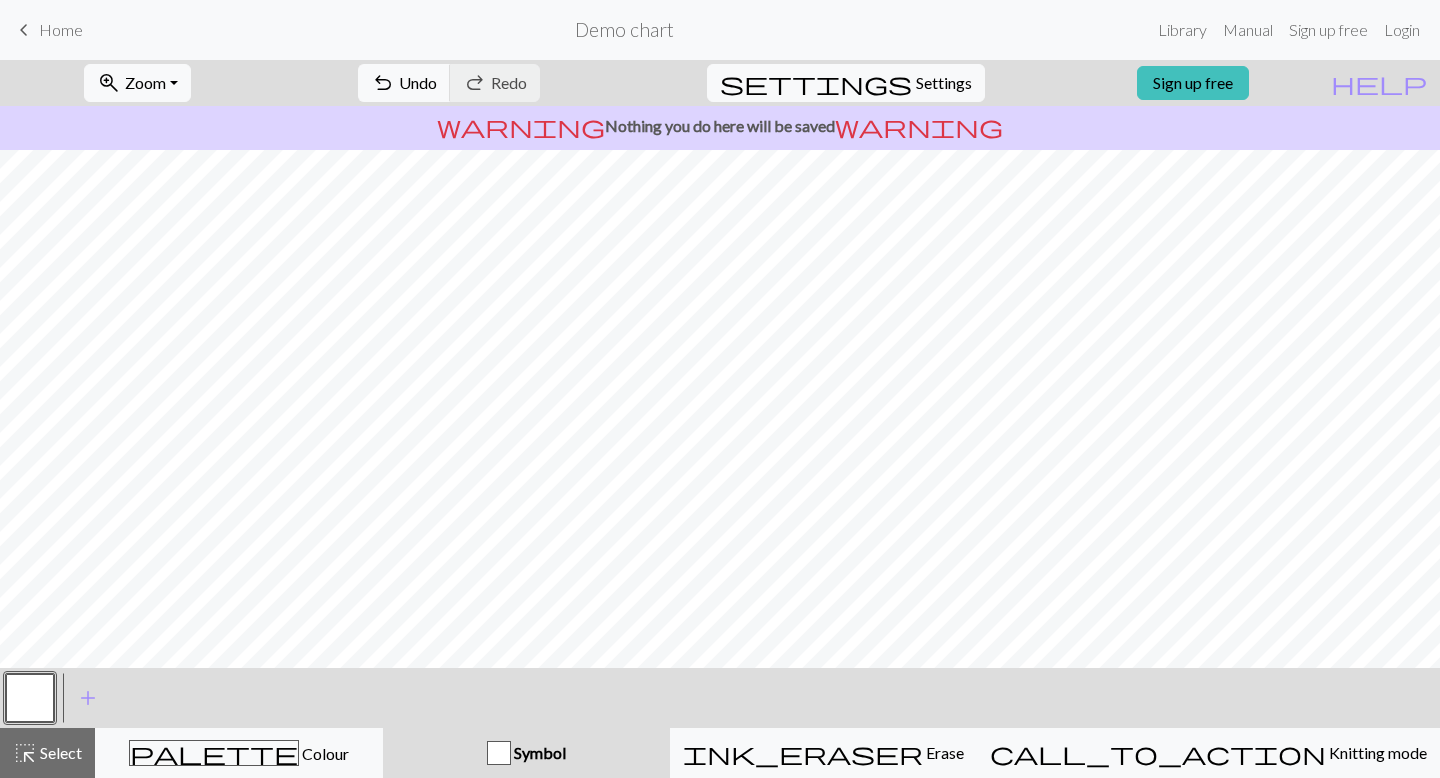 click on "Symbol" at bounding box center [526, 753] 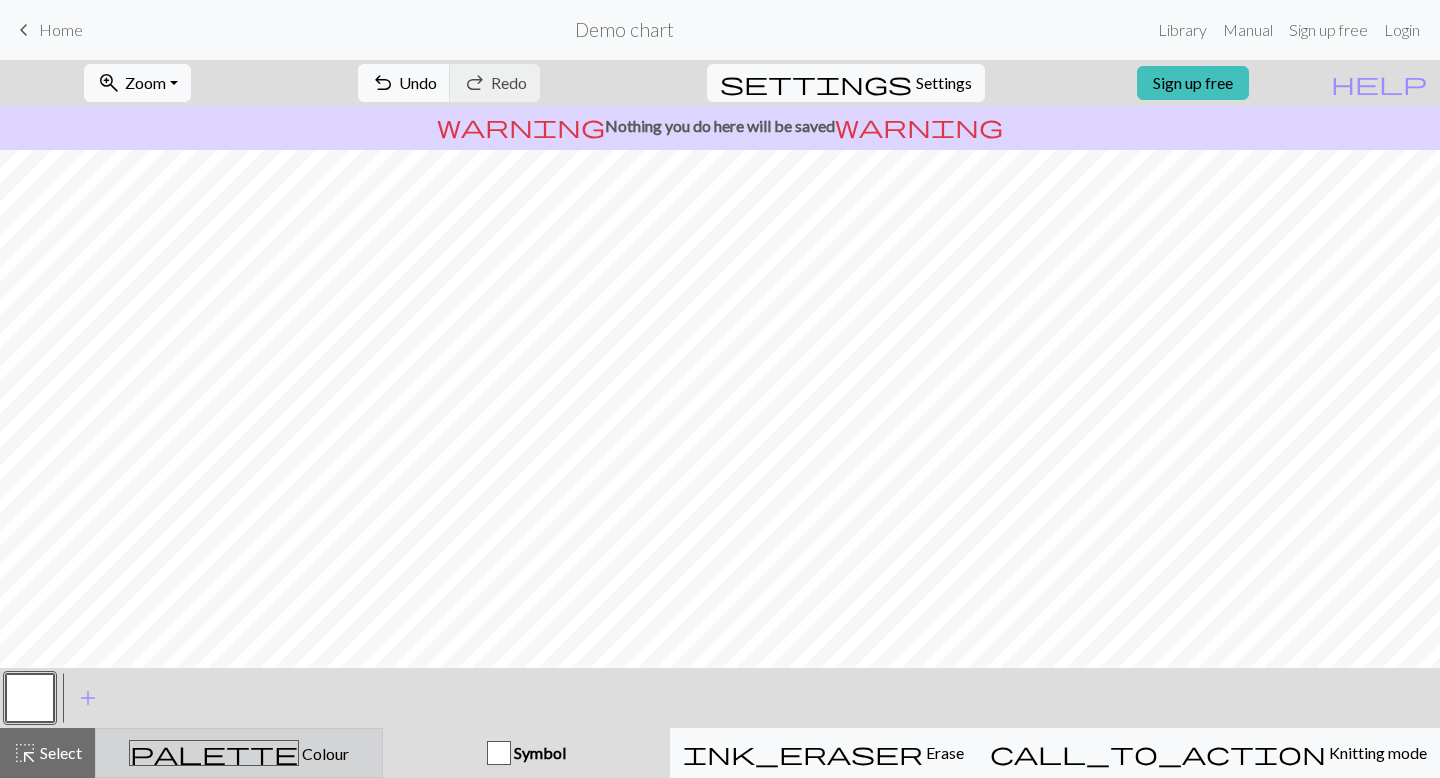 click on "palette   Colour   Colour" at bounding box center [239, 753] 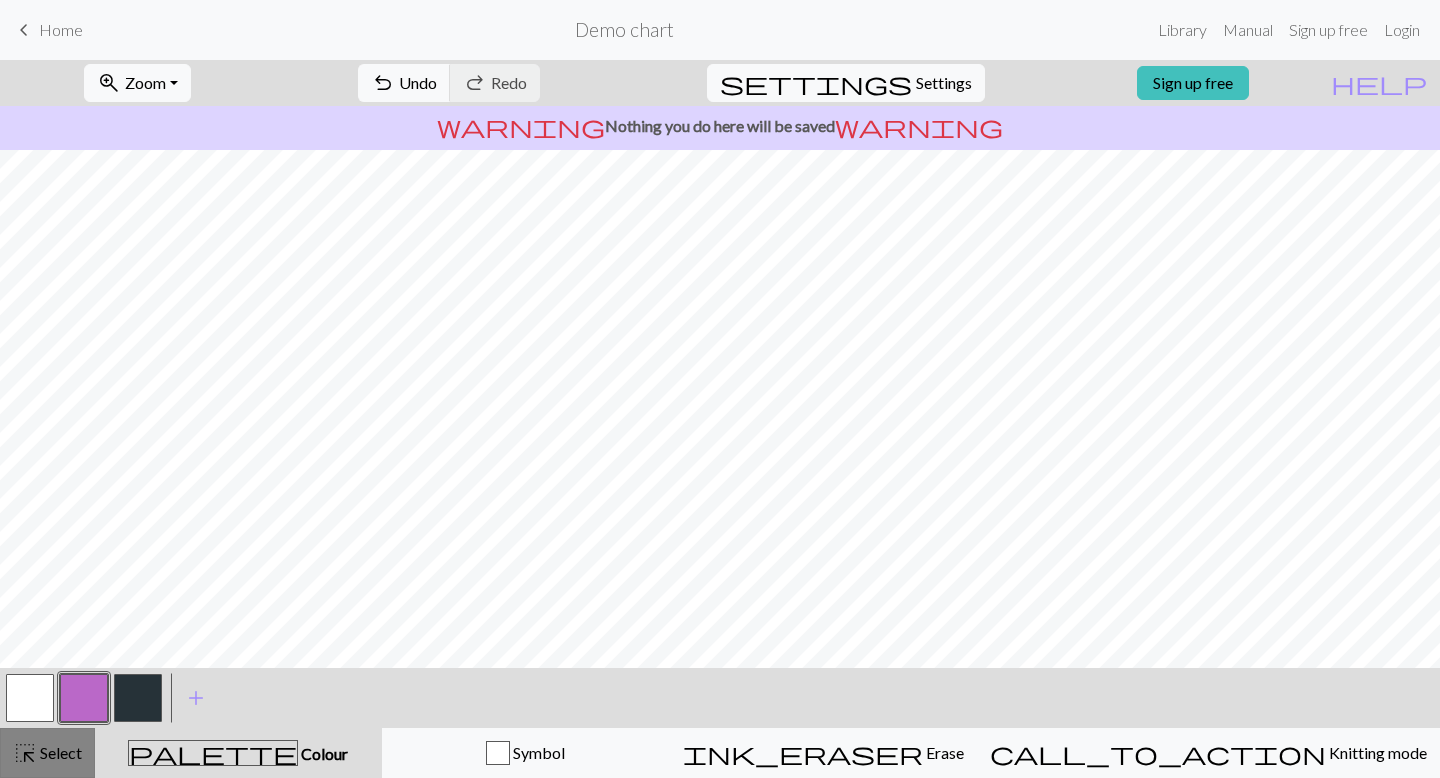 click on "highlight_alt   Select   Select" at bounding box center (47, 753) 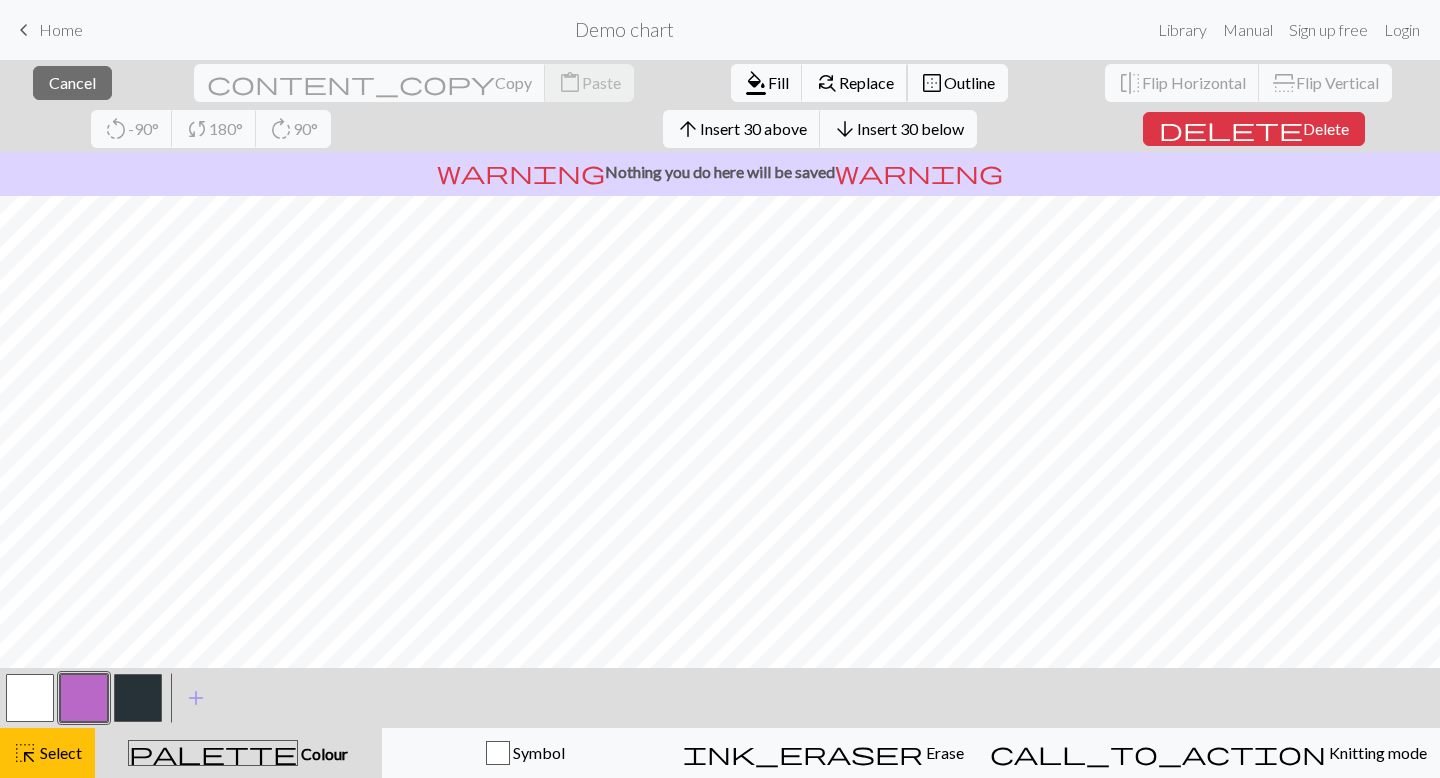 click on "Replace" at bounding box center (866, 82) 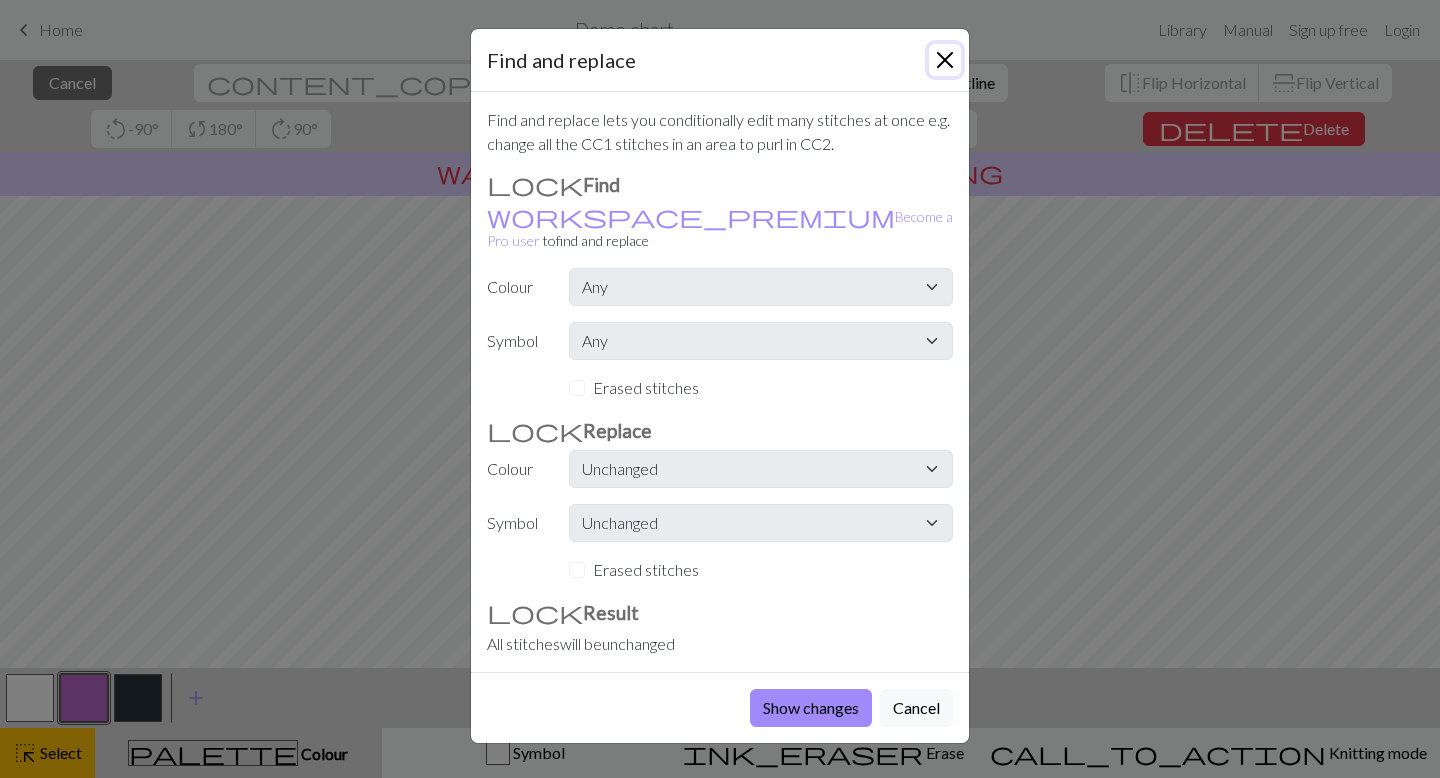 click at bounding box center [945, 60] 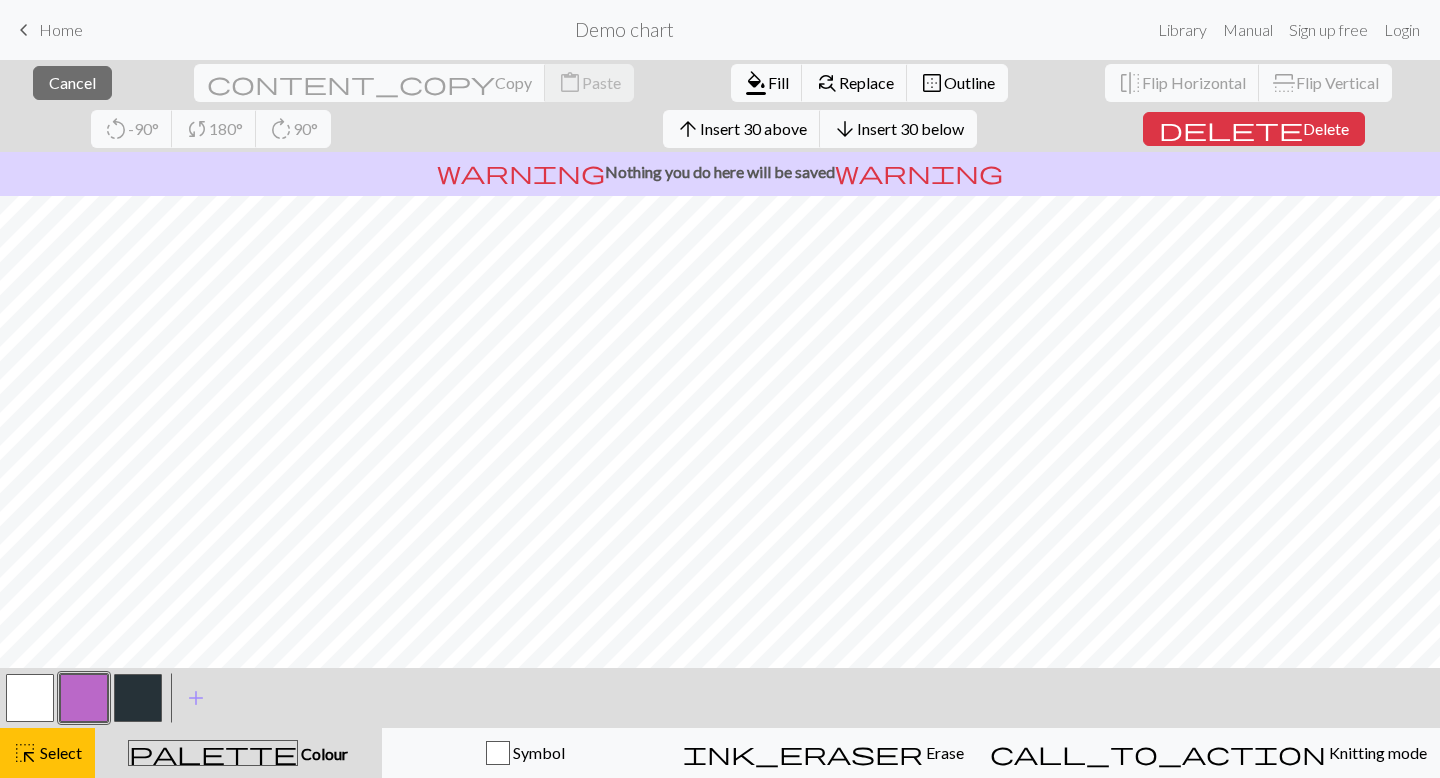 click at bounding box center [30, 698] 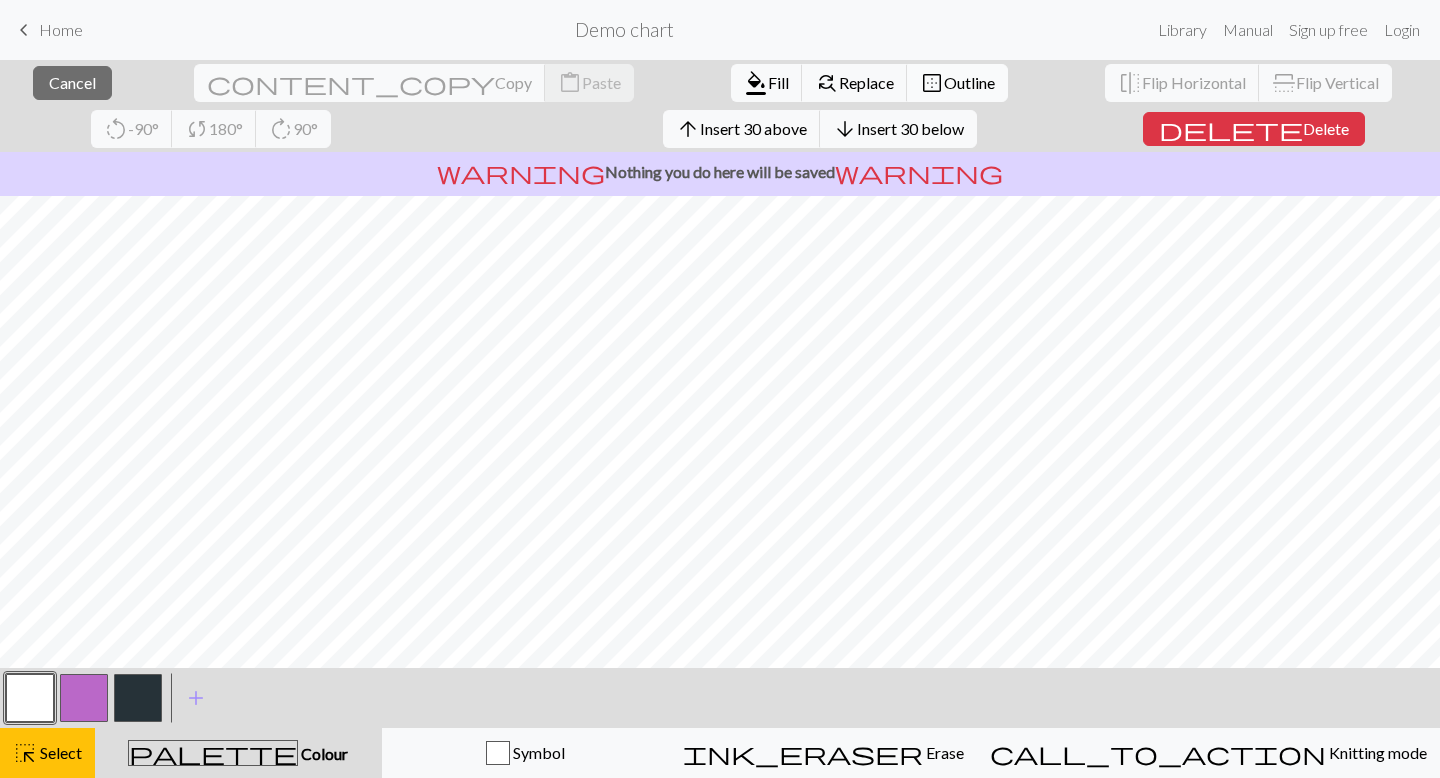 click on "Outline" at bounding box center (969, 82) 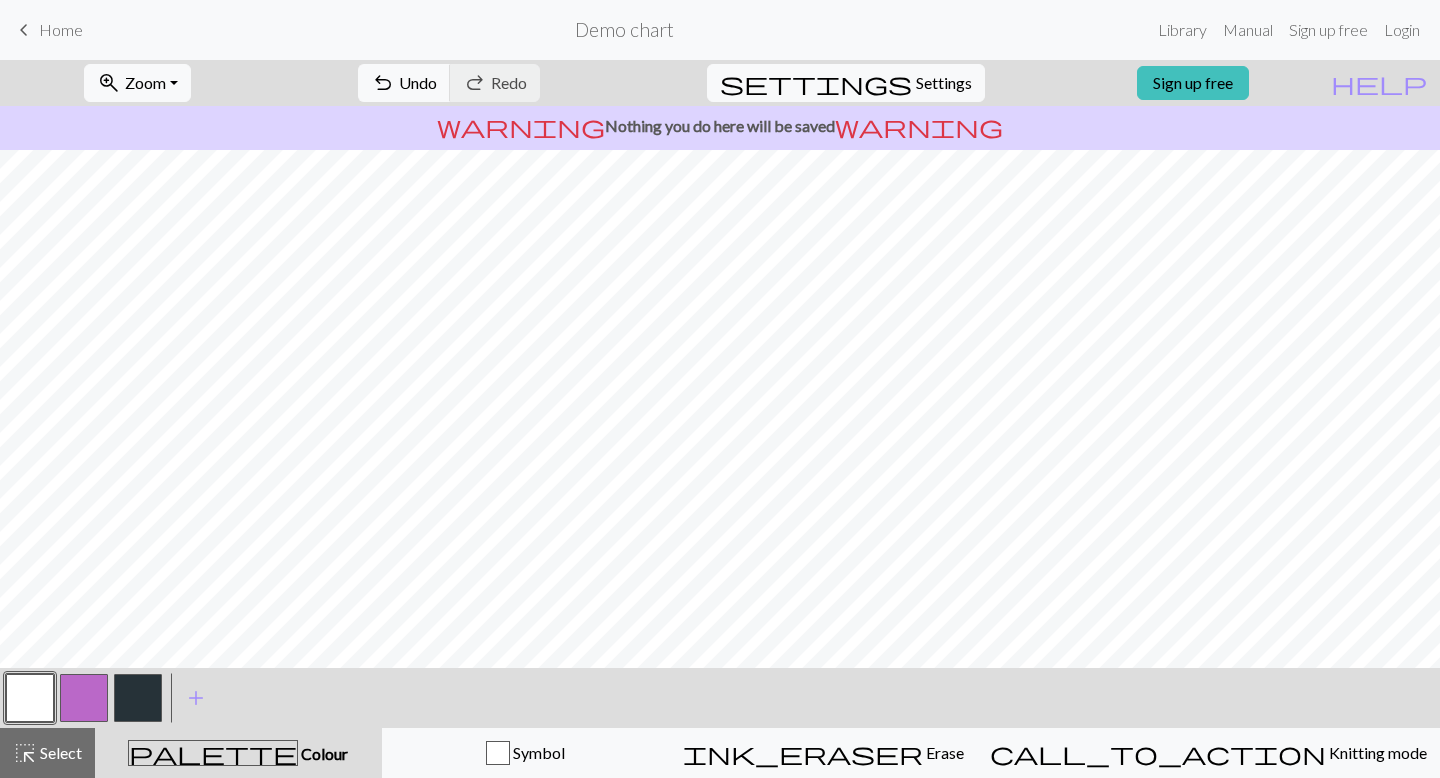 click on "Home" at bounding box center [61, 29] 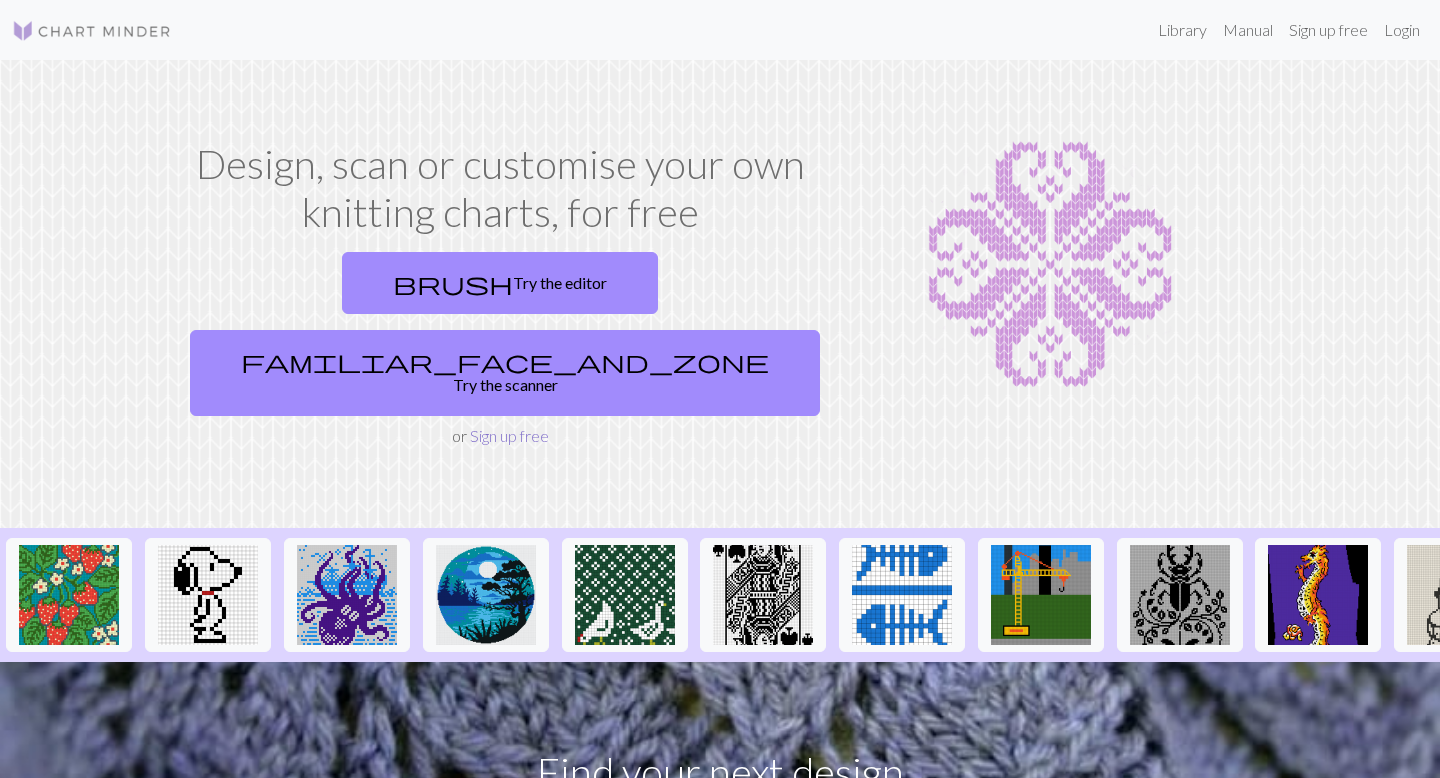 click on "Sign up free" at bounding box center [509, 435] 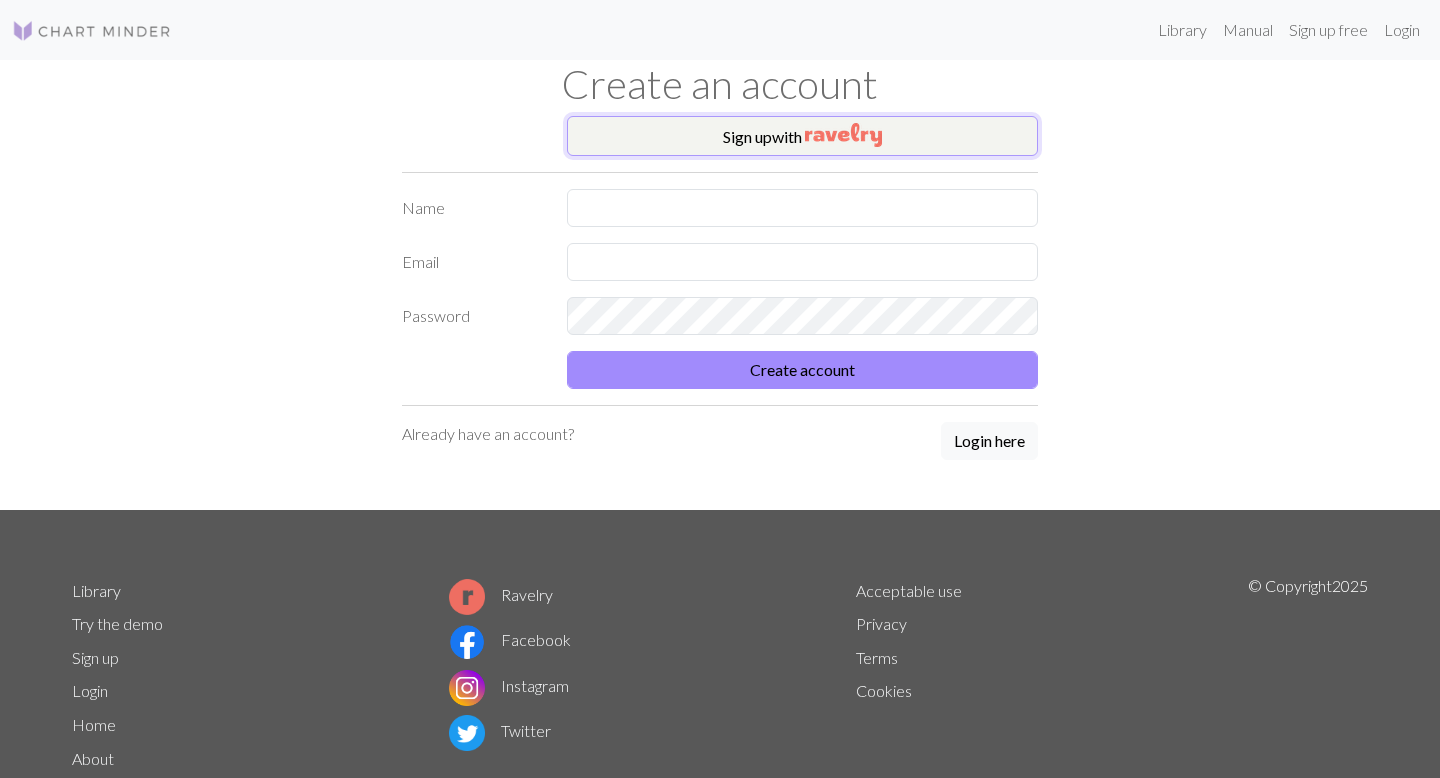 click at bounding box center (843, 135) 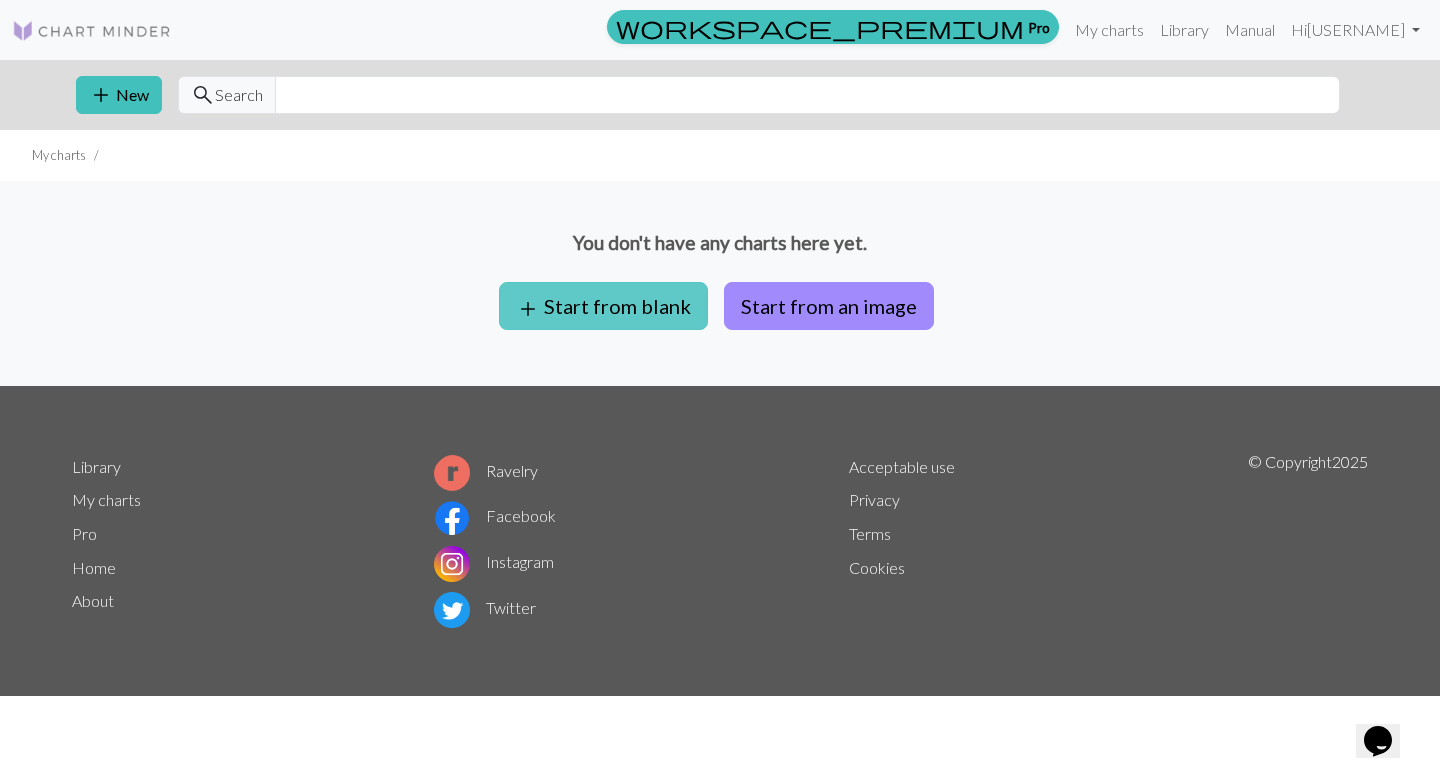click on "add   Start from blank" at bounding box center (603, 306) 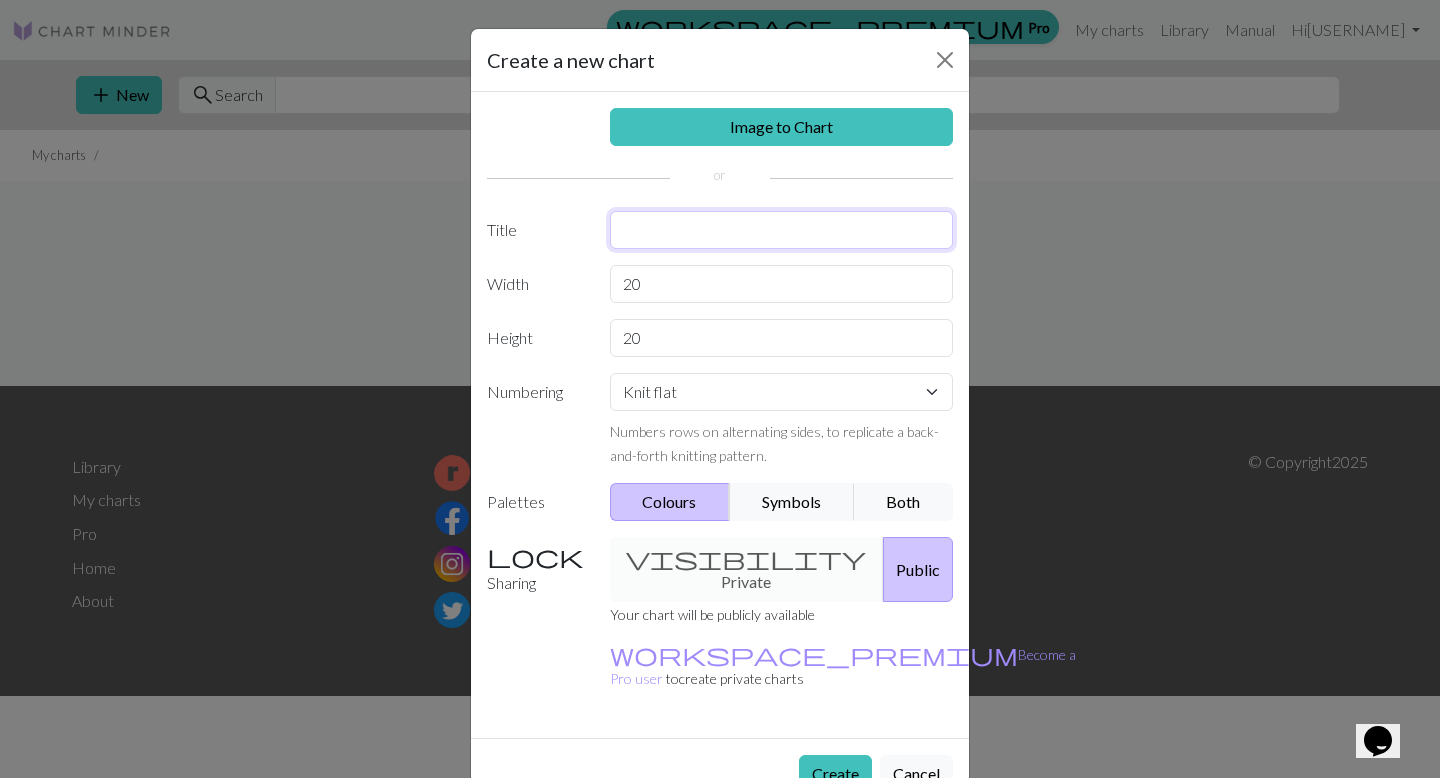 click at bounding box center (782, 230) 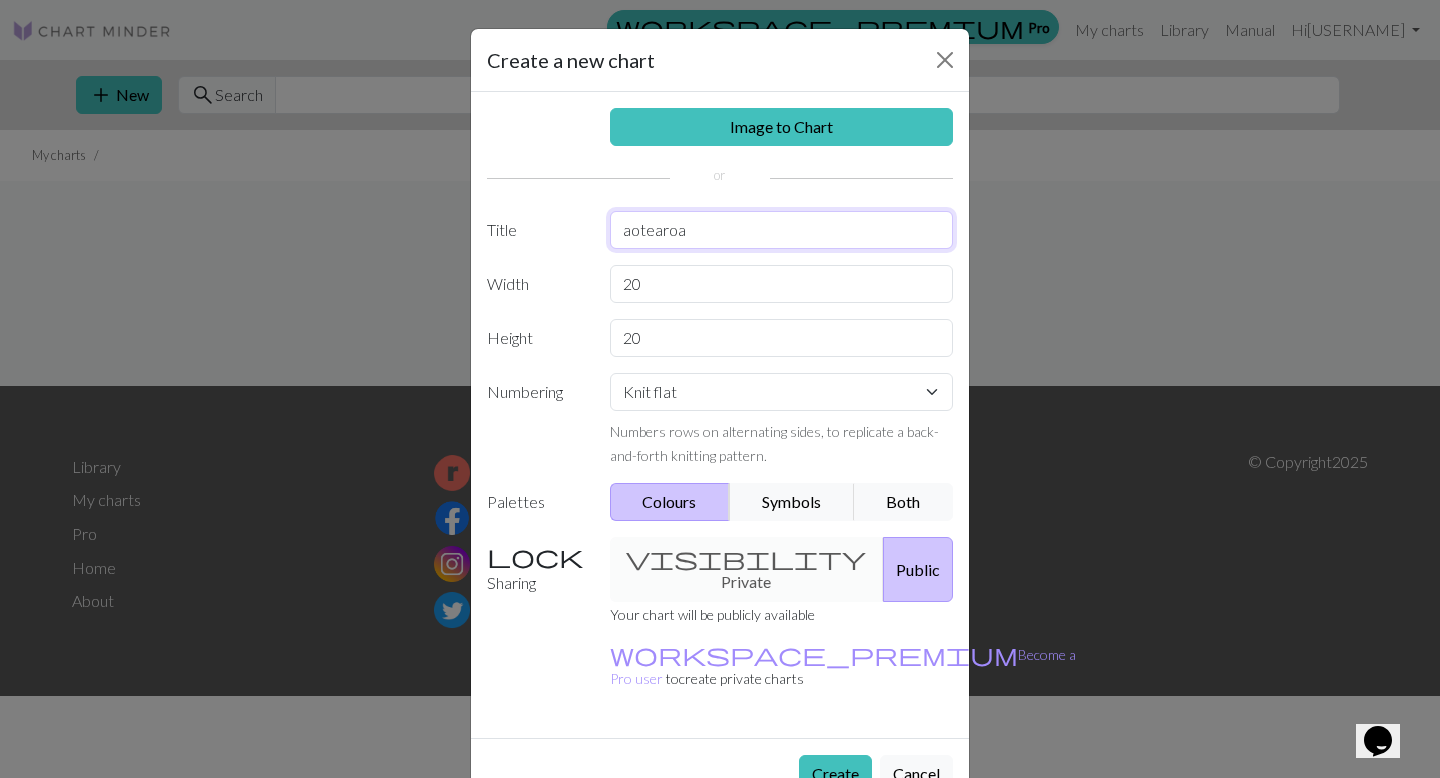 type on "aotearoa" 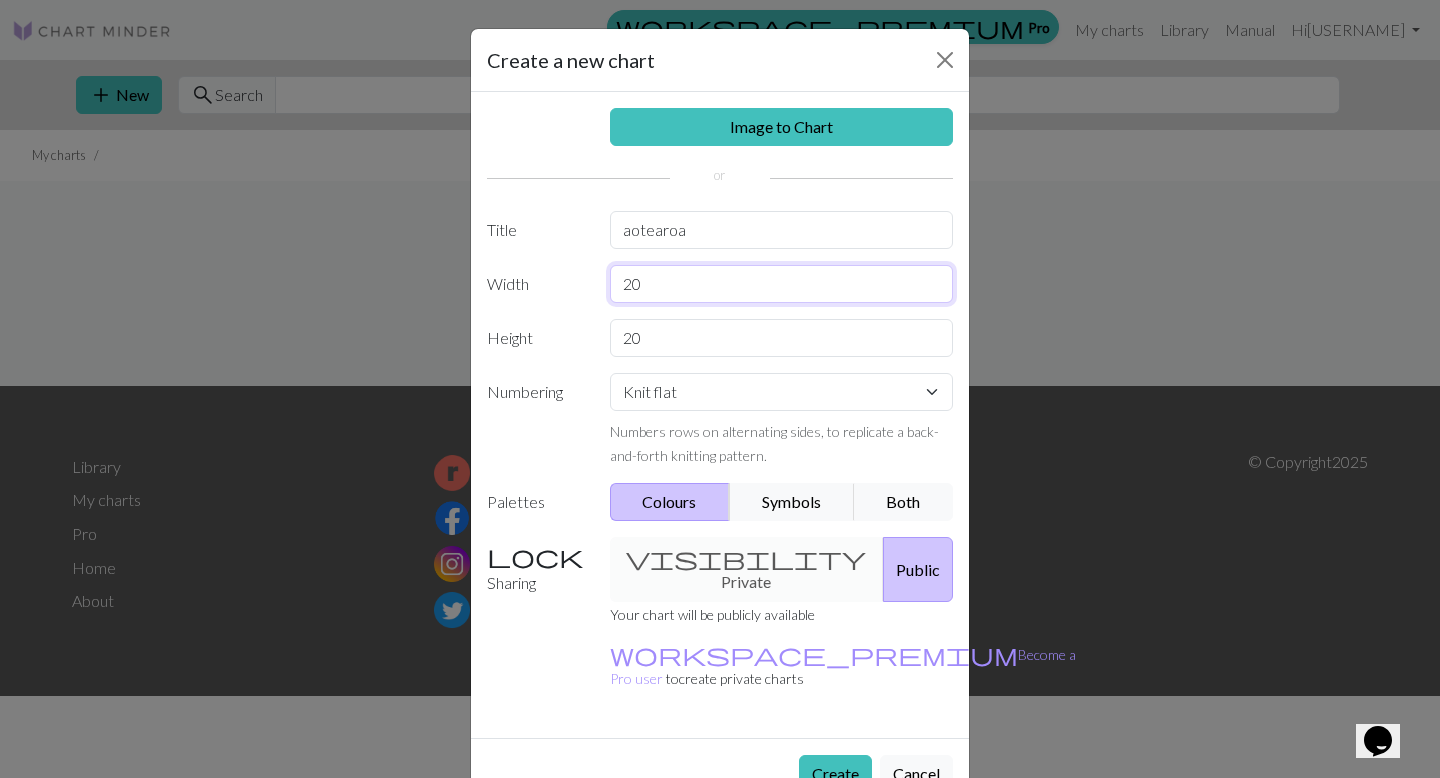 drag, startPoint x: 706, startPoint y: 280, endPoint x: 588, endPoint y: 280, distance: 118 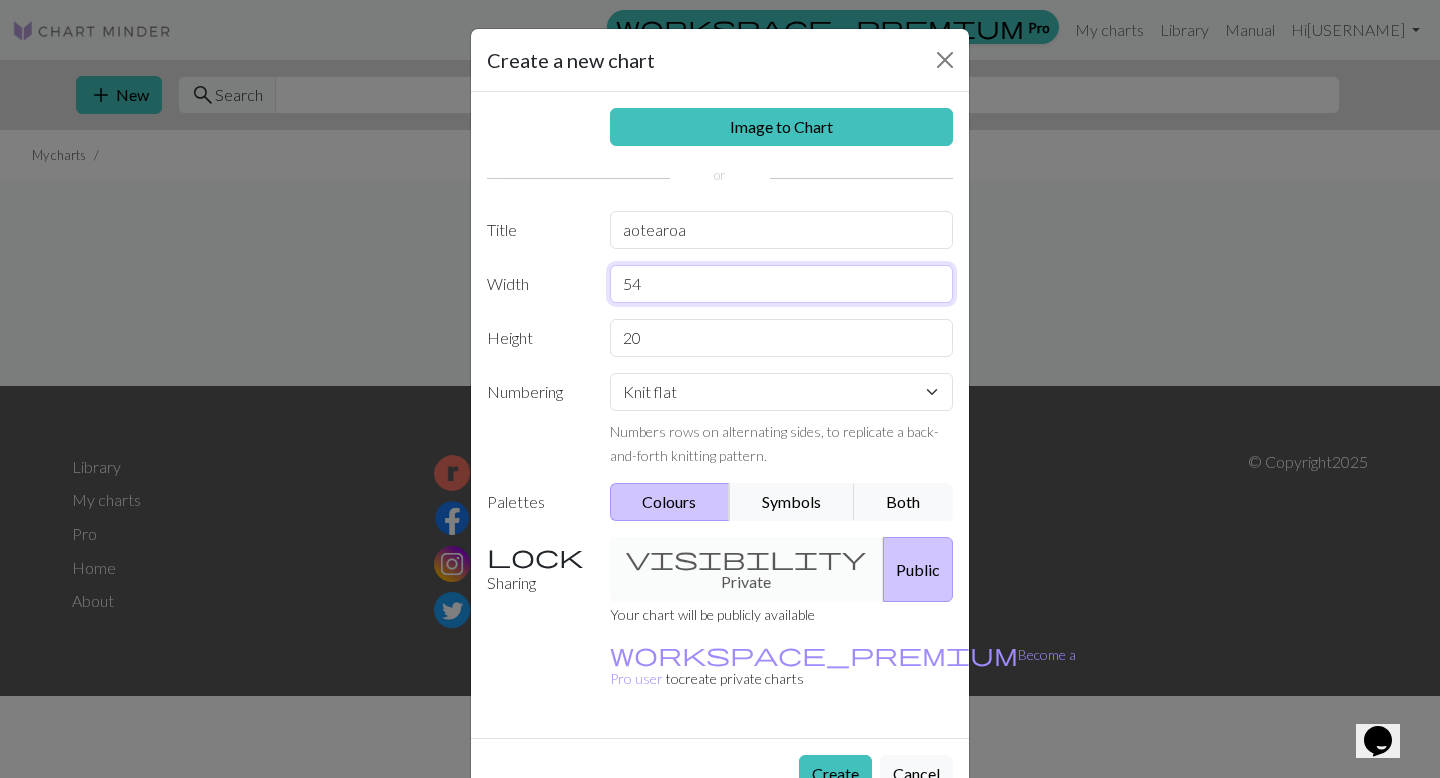 type on "54" 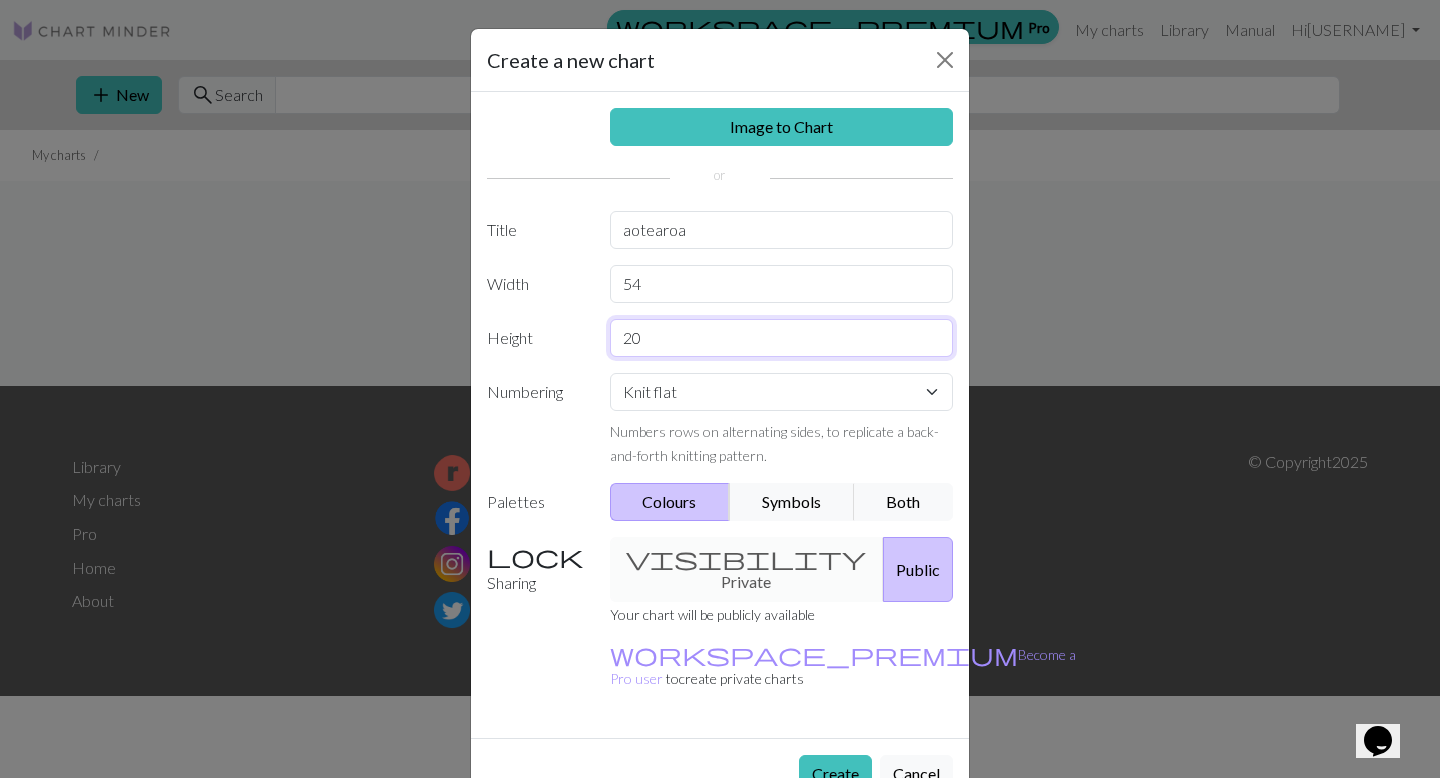 drag, startPoint x: 660, startPoint y: 342, endPoint x: 378, endPoint y: 331, distance: 282.21445 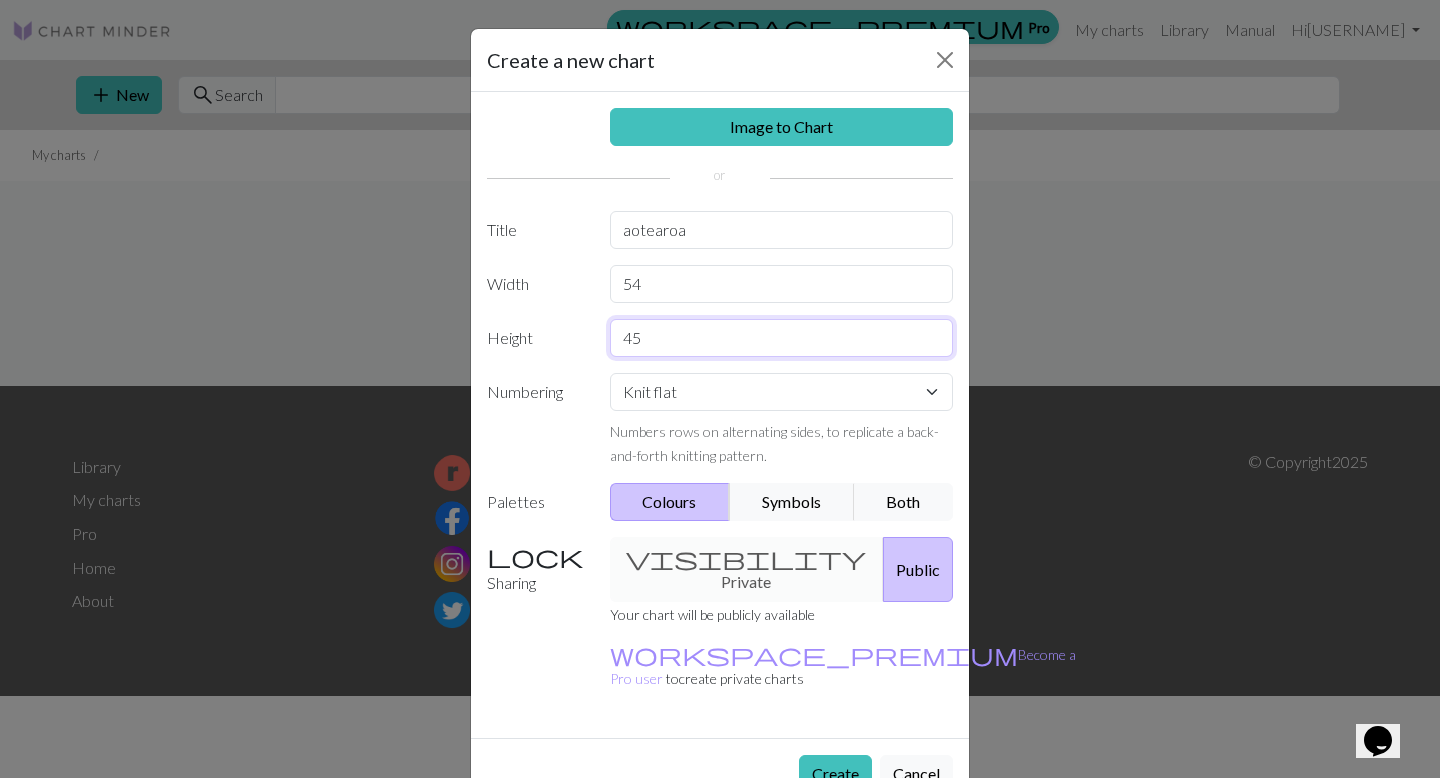 type on "45" 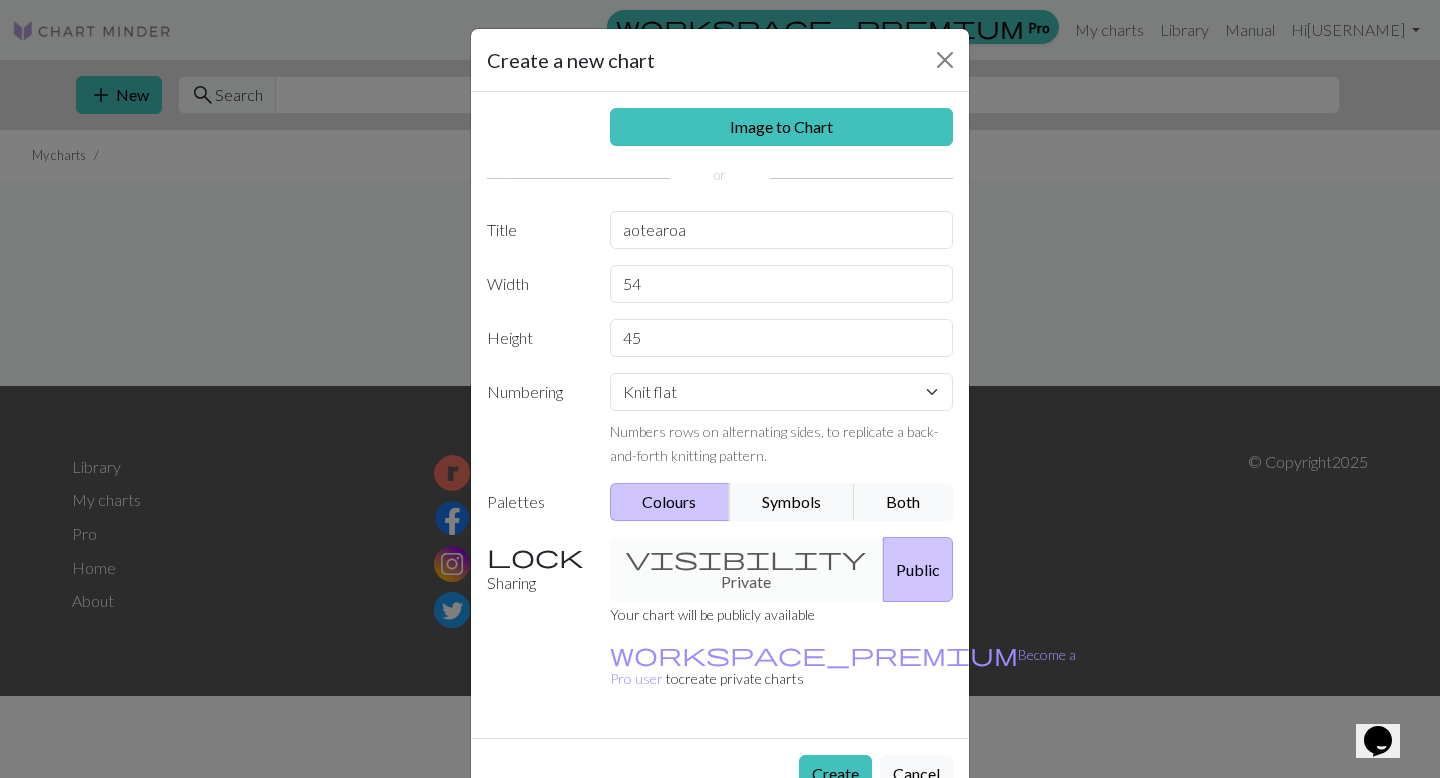 click on "visibility  Private Public" at bounding box center (782, 569) 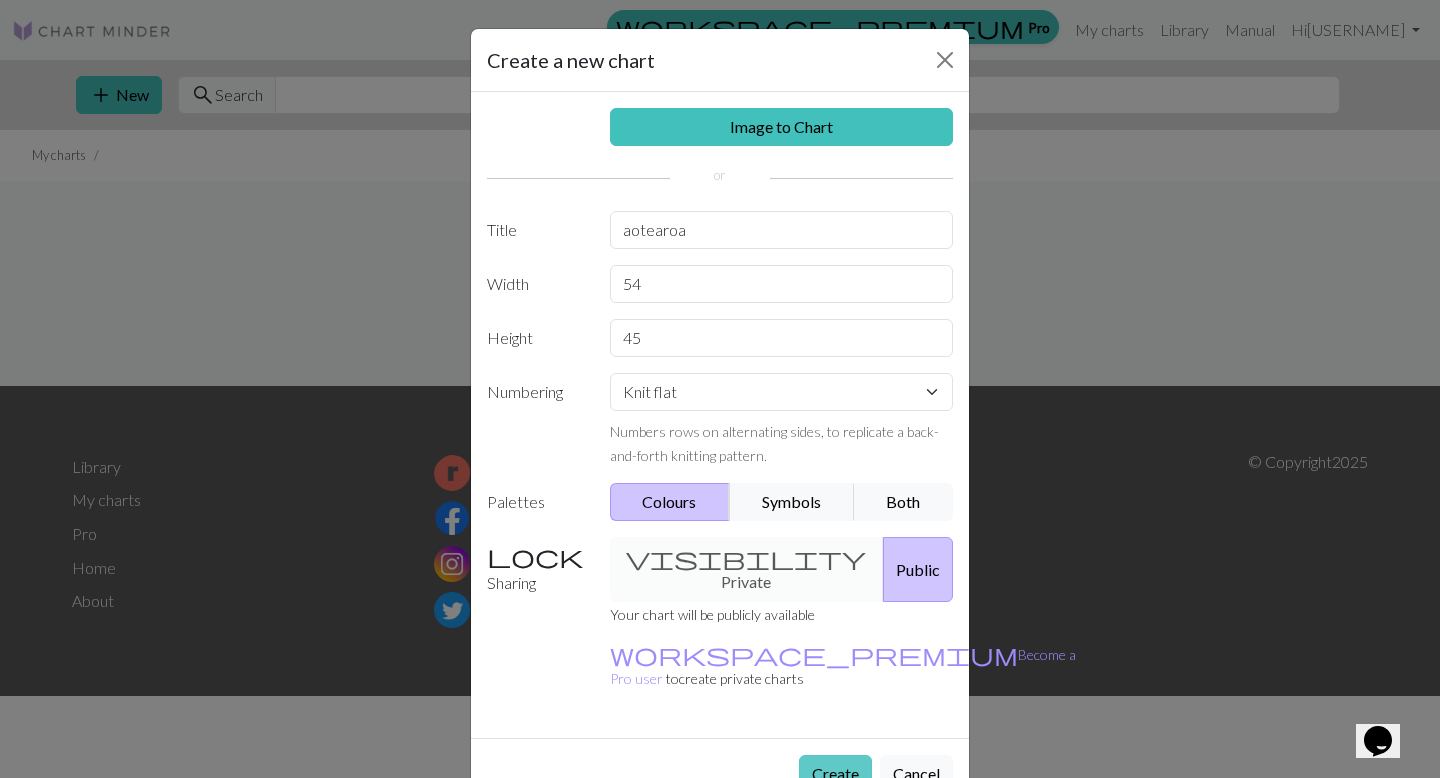 click on "Create" at bounding box center (835, 774) 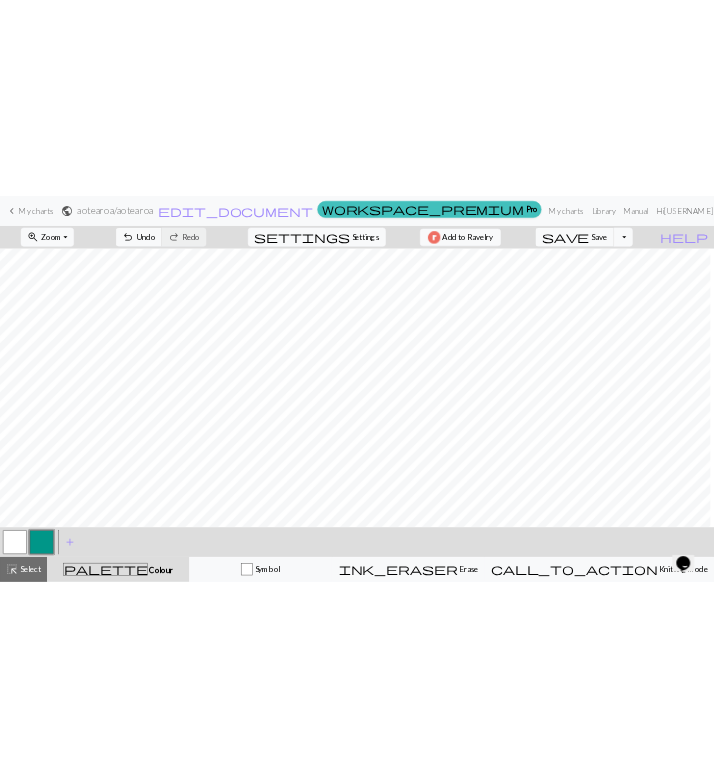 scroll, scrollTop: 0, scrollLeft: 0, axis: both 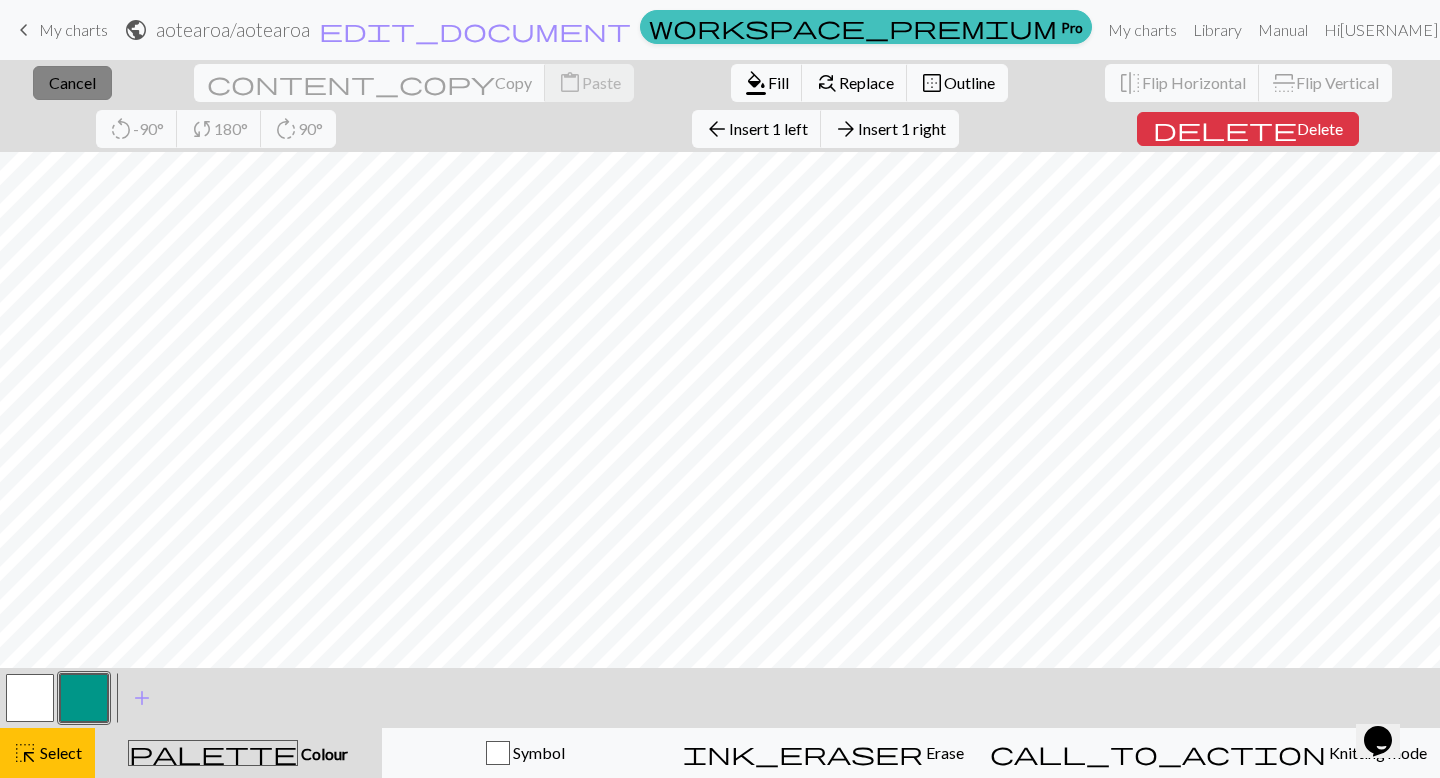 click on "Cancel" at bounding box center [72, 82] 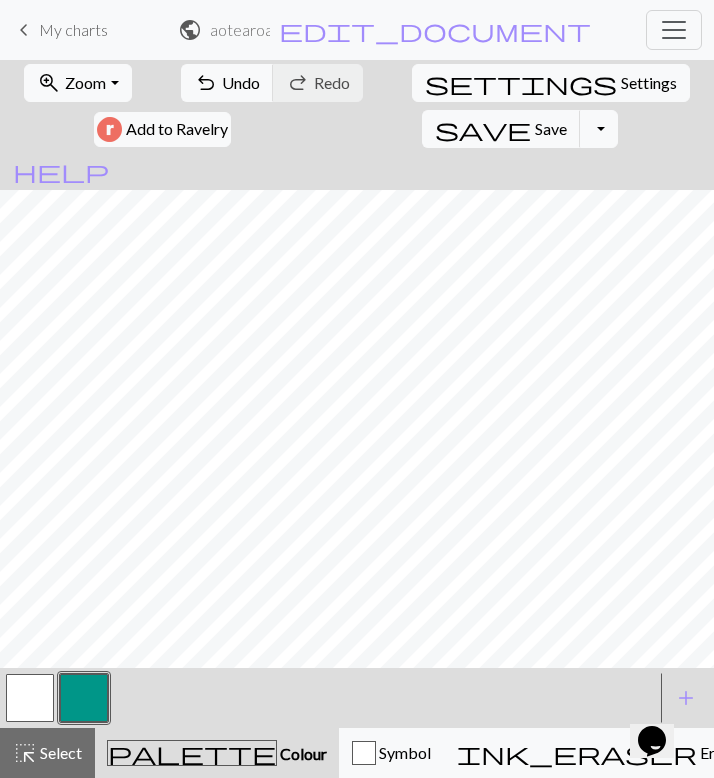 click at bounding box center (30, 698) 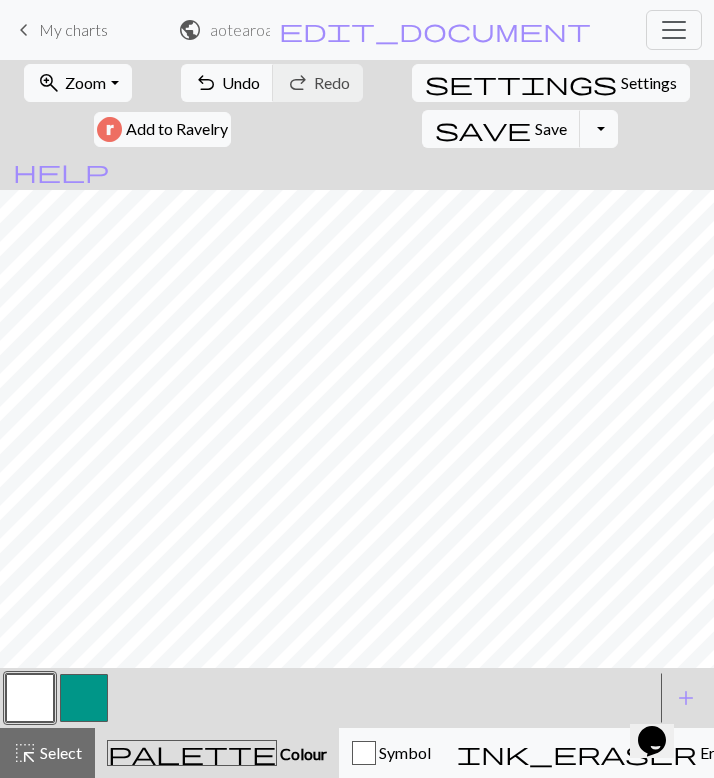 click at bounding box center (84, 698) 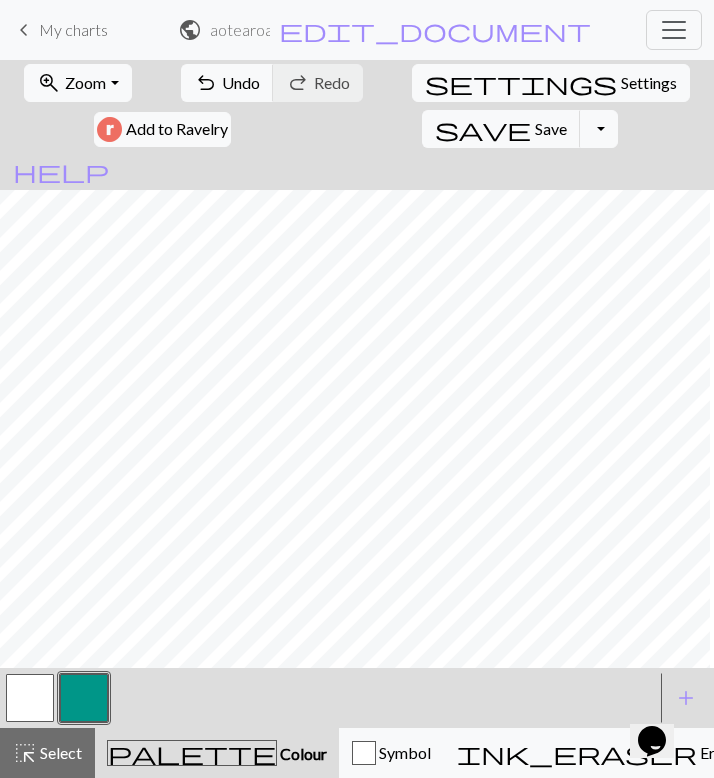 scroll, scrollTop: 0, scrollLeft: 196, axis: horizontal 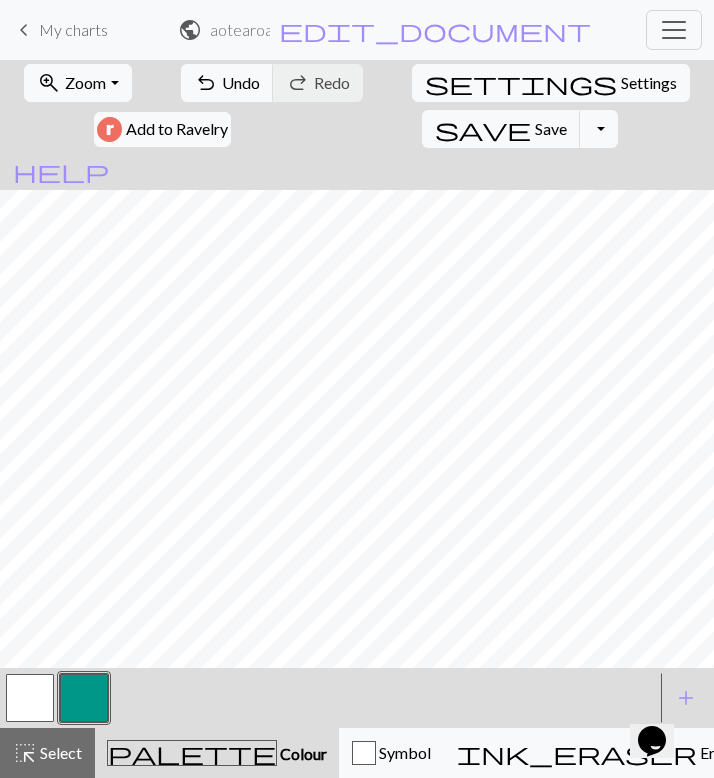 click at bounding box center [30, 698] 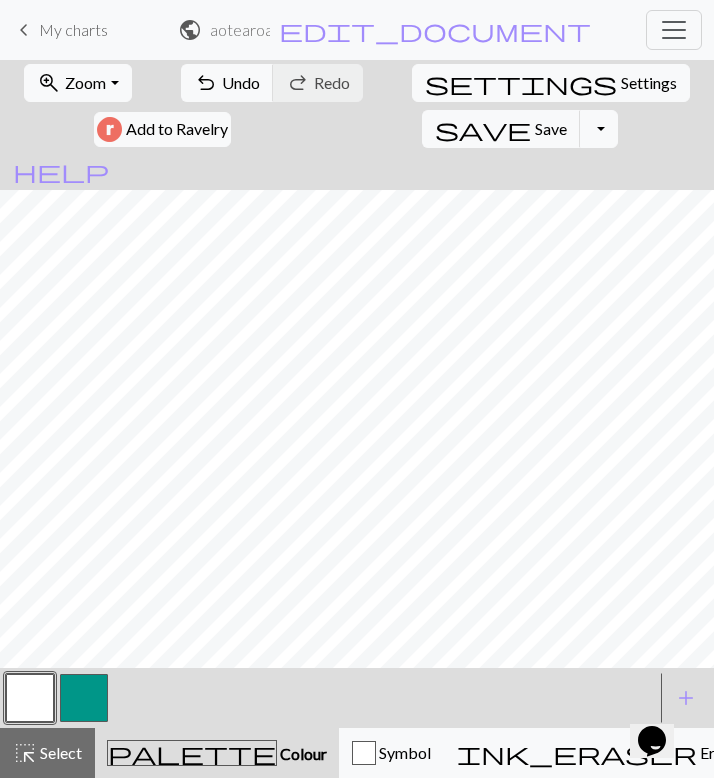 click at bounding box center (84, 698) 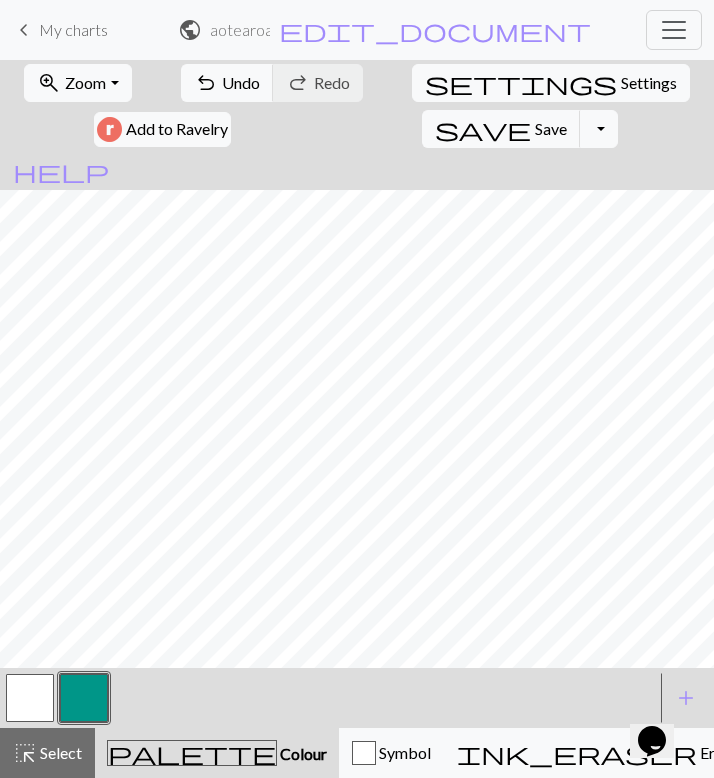 scroll, scrollTop: 0, scrollLeft: 460, axis: horizontal 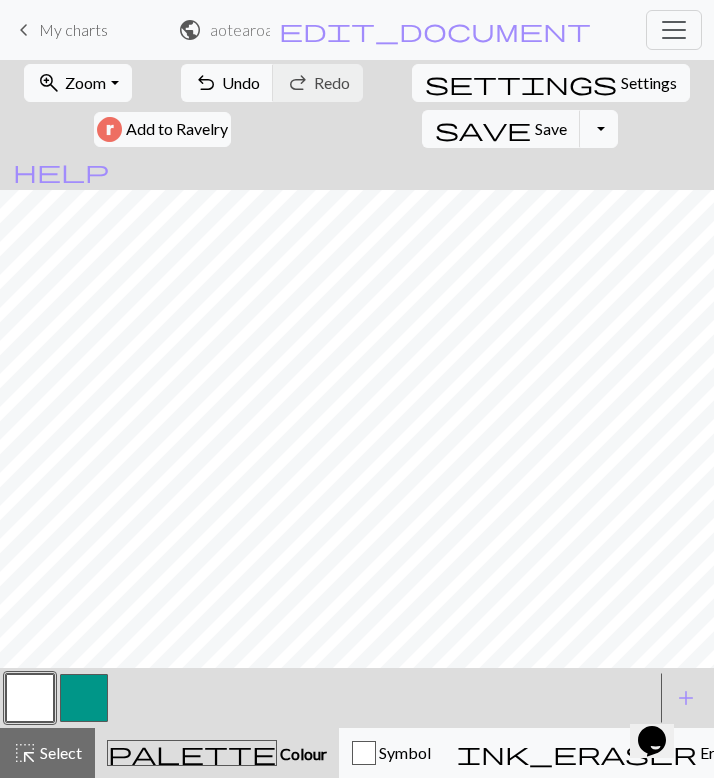click at bounding box center (84, 698) 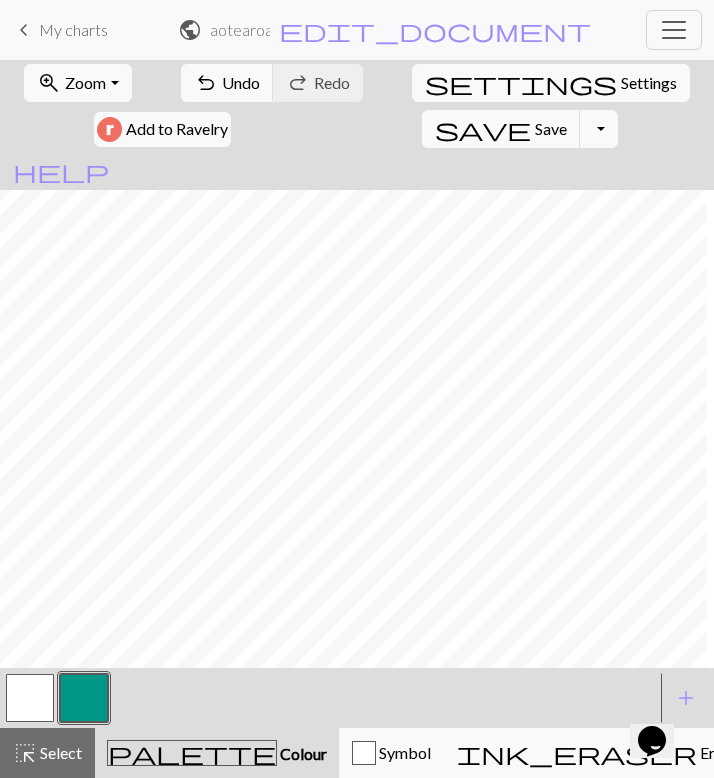 scroll, scrollTop: 0, scrollLeft: 683, axis: horizontal 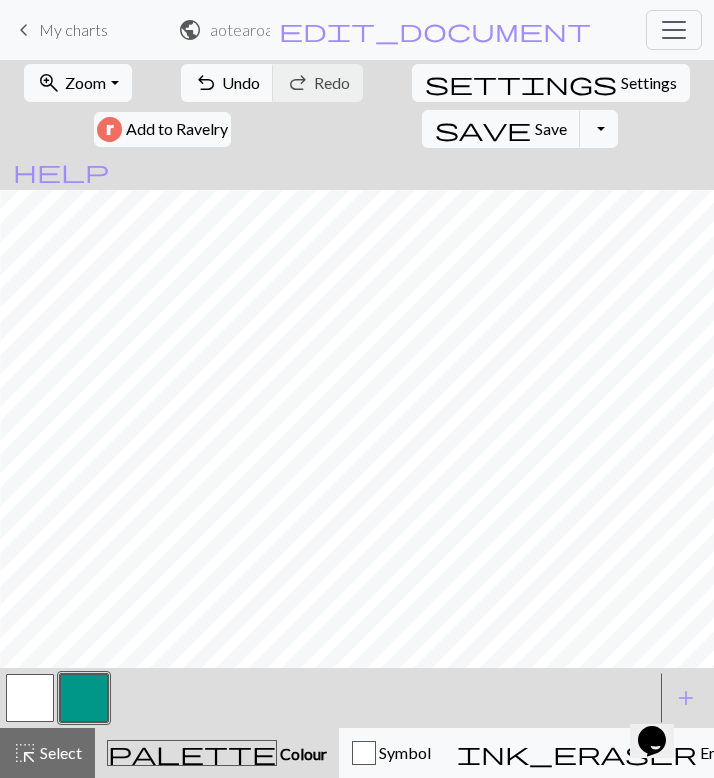 click at bounding box center [30, 698] 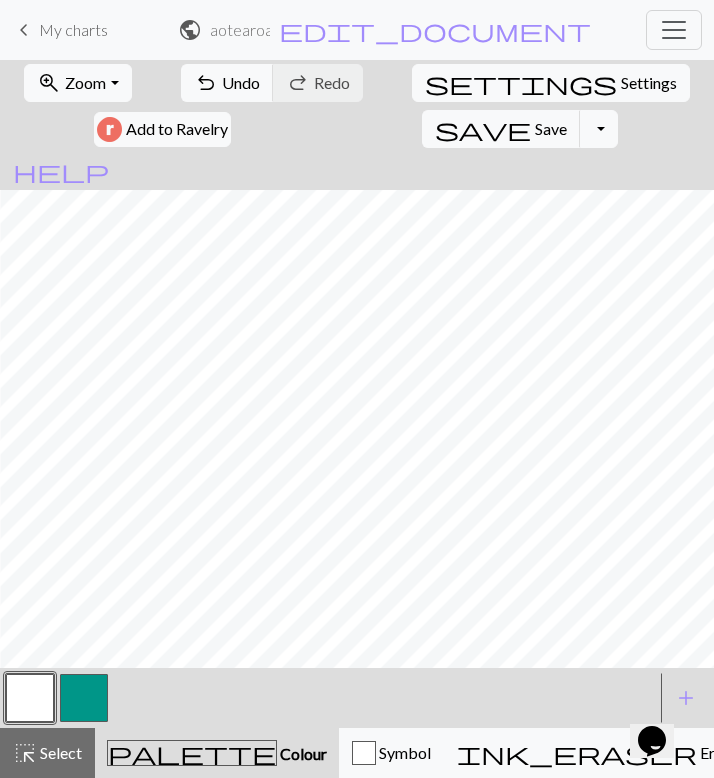 click at bounding box center [84, 698] 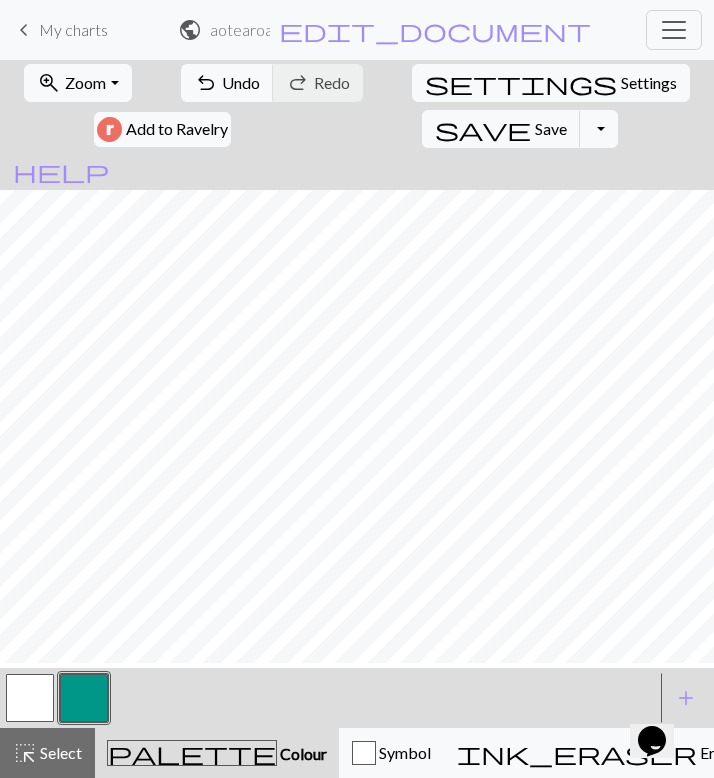 scroll, scrollTop: 0, scrollLeft: 0, axis: both 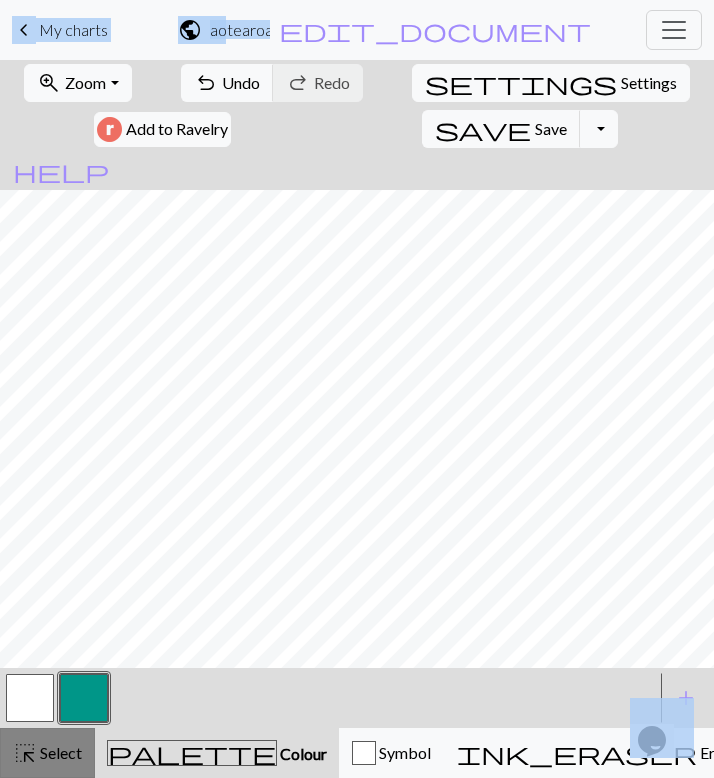 click on "Select" at bounding box center [59, 752] 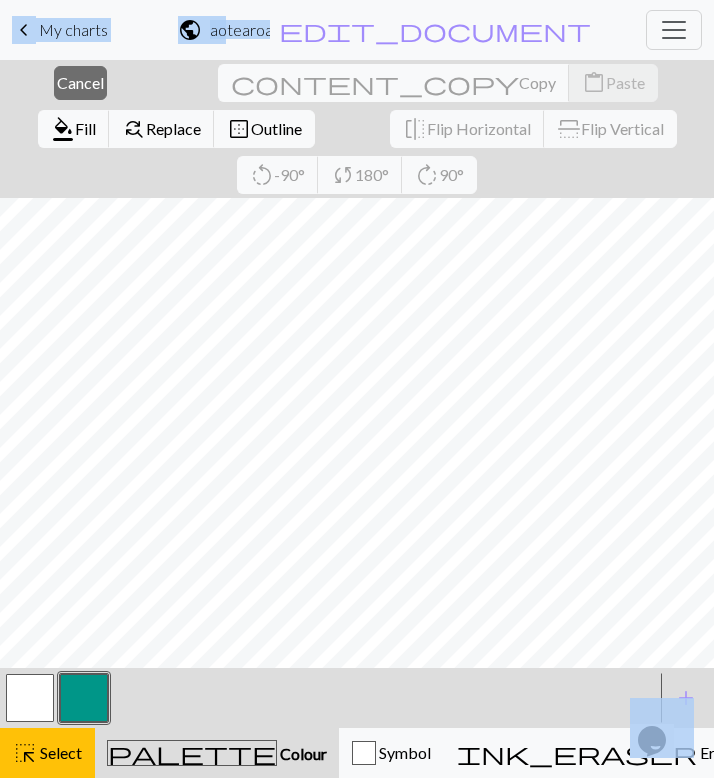 click at bounding box center [30, 698] 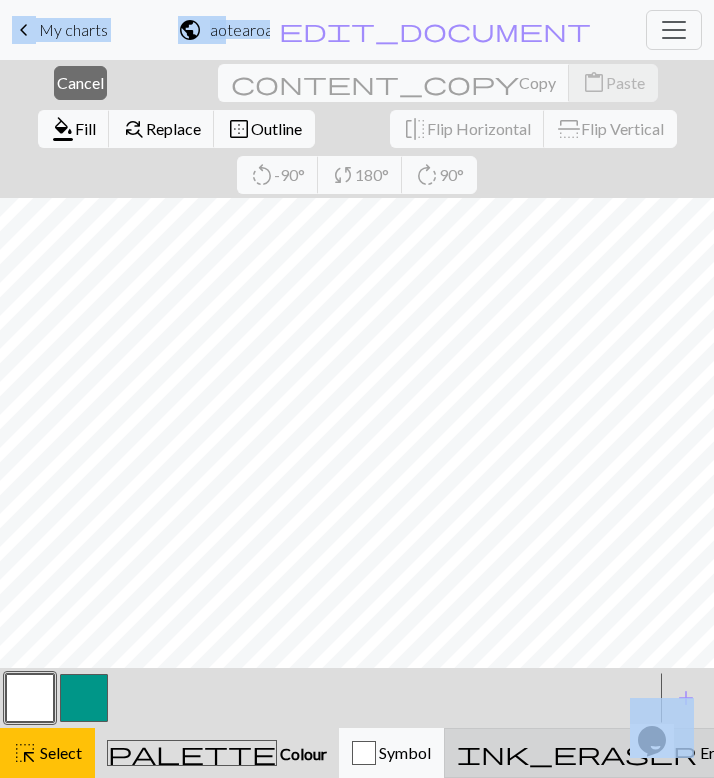 click on "ink_eraser   Erase   Erase" at bounding box center [597, 753] 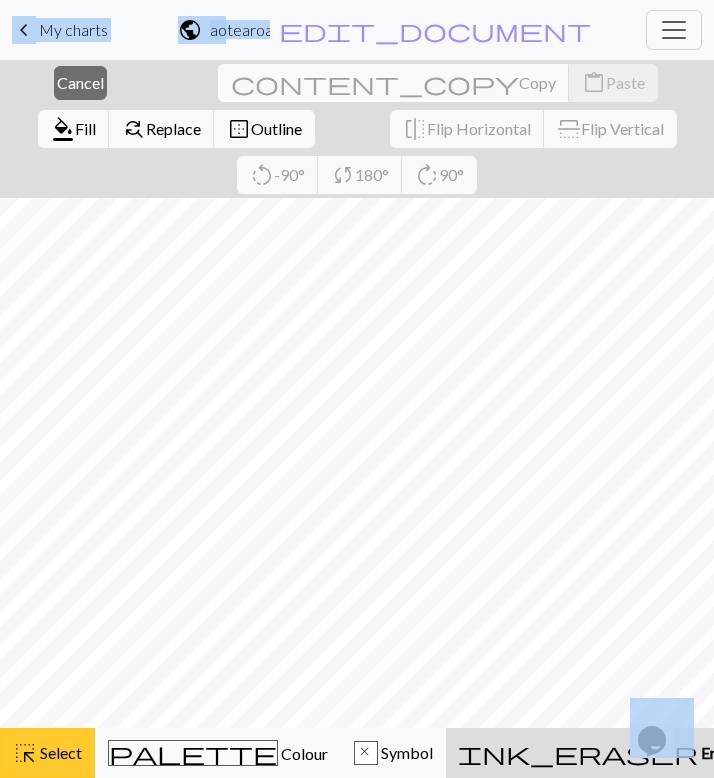 click on "Select" at bounding box center [59, 752] 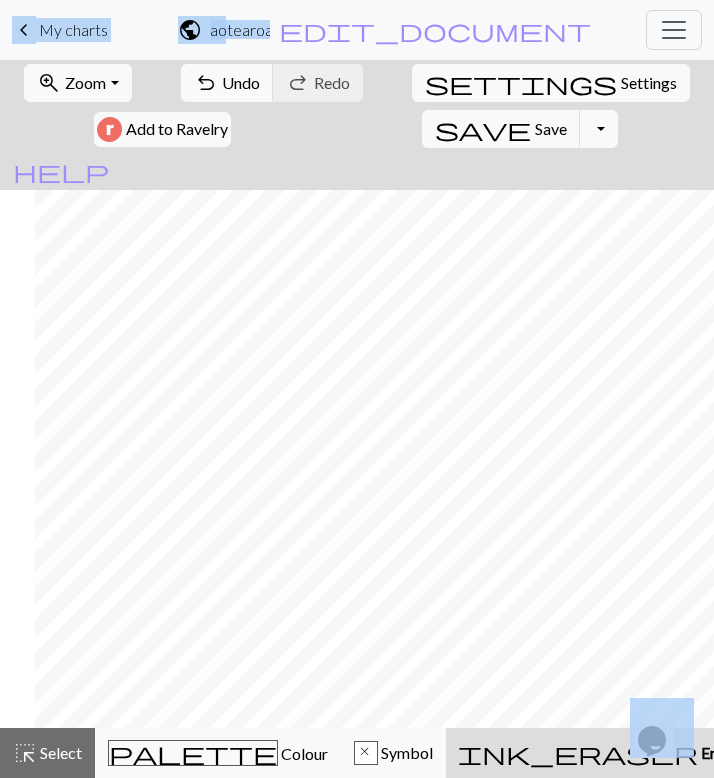 scroll, scrollTop: 0, scrollLeft: 683, axis: horizontal 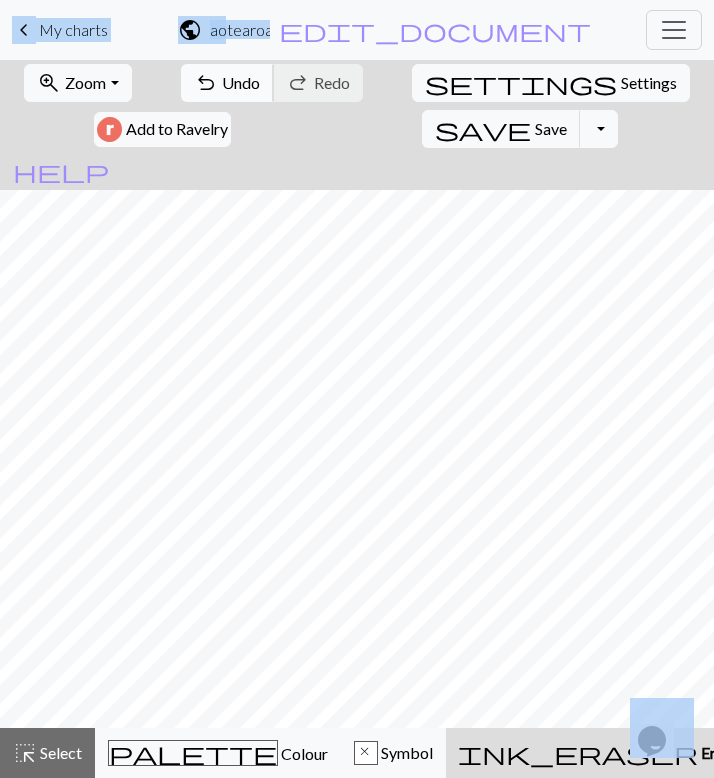 click on "Undo" at bounding box center (241, 82) 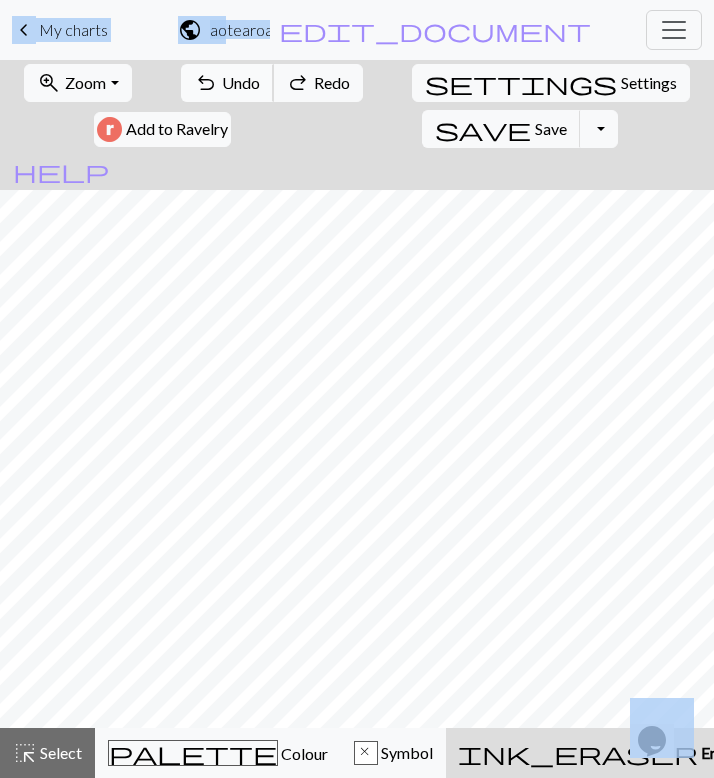 click on "Undo" at bounding box center [241, 82] 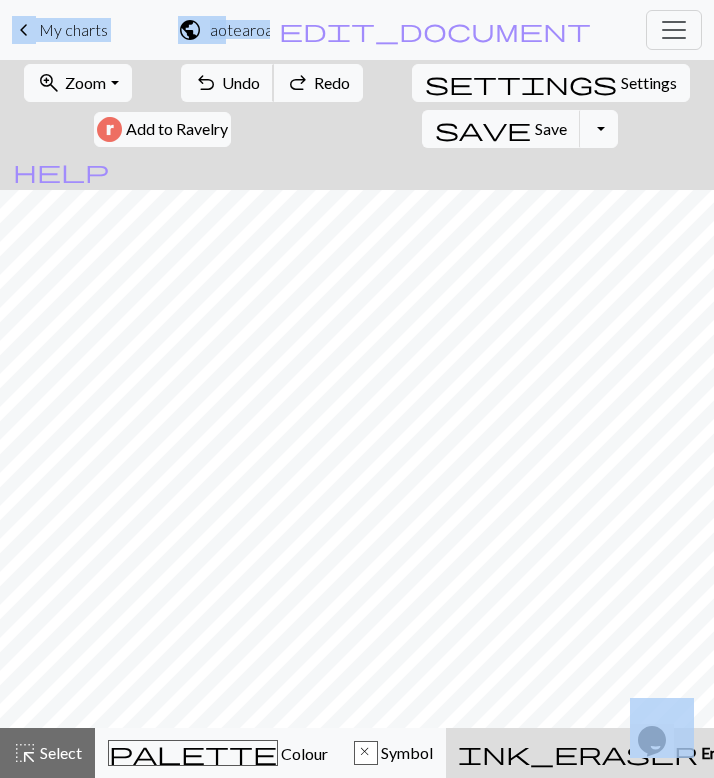 scroll, scrollTop: 0, scrollLeft: 0, axis: both 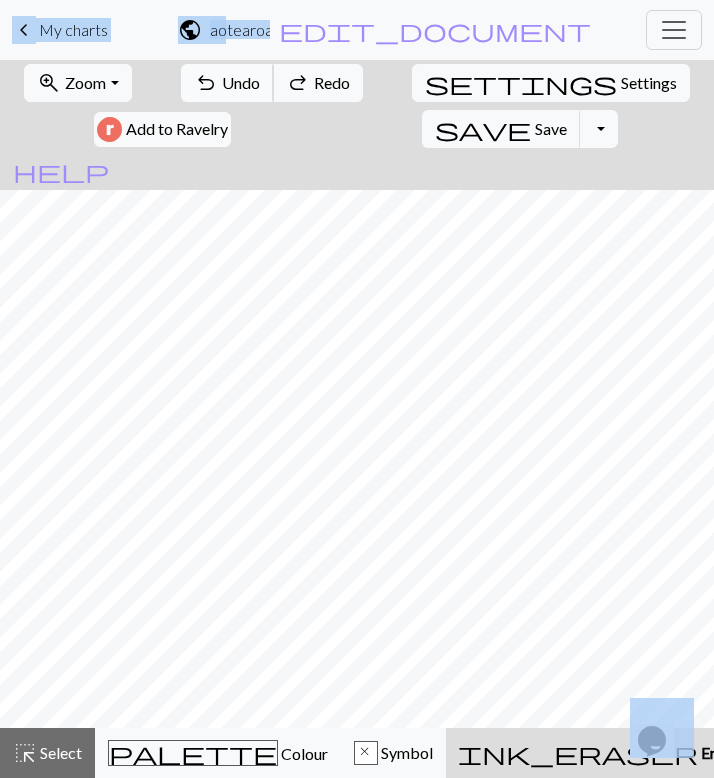 click on "undo Undo Undo" at bounding box center [227, 83] 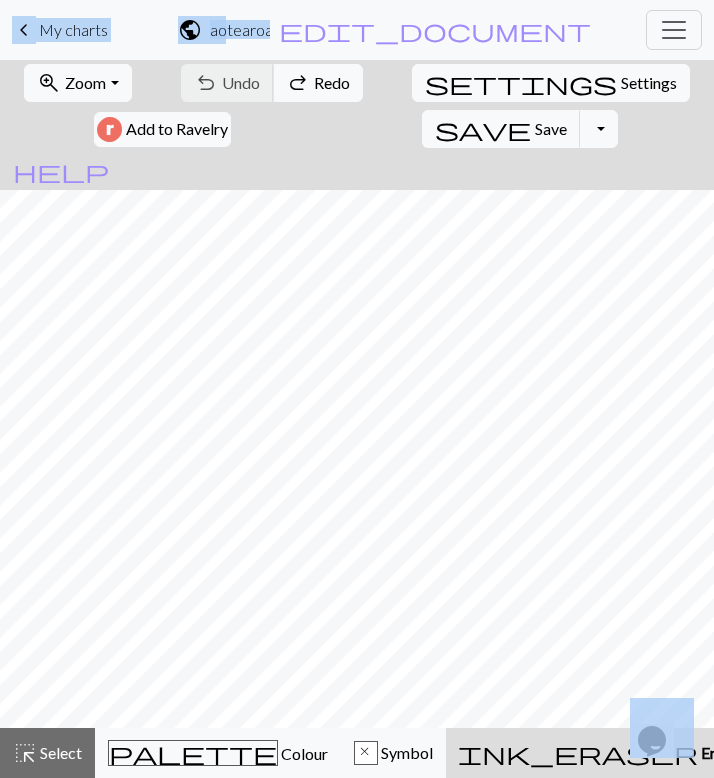 click on "undo Undo Undo redo Redo Redo" at bounding box center (272, 83) 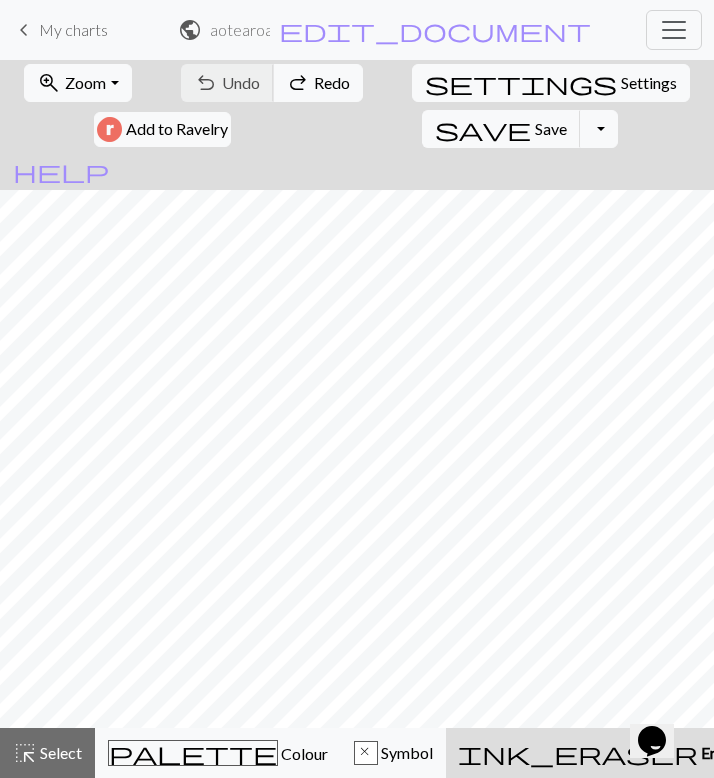 click on "undo Undo Undo redo Redo Redo" at bounding box center (272, 83) 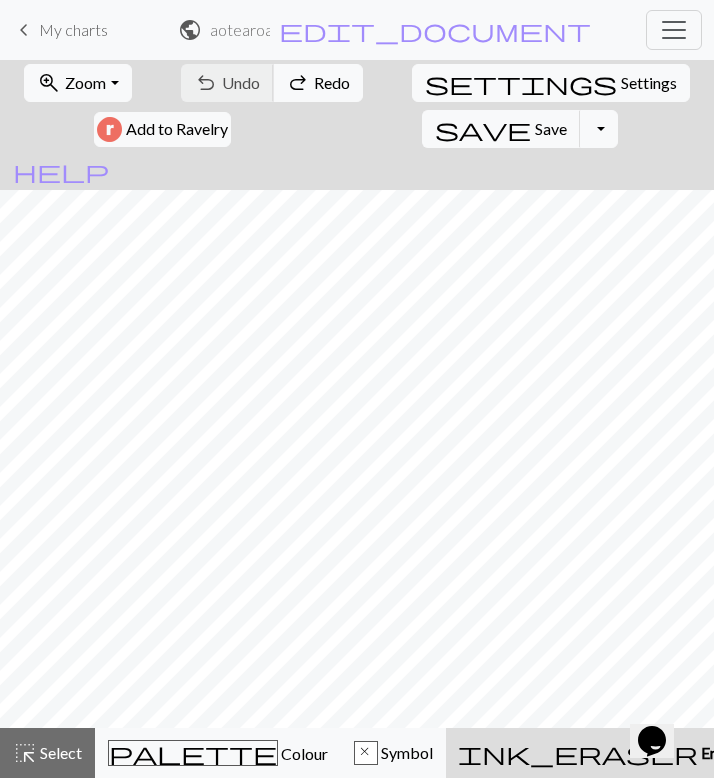 click on "undo Undo Undo redo Redo Redo" at bounding box center (272, 83) 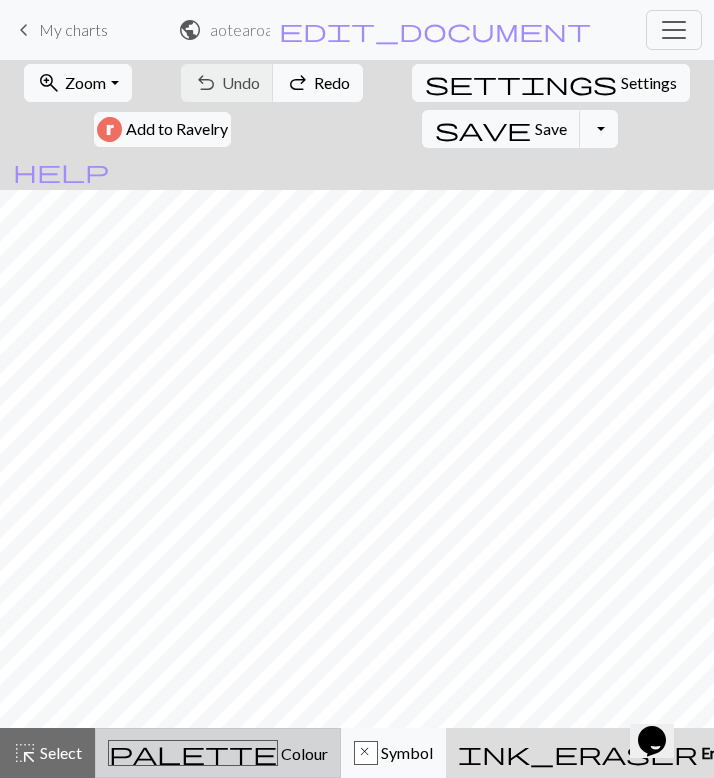 click on "palette   Colour   Colour" at bounding box center [218, 753] 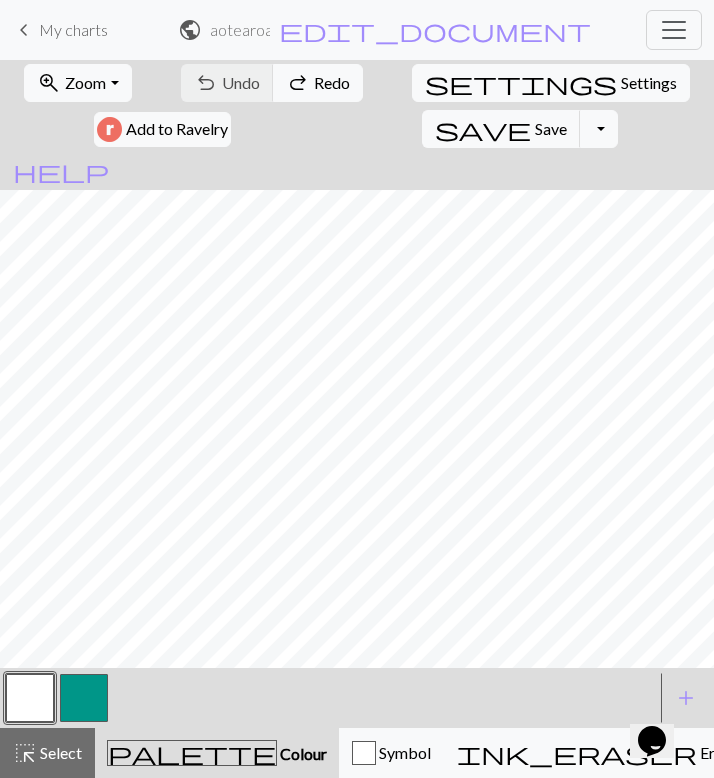 click at bounding box center [84, 698] 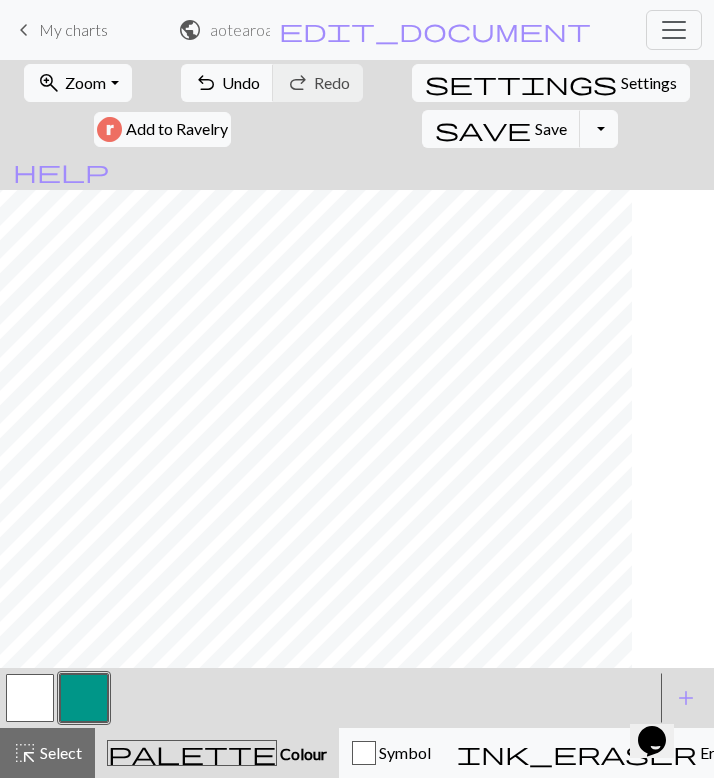 scroll, scrollTop: 0, scrollLeft: 0, axis: both 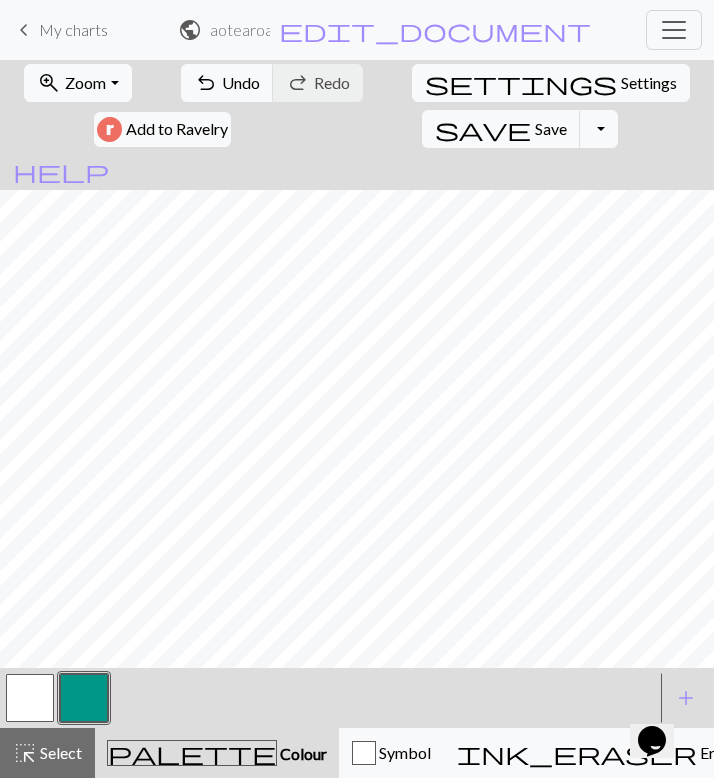 click at bounding box center [30, 698] 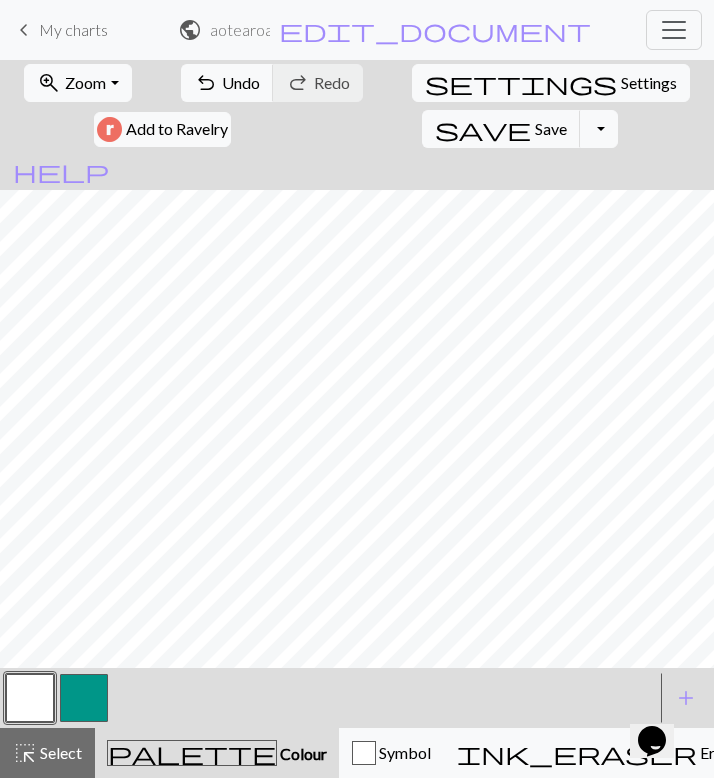 click at bounding box center [84, 698] 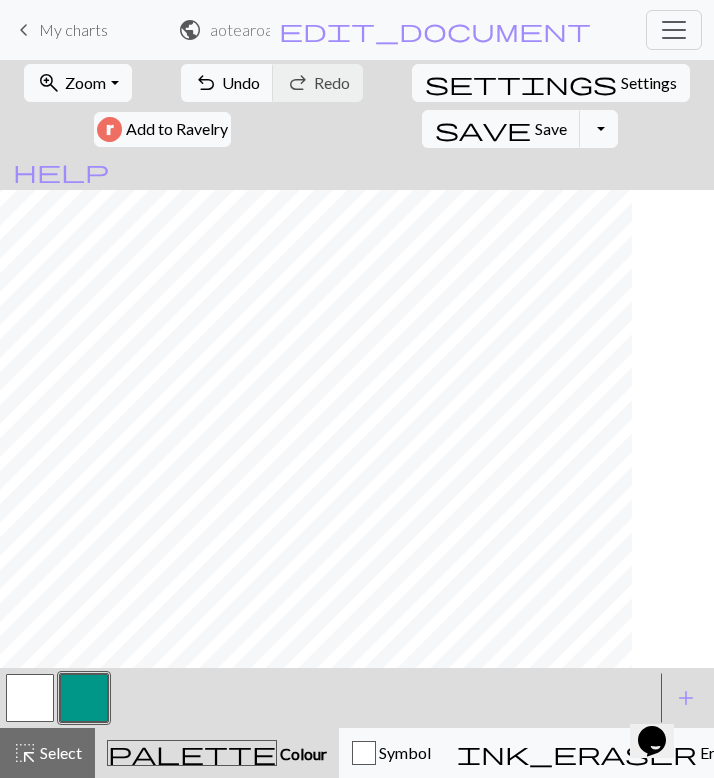 scroll, scrollTop: 0, scrollLeft: 0, axis: both 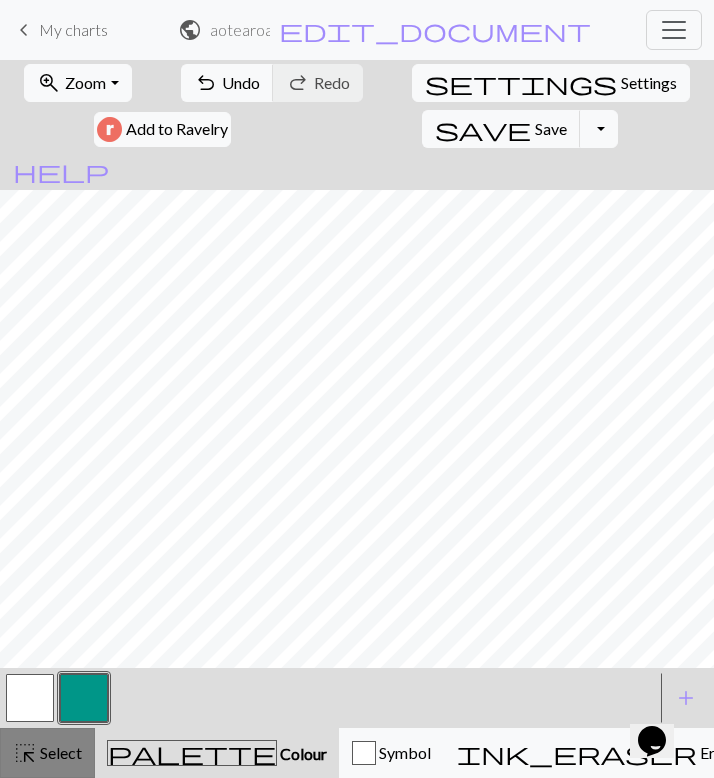 click on "highlight_alt   Select   Select" at bounding box center (47, 753) 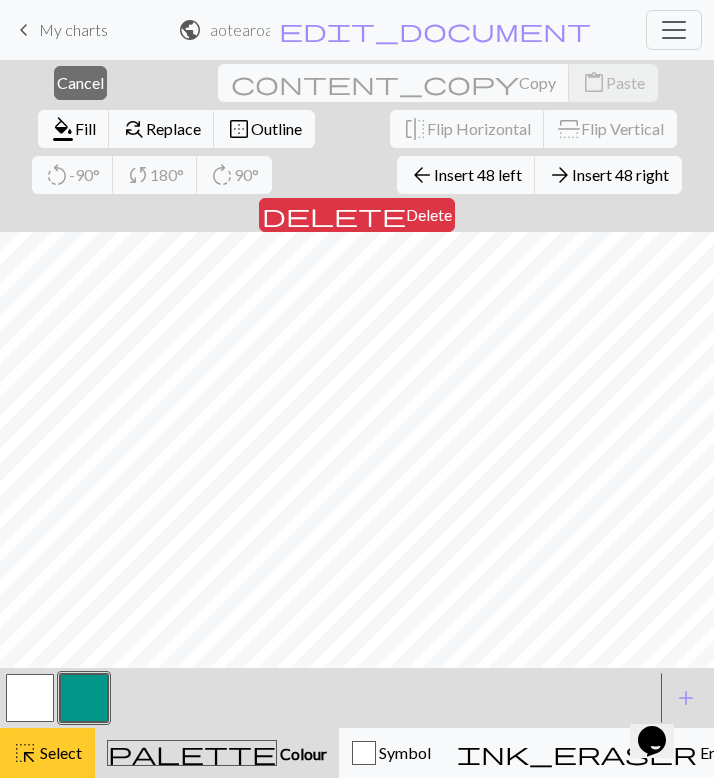 click on "highlight_alt   Select   Select" at bounding box center (47, 753) 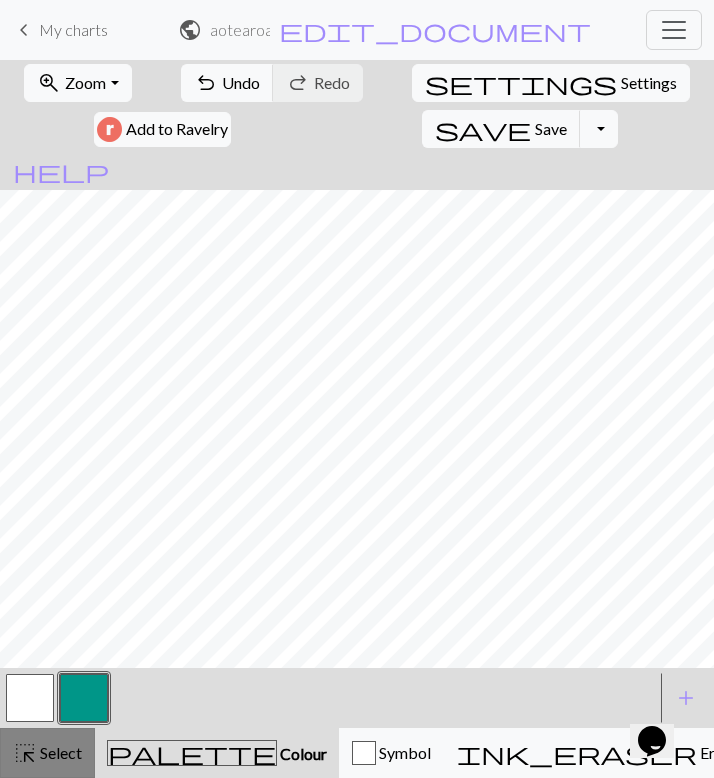 click on "highlight_alt   Select   Select" at bounding box center (47, 753) 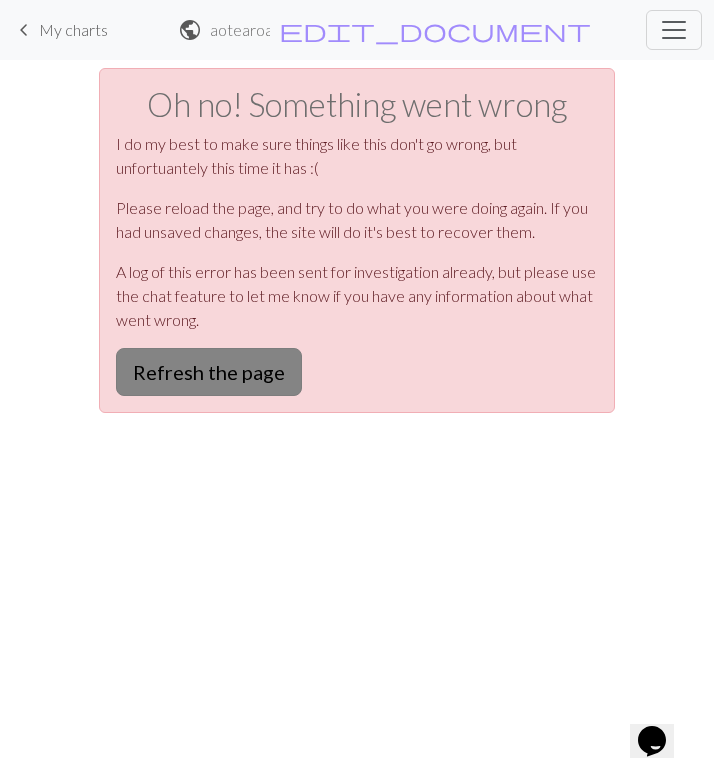 click on "Refresh the page" at bounding box center [209, 372] 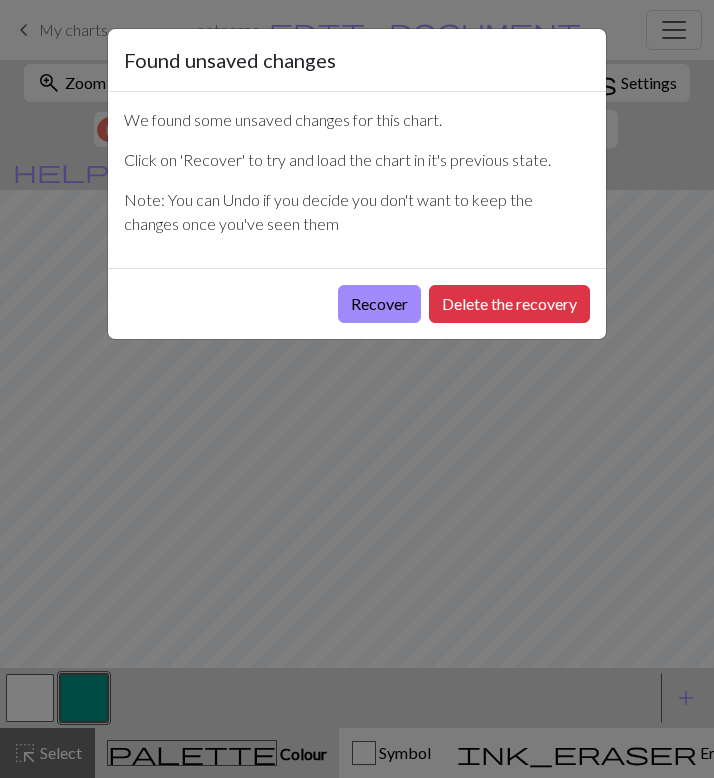 scroll, scrollTop: 0, scrollLeft: 0, axis: both 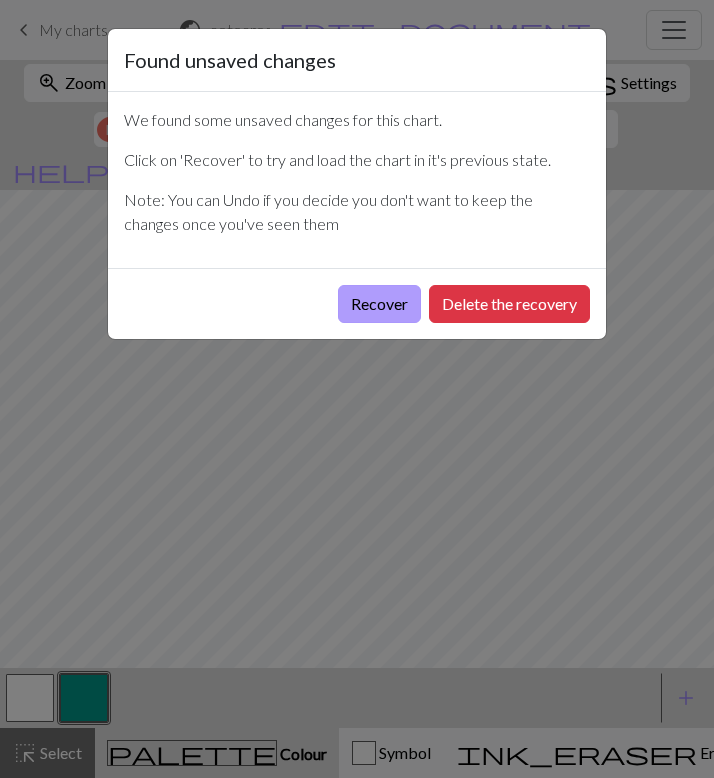 click on "Recover" at bounding box center [379, 304] 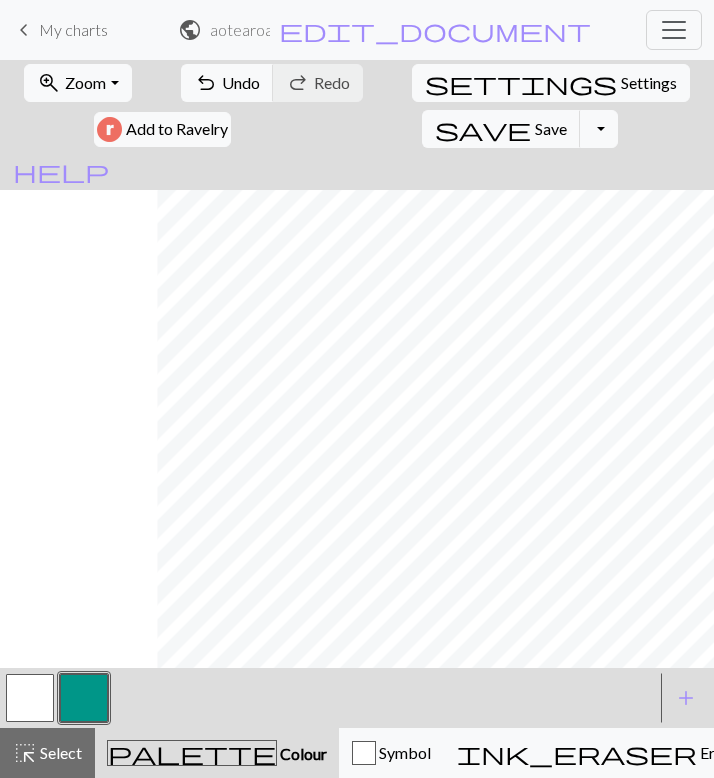 scroll, scrollTop: 0, scrollLeft: 157, axis: horizontal 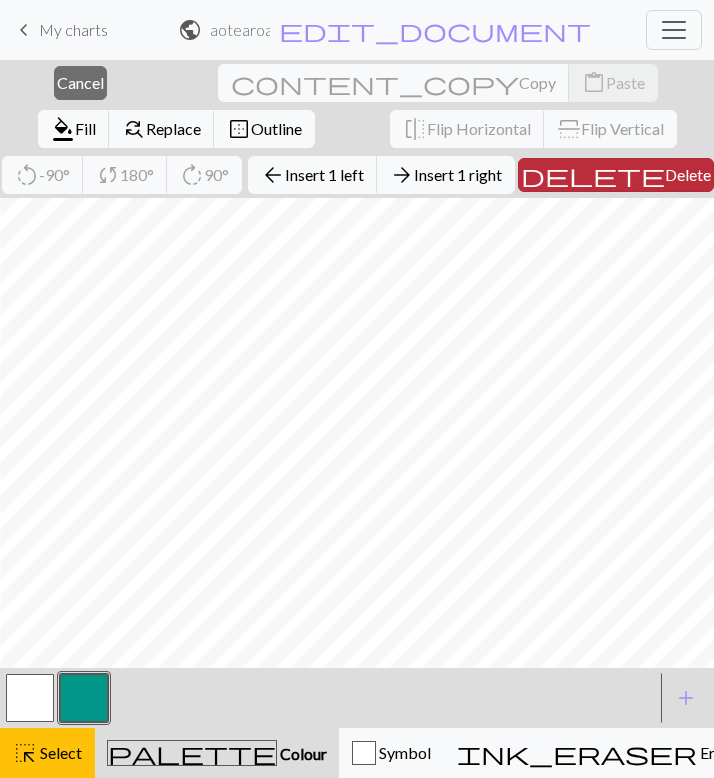 click on "Delete" at bounding box center [688, 174] 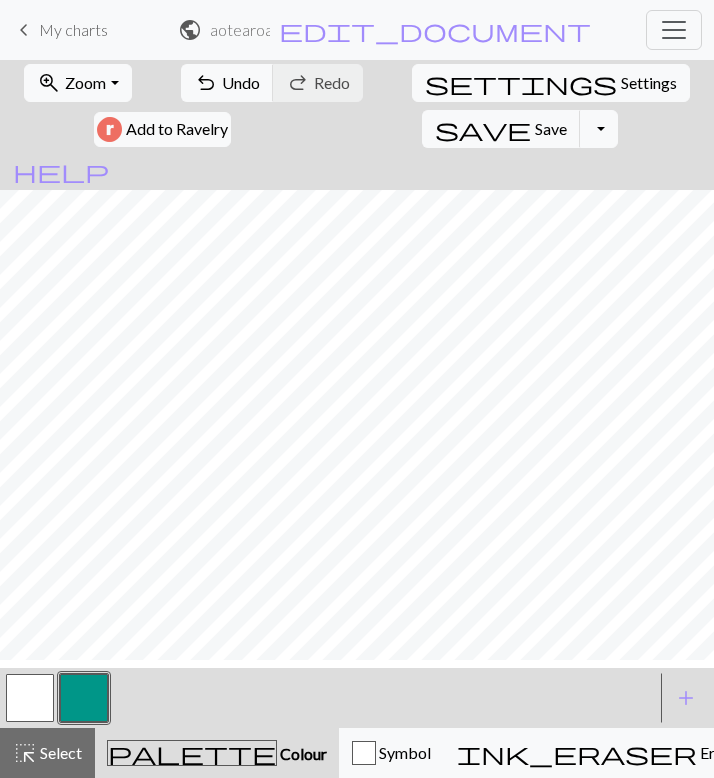 scroll, scrollTop: 0, scrollLeft: 128, axis: horizontal 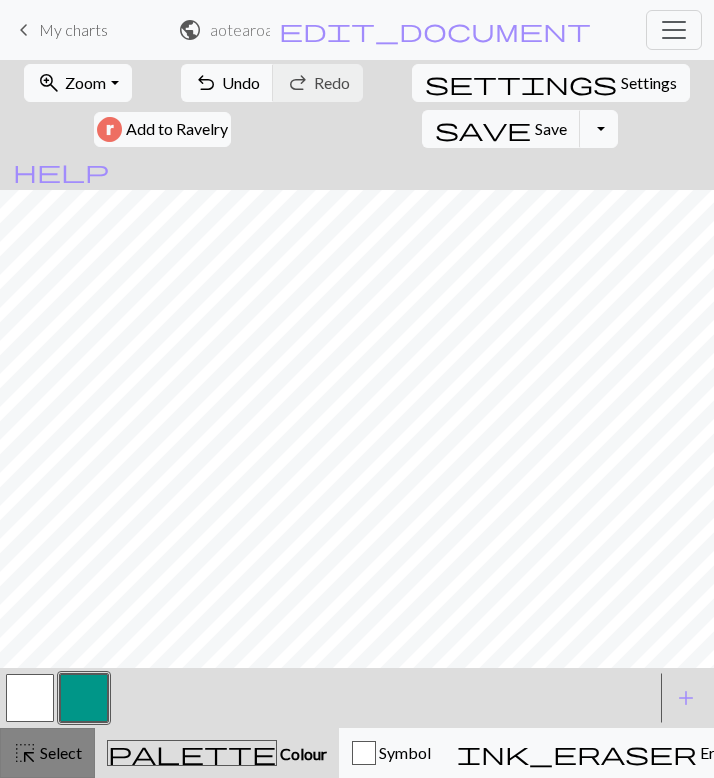 click on "highlight_alt" at bounding box center [25, 753] 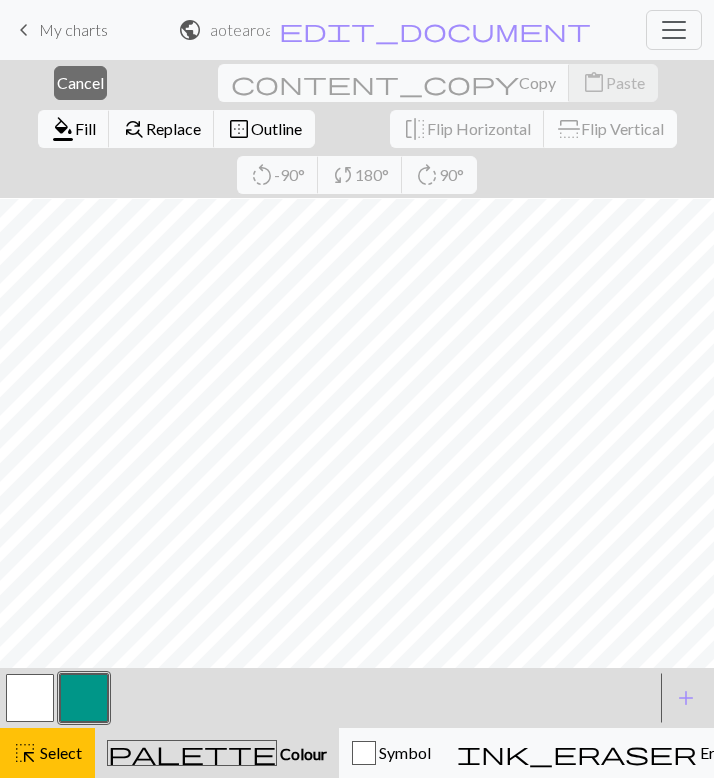 scroll, scrollTop: 1, scrollLeft: 128, axis: both 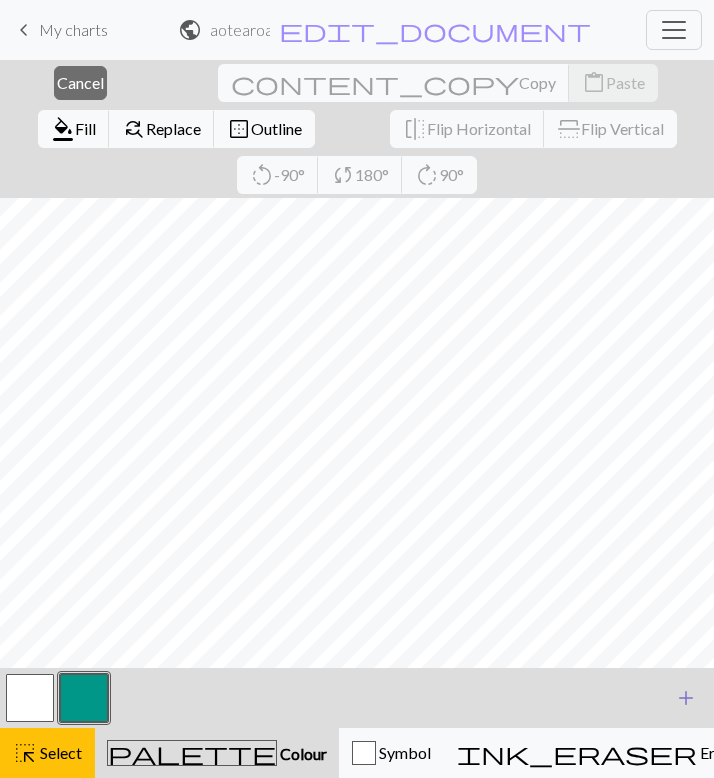 click on "add" at bounding box center (686, 698) 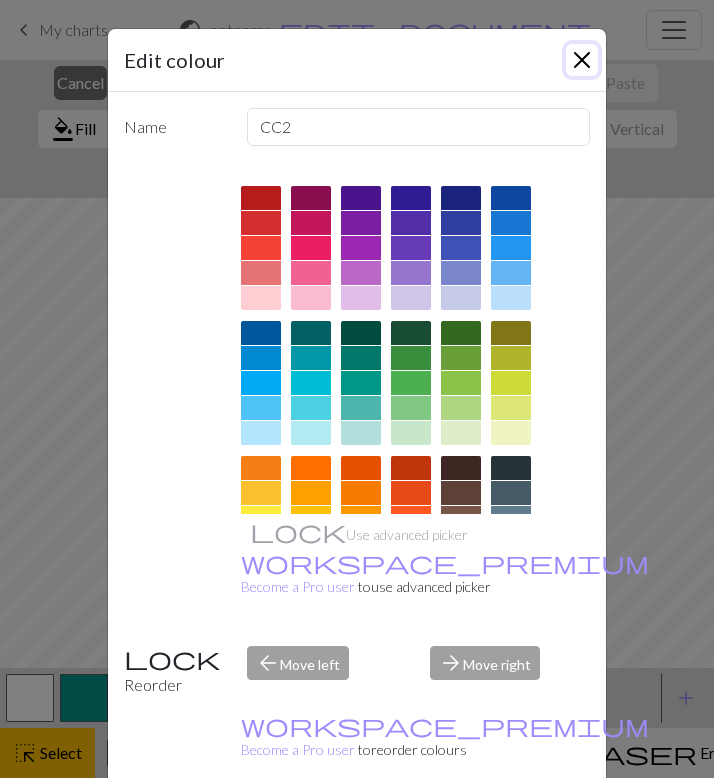 click at bounding box center (582, 60) 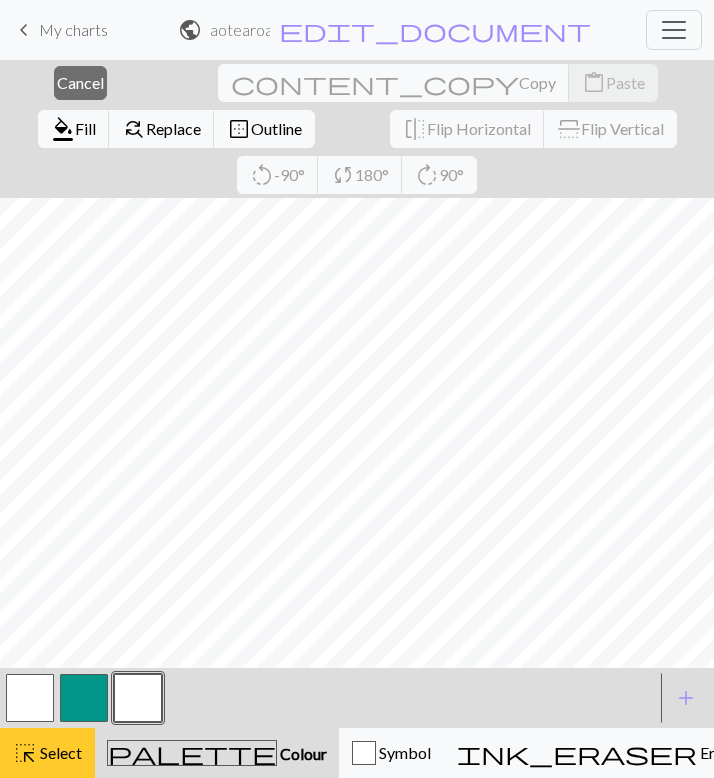 click on "highlight_alt   Select   Select" at bounding box center (47, 753) 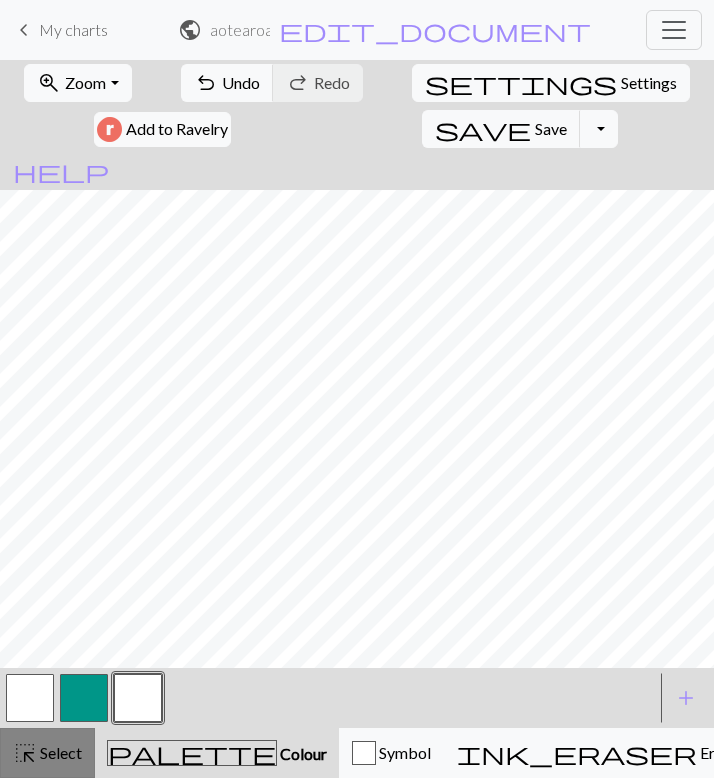 click on "highlight_alt   Select   Select" at bounding box center [47, 753] 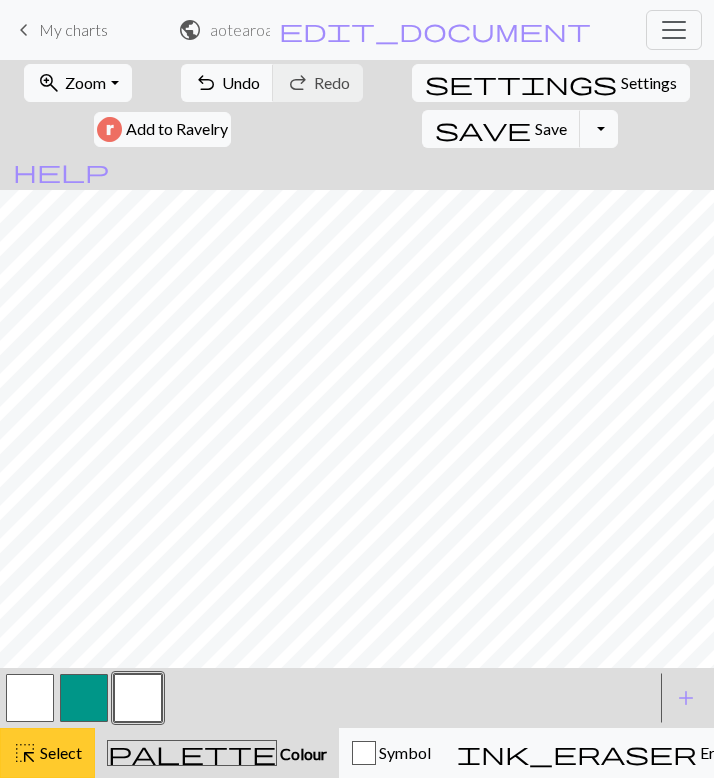 click on "highlight_alt   Select   Select" at bounding box center (47, 753) 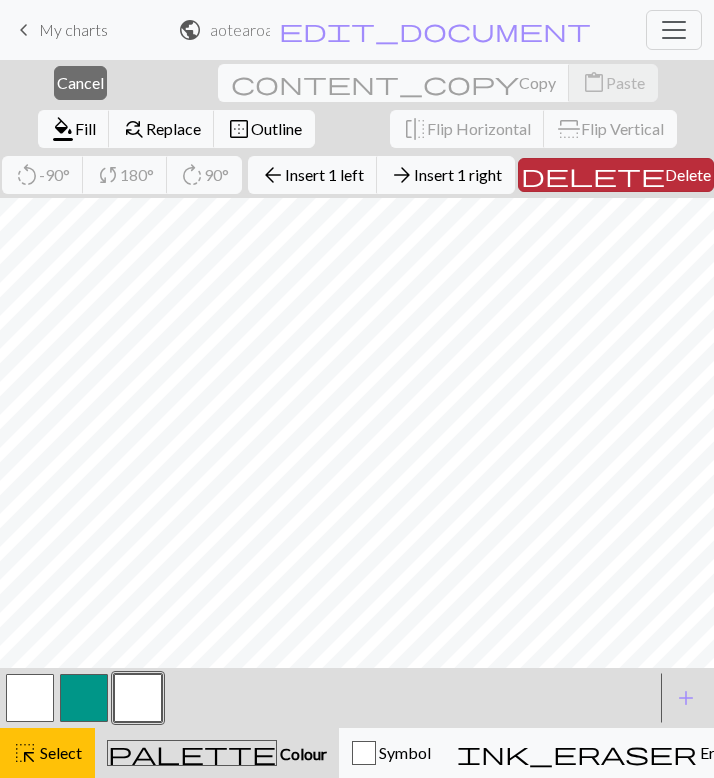 click on "Delete" at bounding box center (688, 174) 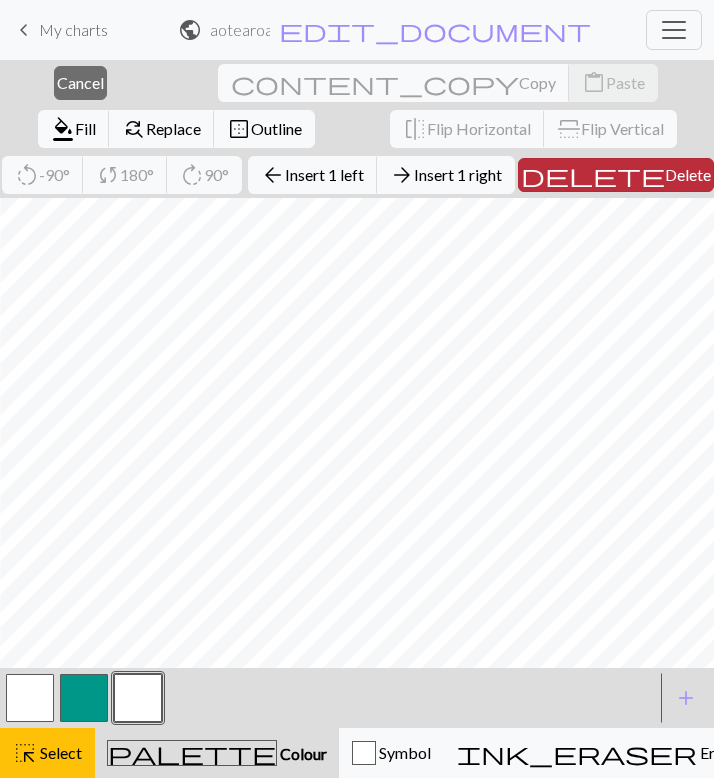 click on "Delete" at bounding box center (688, 174) 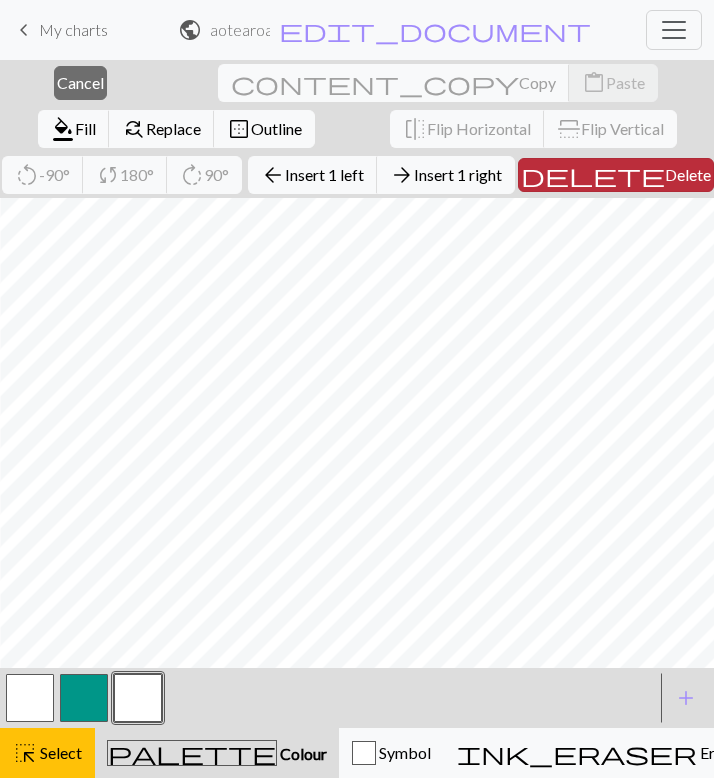 click on "Delete" at bounding box center (688, 174) 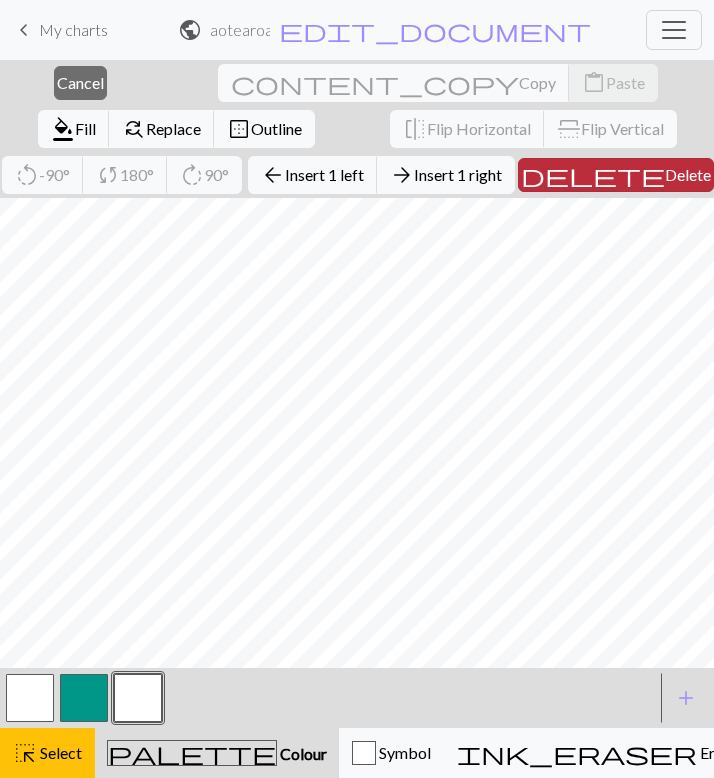 click on "Delete" at bounding box center [688, 174] 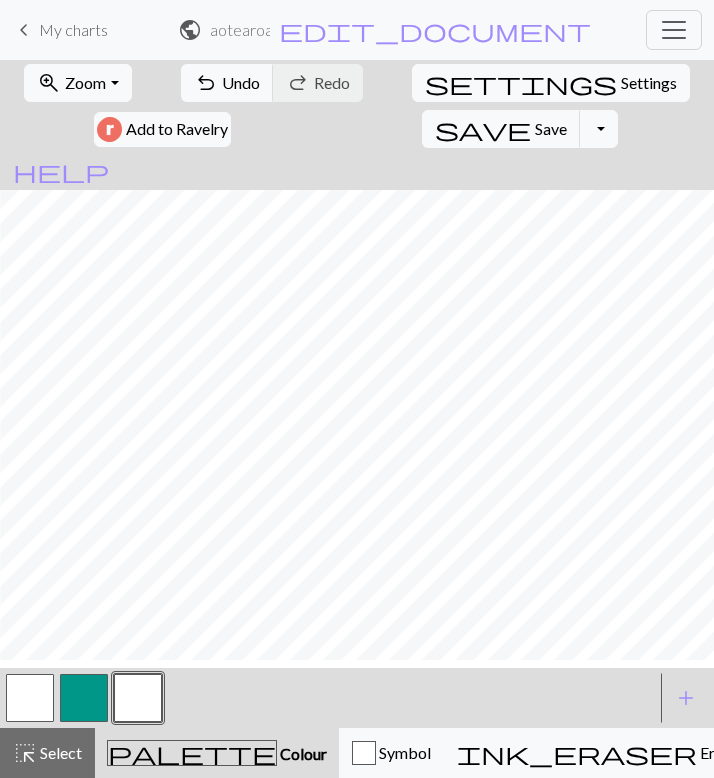 scroll, scrollTop: 1, scrollLeft: 69, axis: both 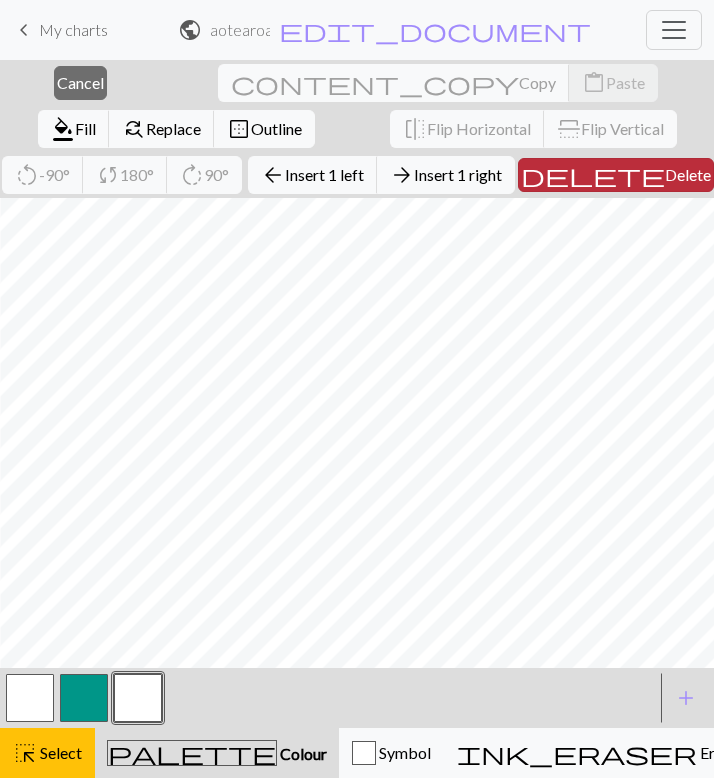 click on "Delete" at bounding box center (688, 174) 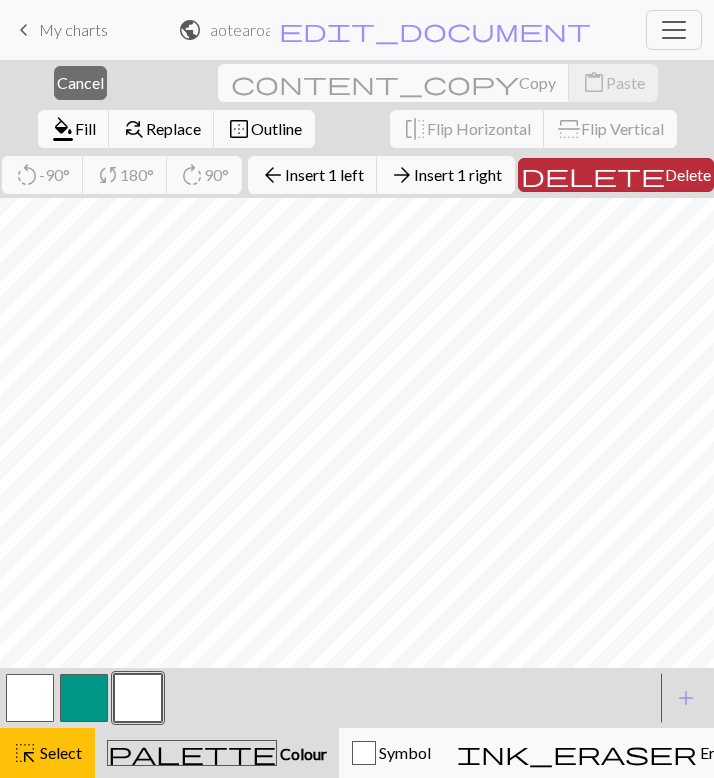 click on "Delete" at bounding box center (688, 174) 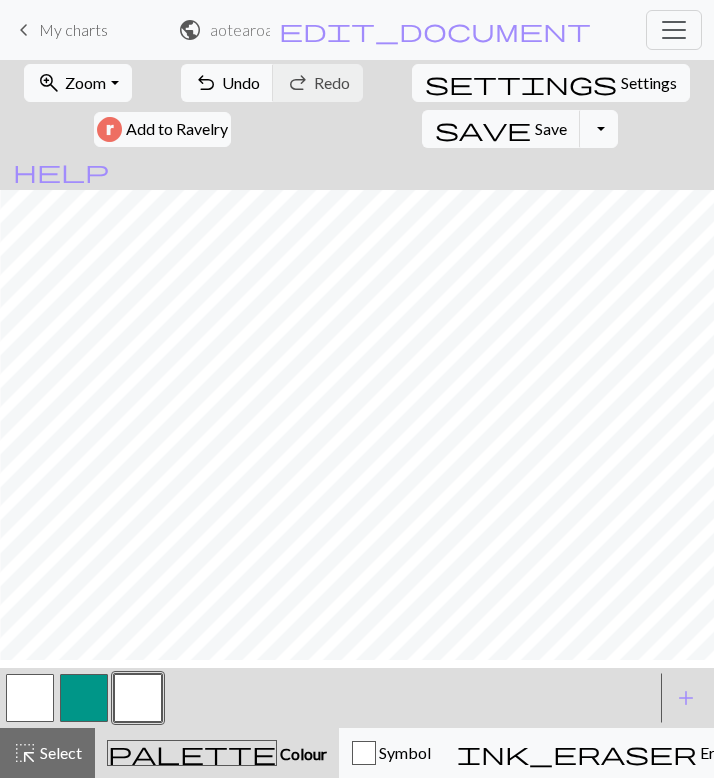 scroll, scrollTop: 1, scrollLeft: 25, axis: both 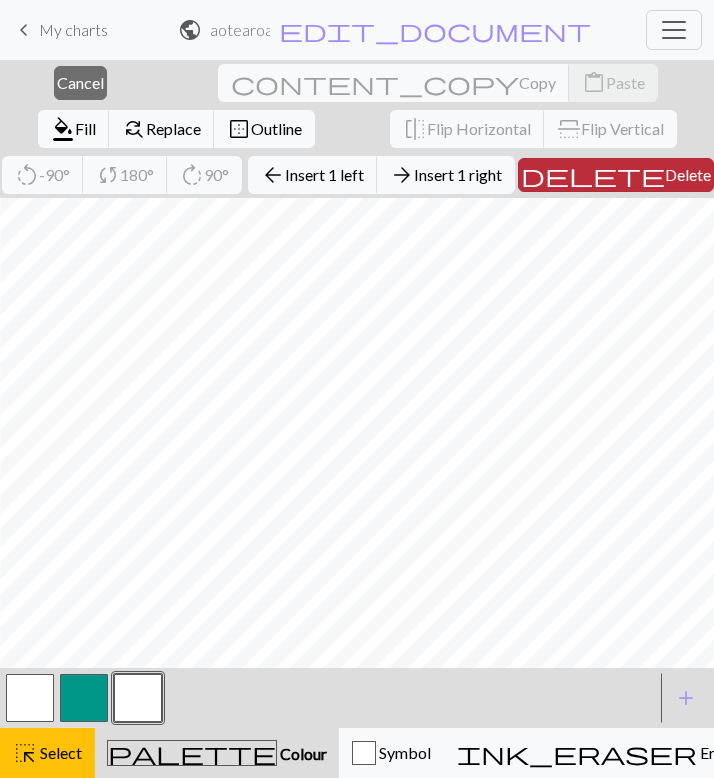 click on "Delete" at bounding box center (688, 174) 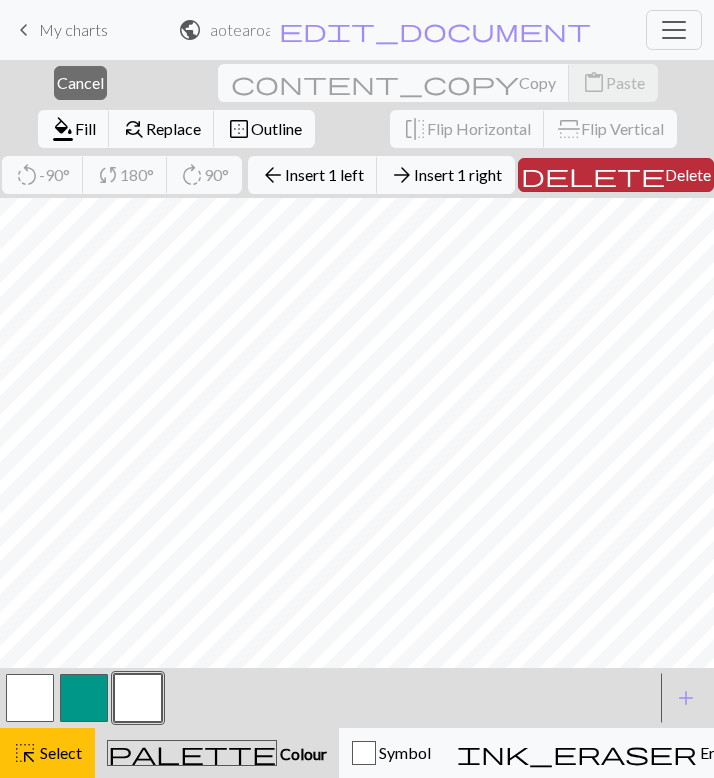 click on "Delete" at bounding box center (688, 174) 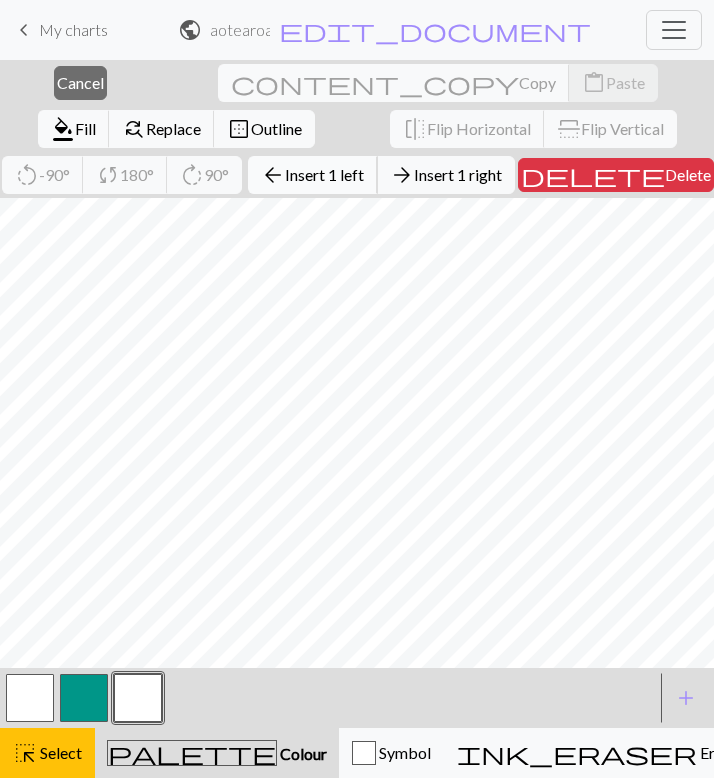 click on "Insert 1 left" at bounding box center [324, 174] 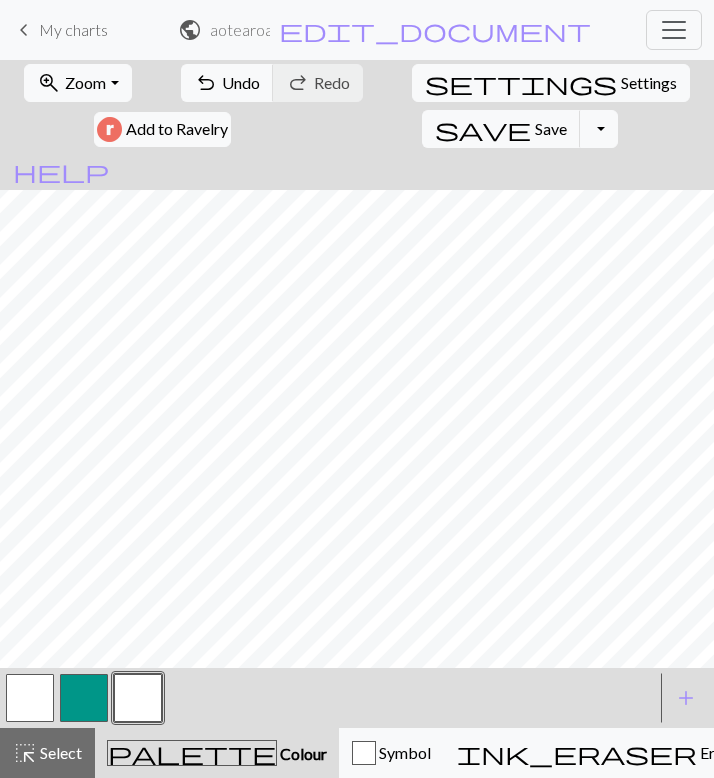 scroll, scrollTop: 0, scrollLeft: 0, axis: both 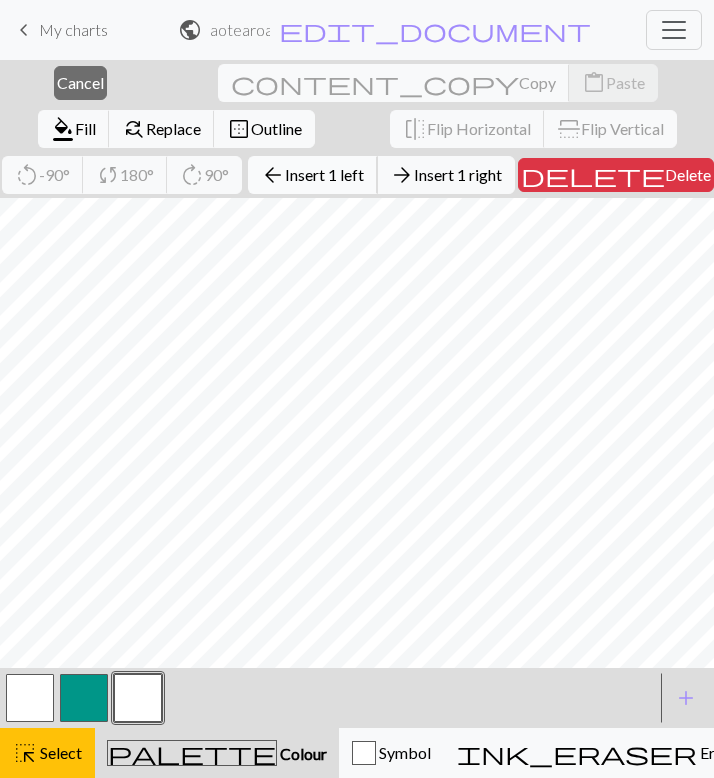 click on "Insert 1 left" at bounding box center [324, 174] 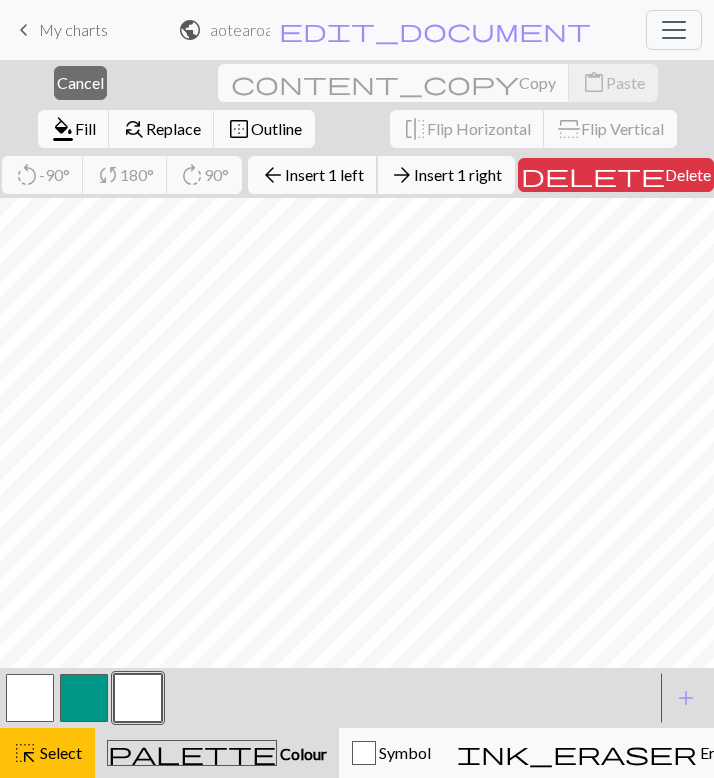 click on "Insert 1 left" at bounding box center [324, 174] 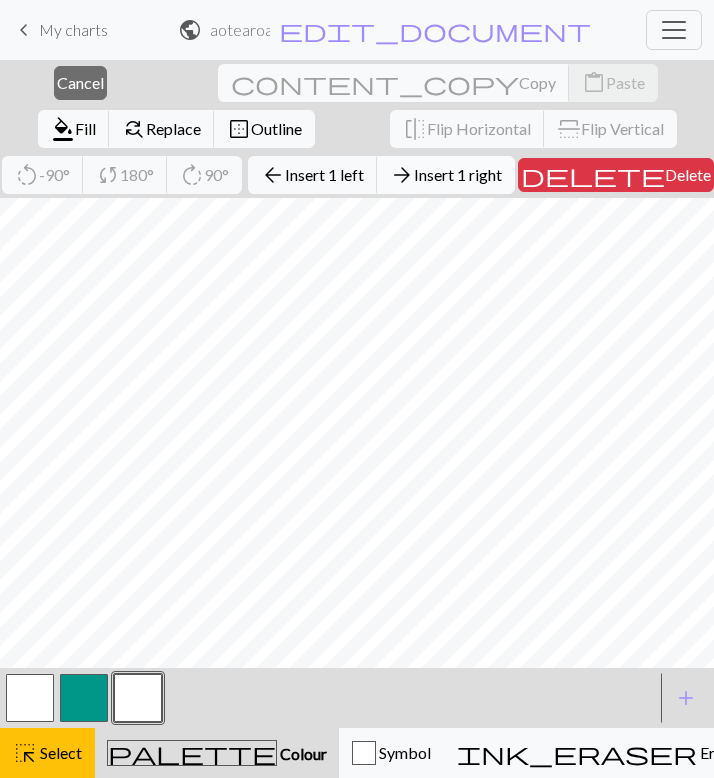 click on "arrow_forward Insert 1 right" at bounding box center [446, 175] 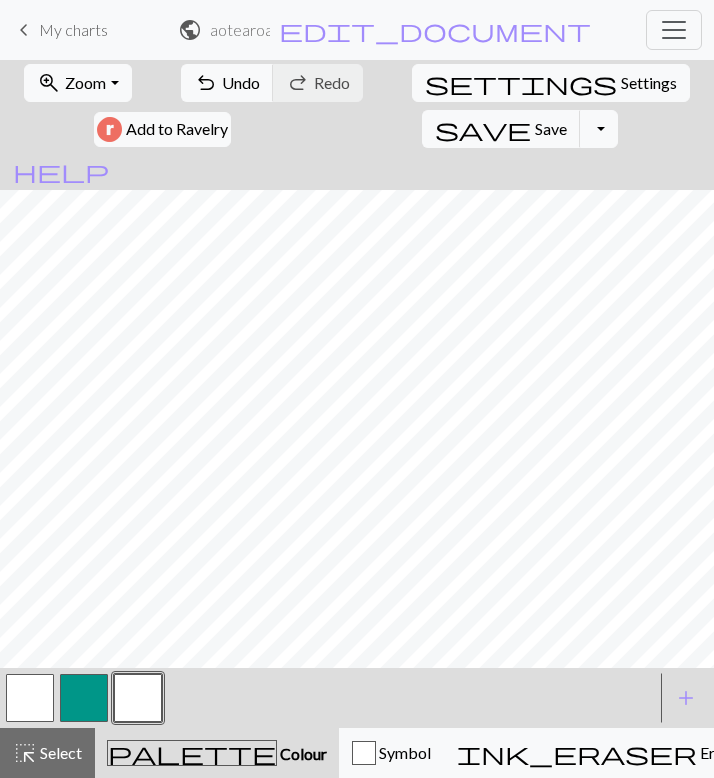 scroll, scrollTop: 9, scrollLeft: 54, axis: both 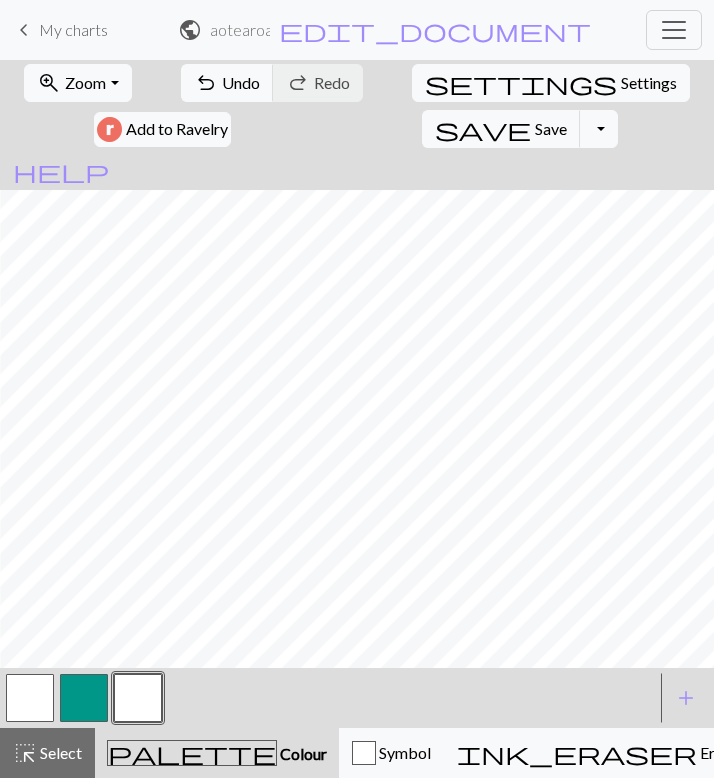 click at bounding box center [30, 698] 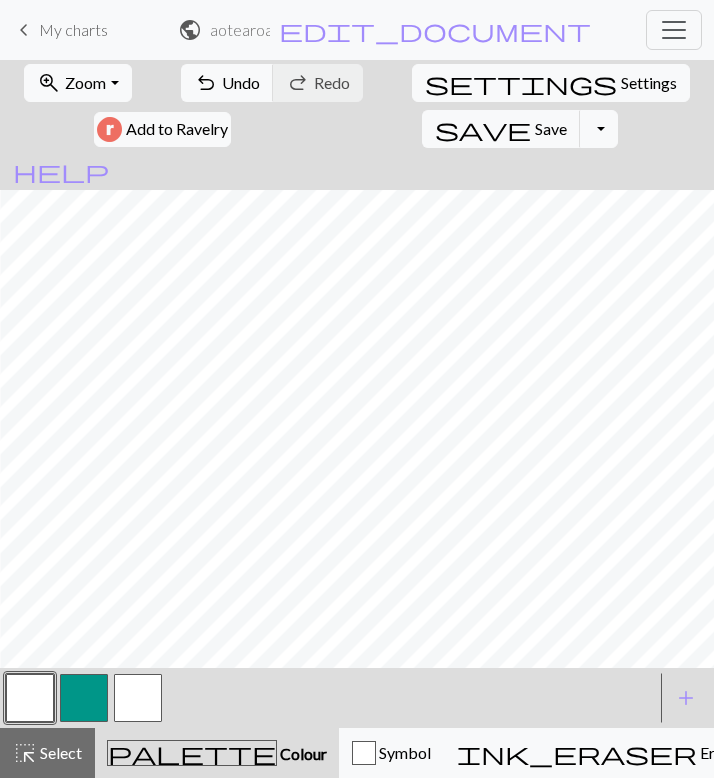 click at bounding box center (84, 698) 